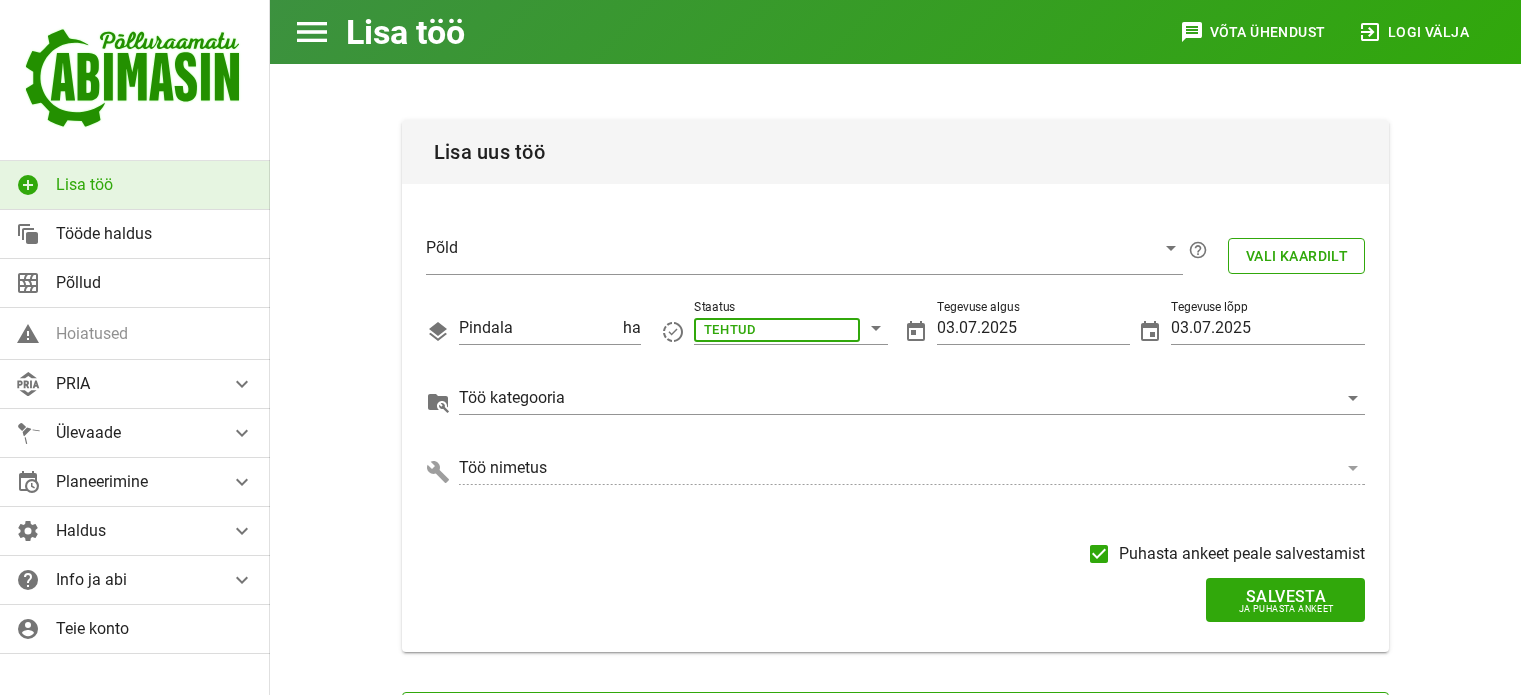 scroll, scrollTop: 0, scrollLeft: 0, axis: both 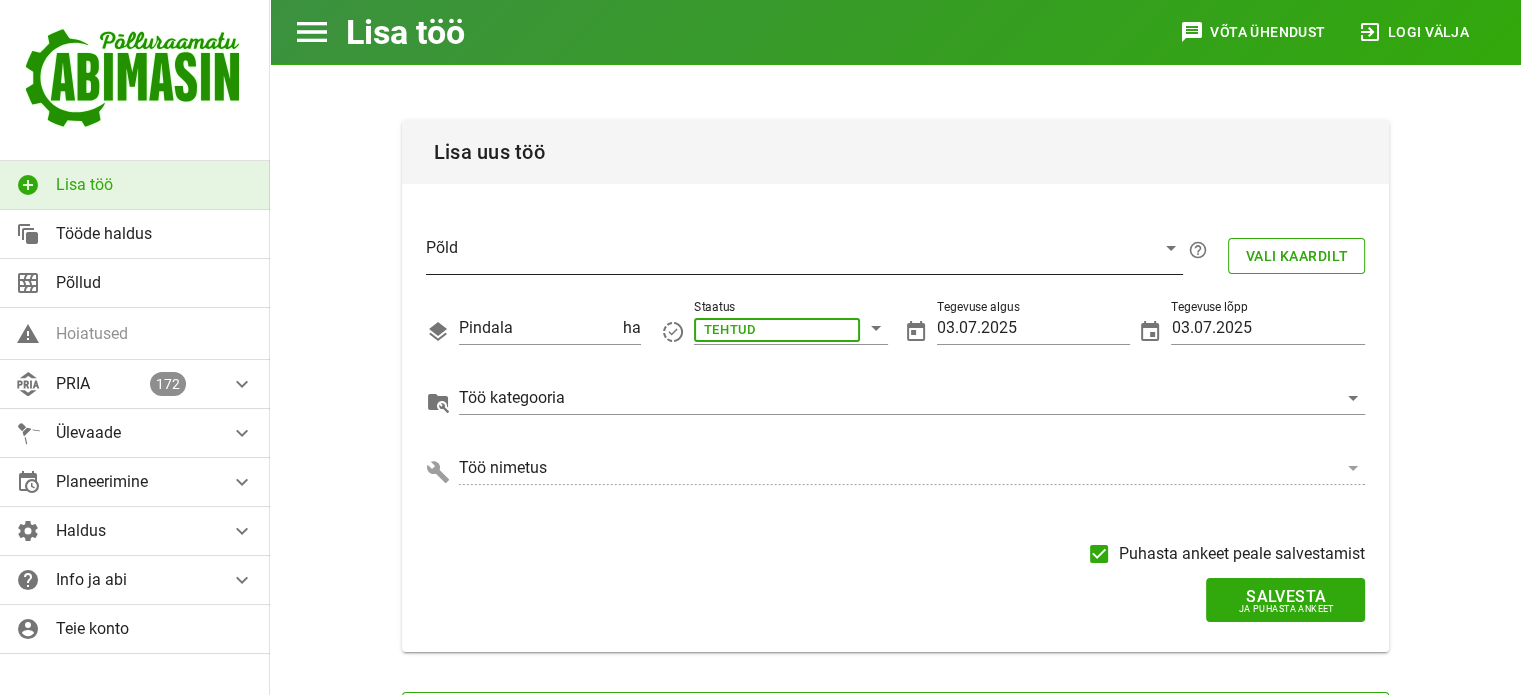 click at bounding box center (788, 253) 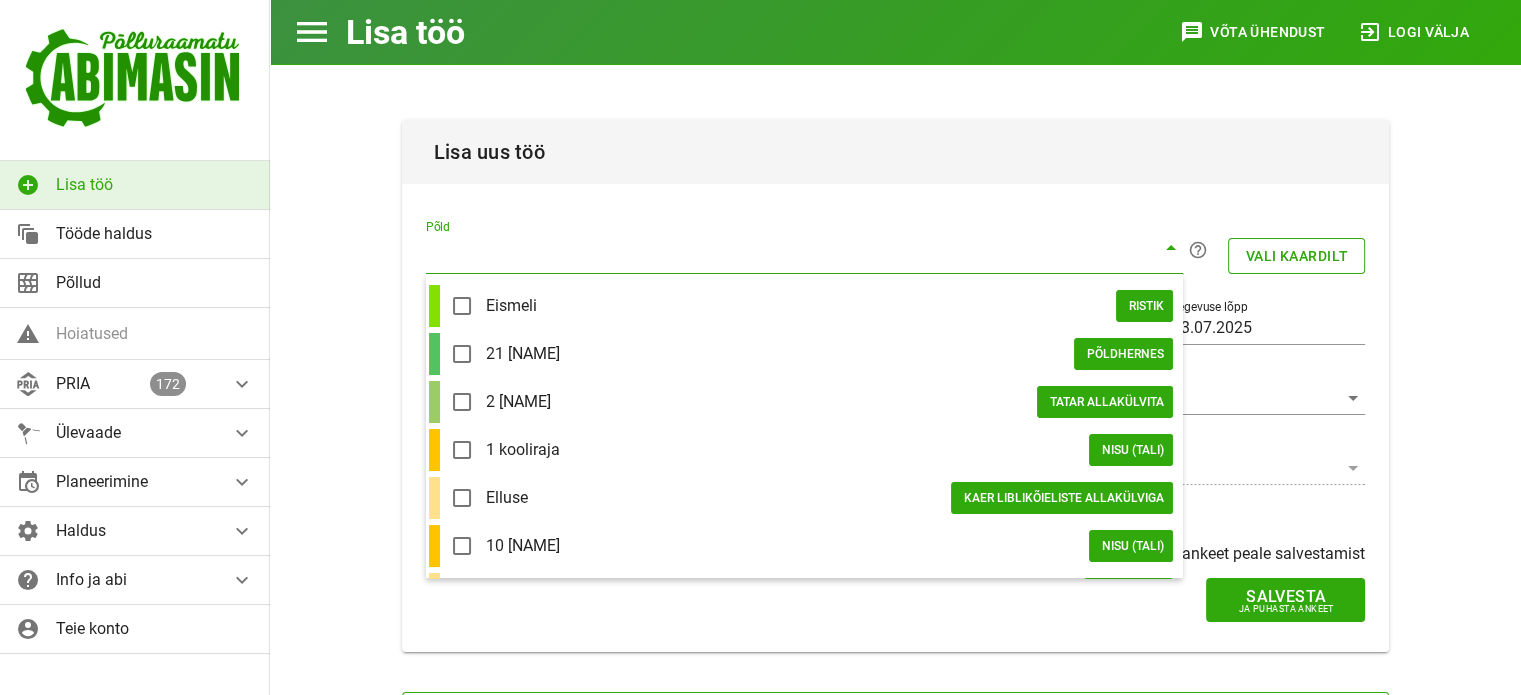 scroll, scrollTop: 0, scrollLeft: 0, axis: both 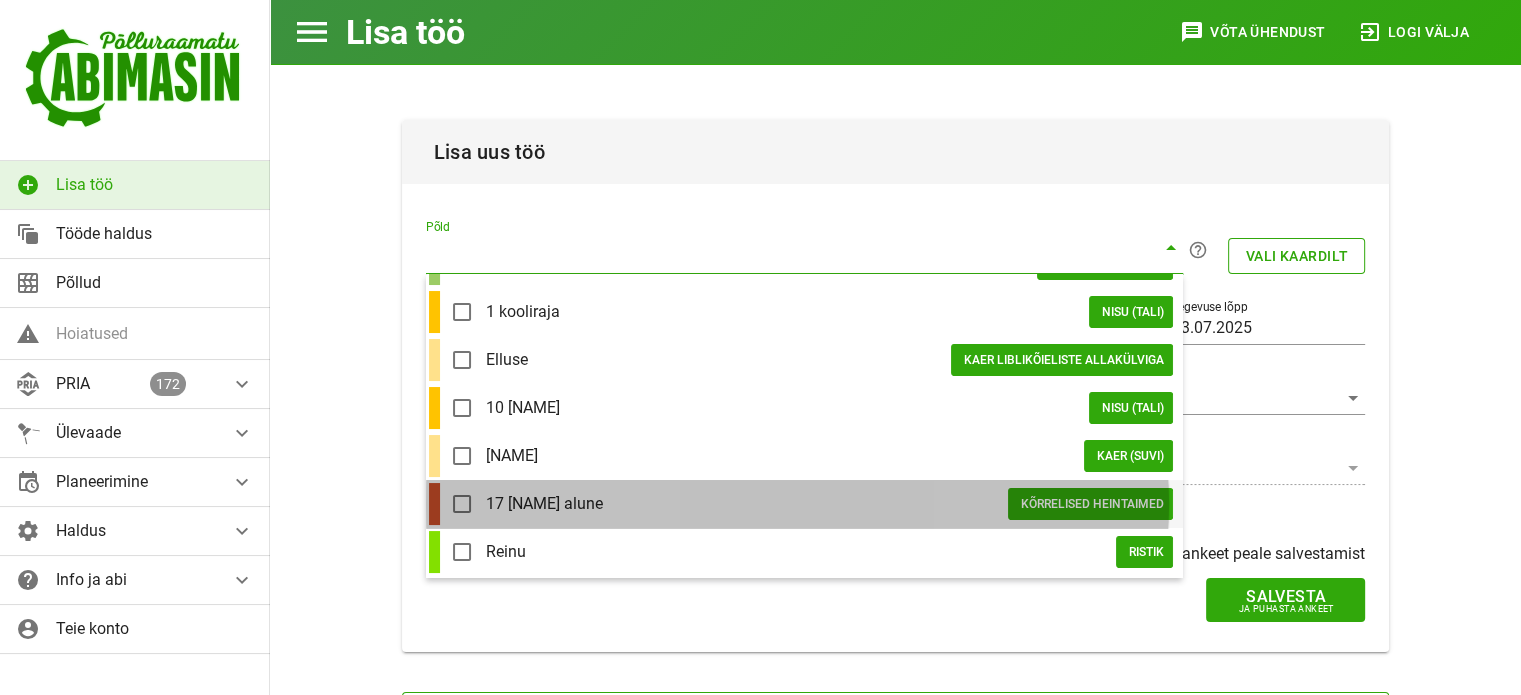 click on "17 [NAME] alune" at bounding box center [747, 503] 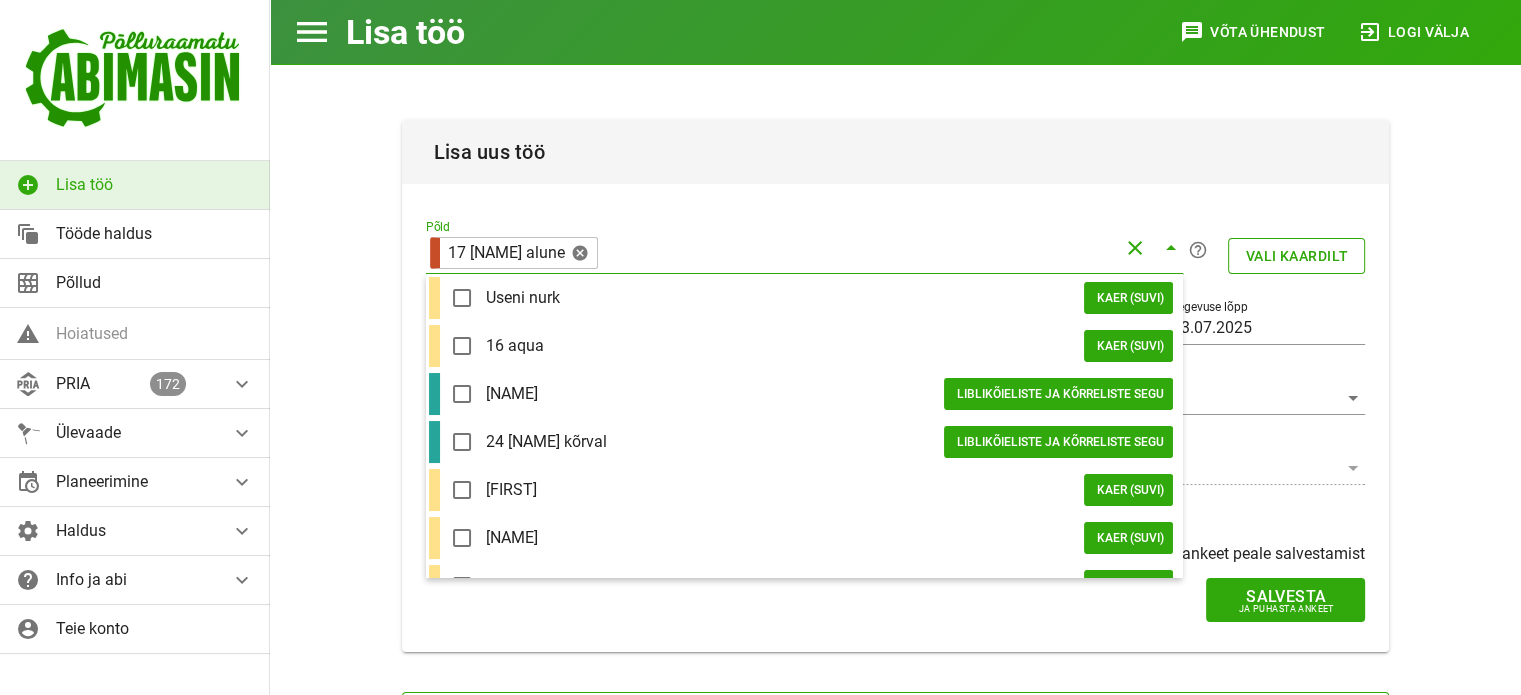 scroll, scrollTop: 1034, scrollLeft: 0, axis: vertical 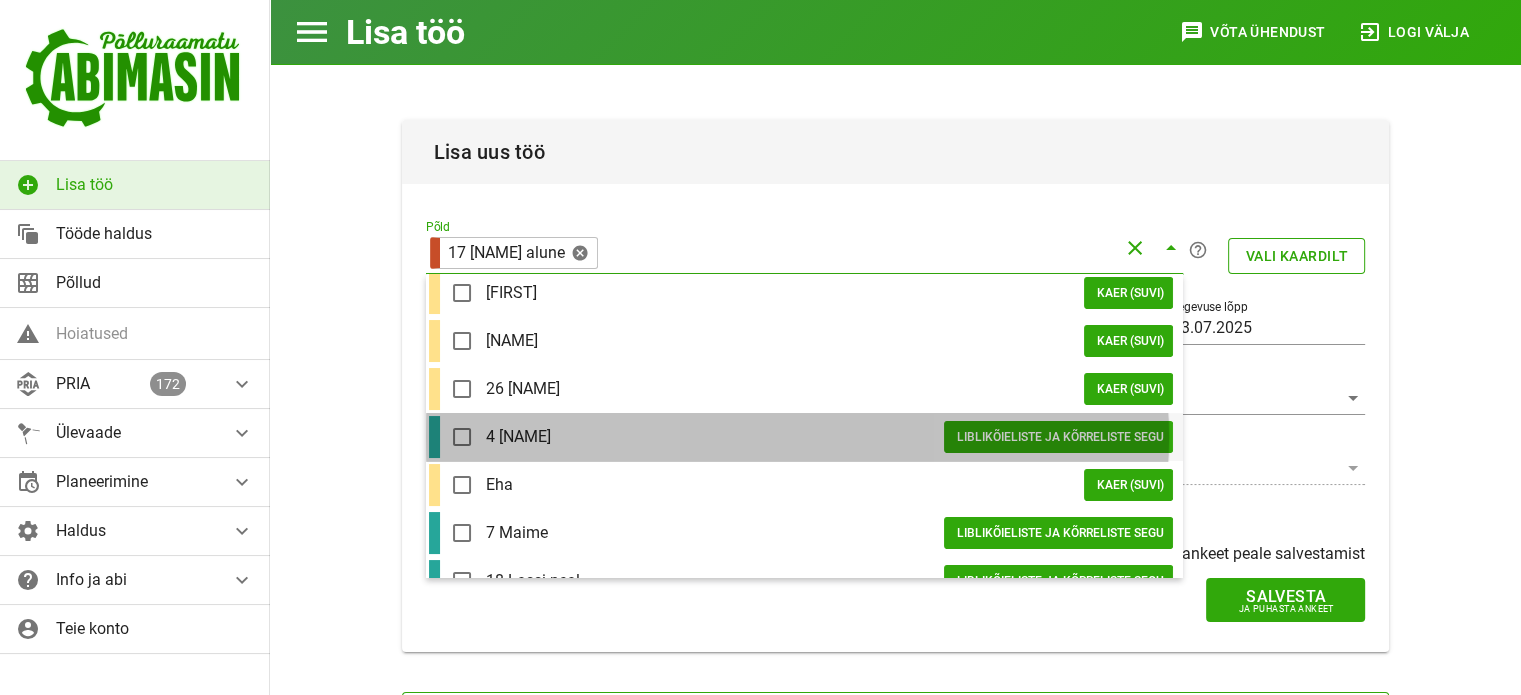 click on "4 [NAME]" at bounding box center [715, 436] 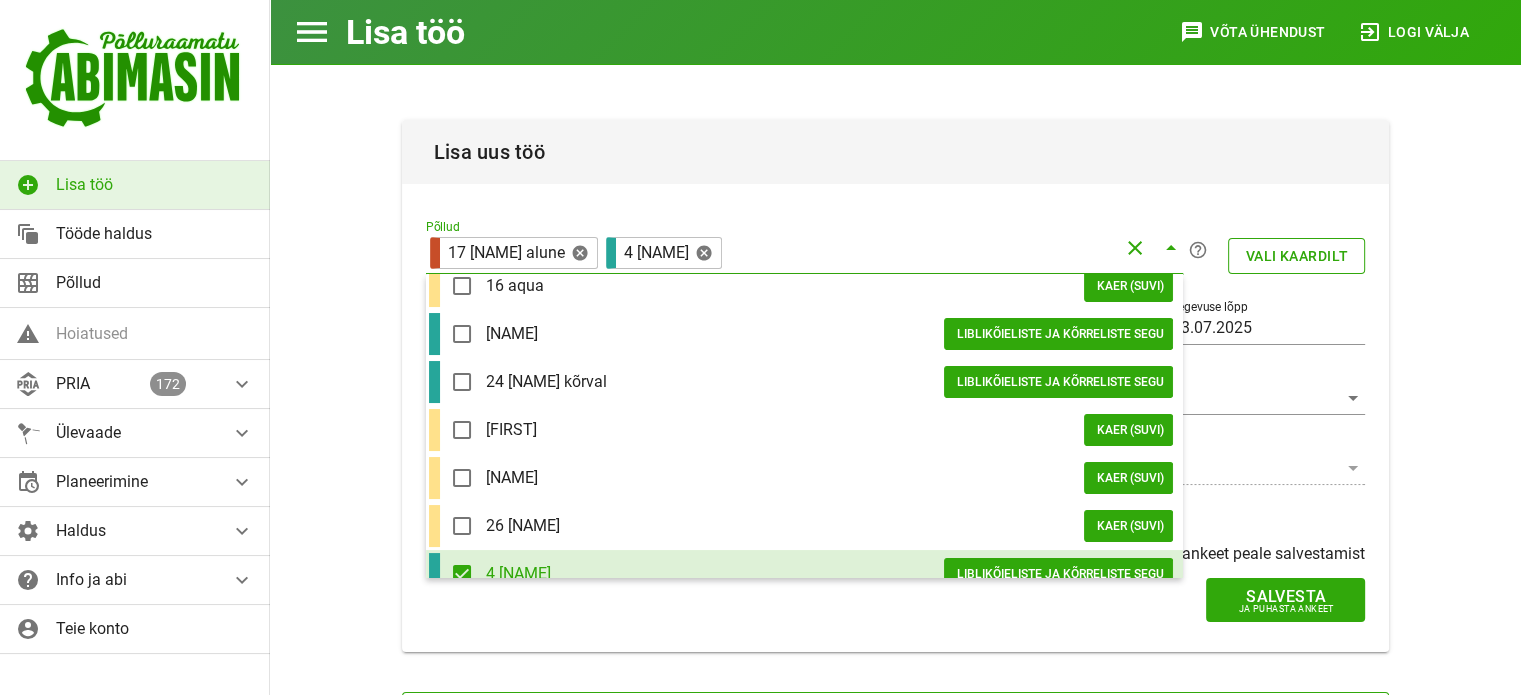 scroll, scrollTop: 1064, scrollLeft: 0, axis: vertical 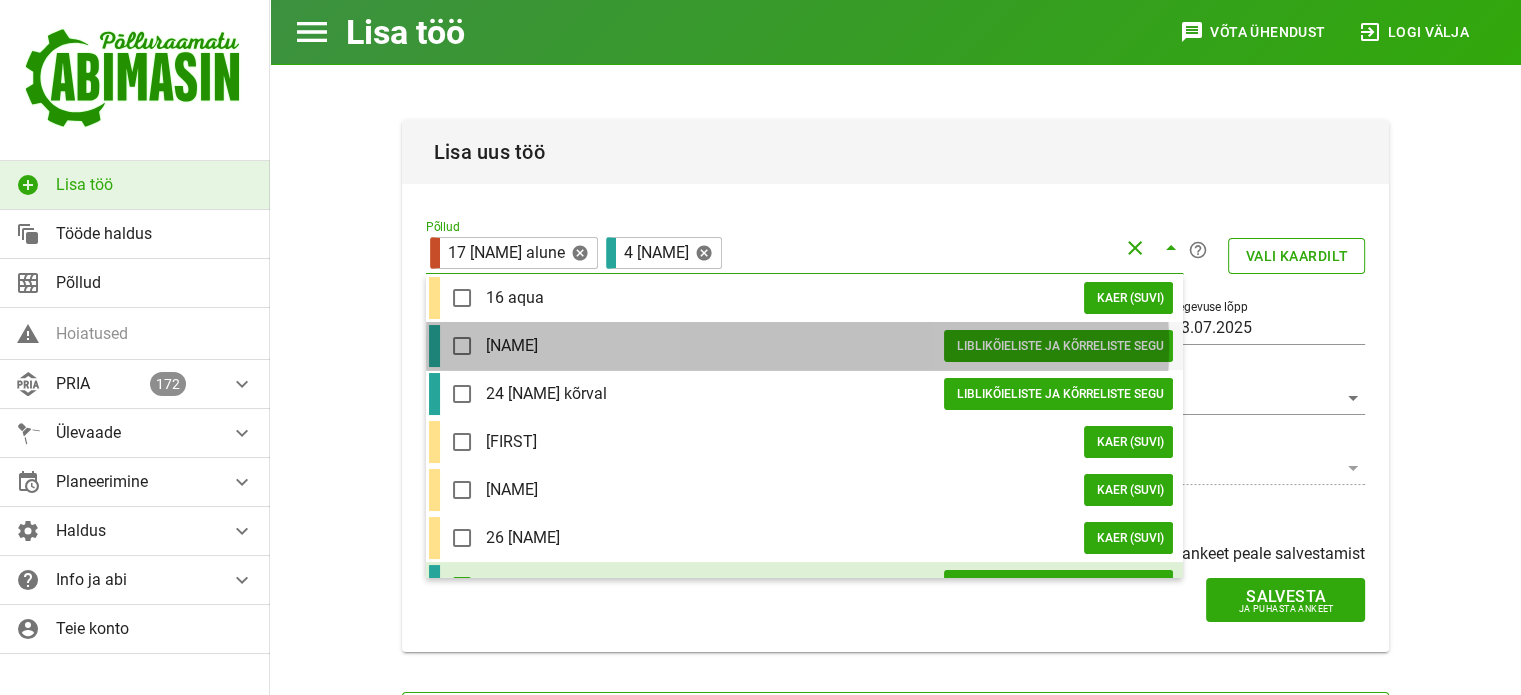 click on "[NAME]" at bounding box center [715, 345] 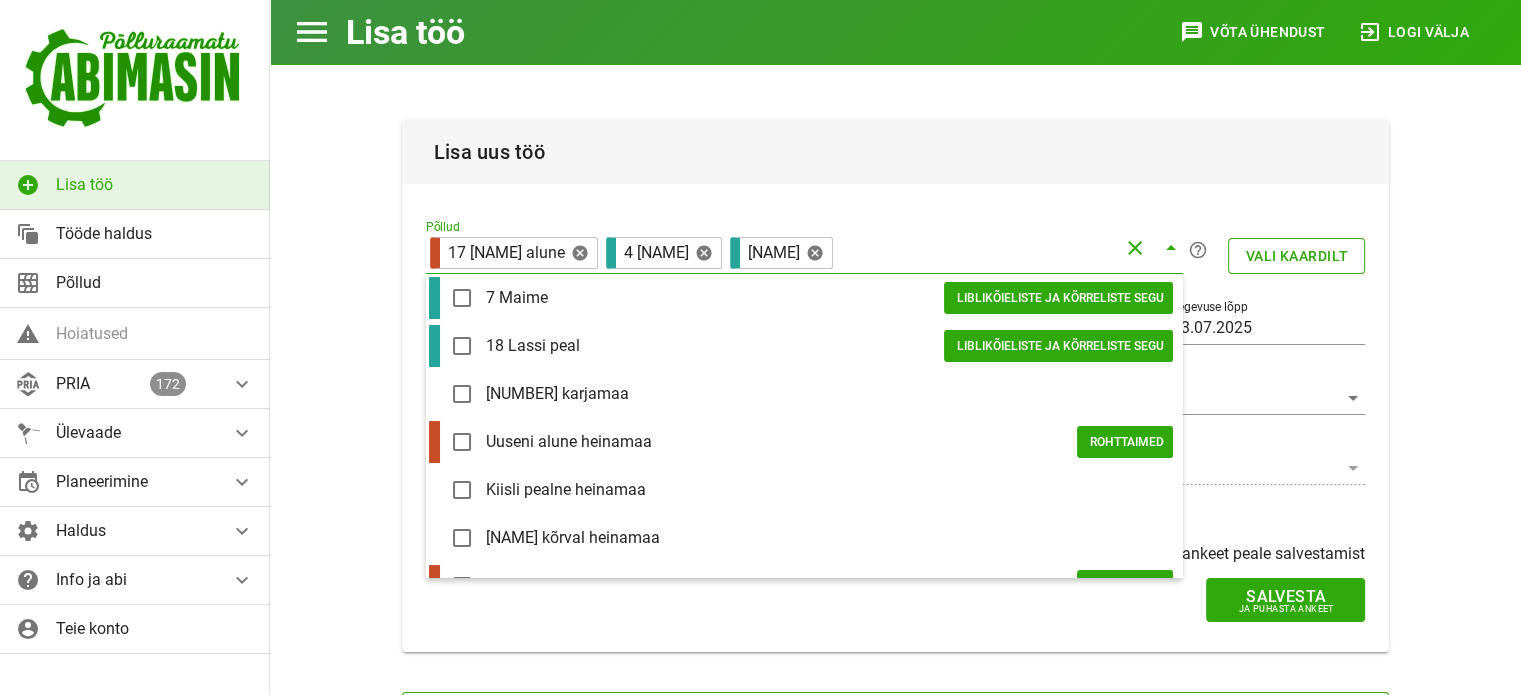 scroll, scrollTop: 1473, scrollLeft: 0, axis: vertical 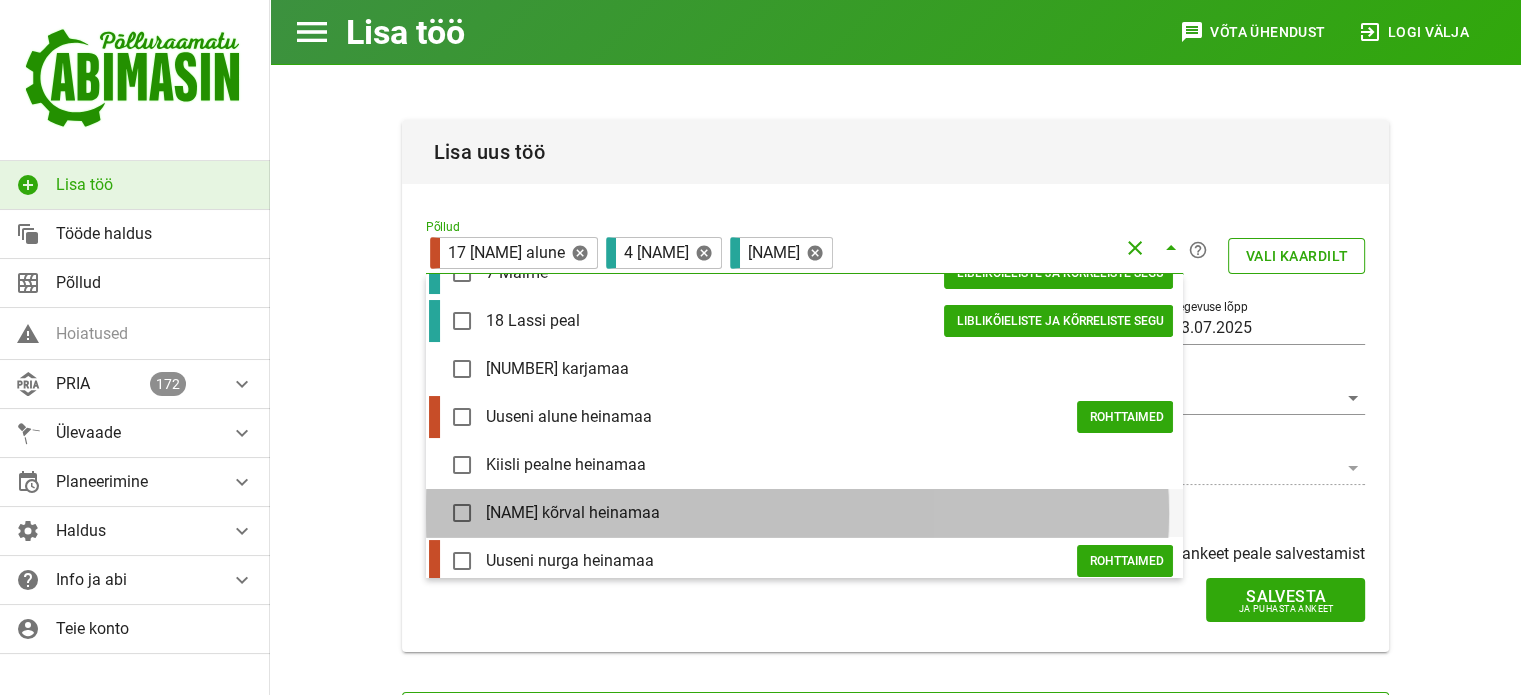 click on "[NAME] kõrval heinamaa" at bounding box center (804, 513) 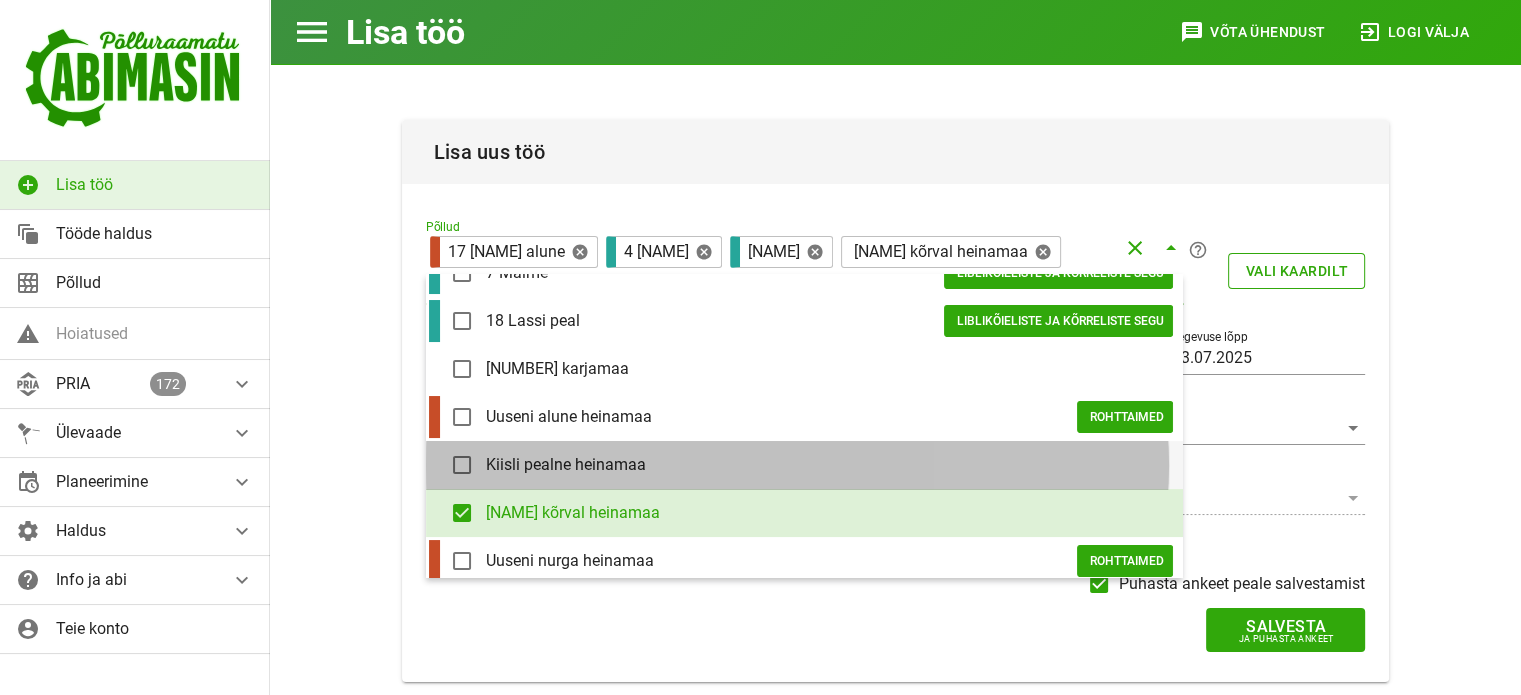 click on "Kiisli pealne heinamaa" at bounding box center [829, 464] 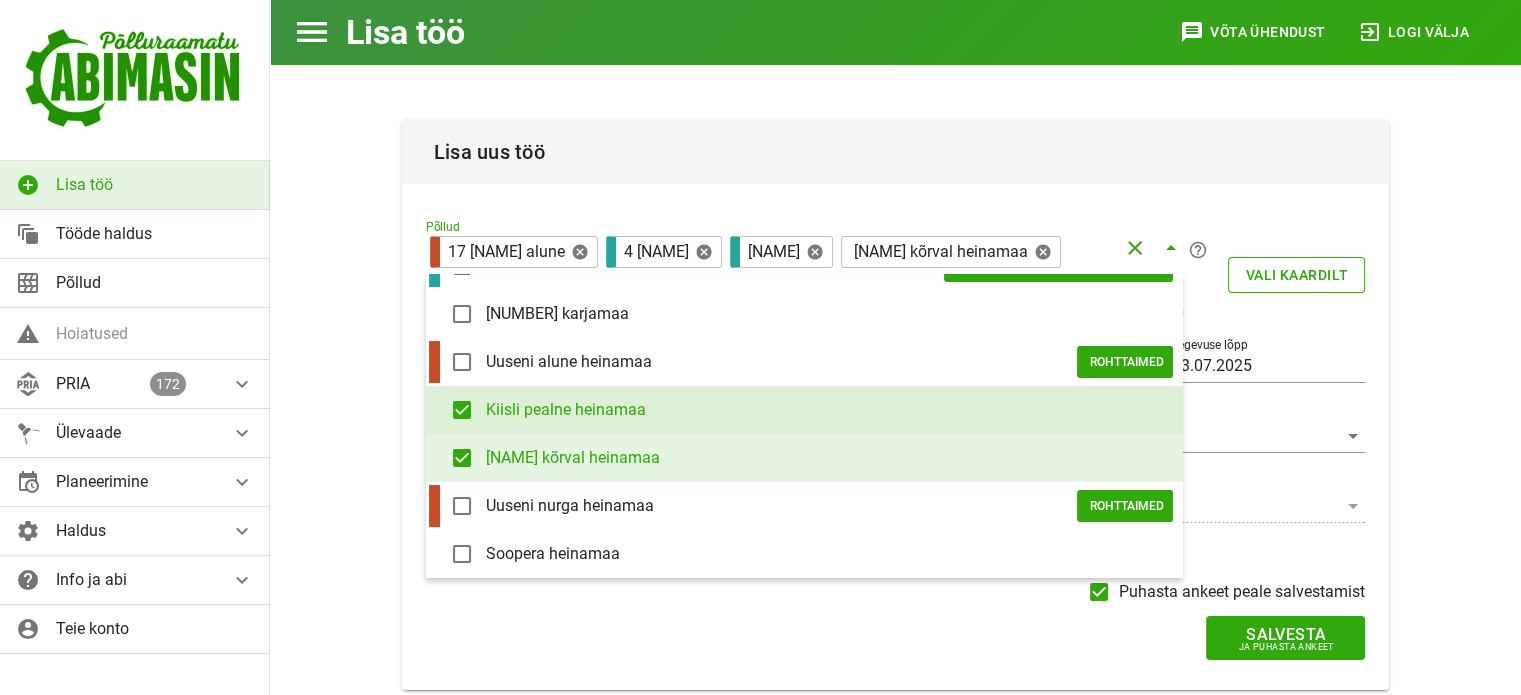 scroll, scrollTop: 1553, scrollLeft: 0, axis: vertical 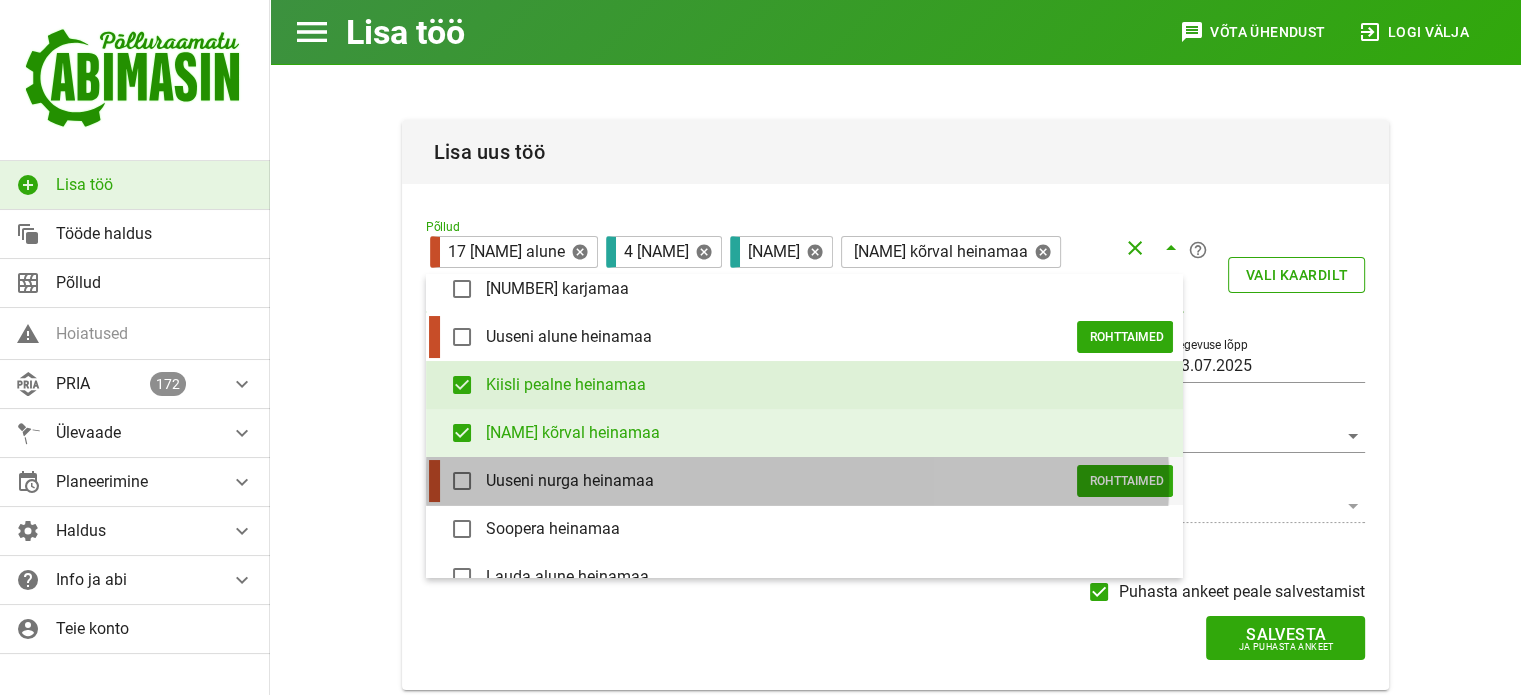 click on "Uuseni nurga heinamaa" at bounding box center (781, 480) 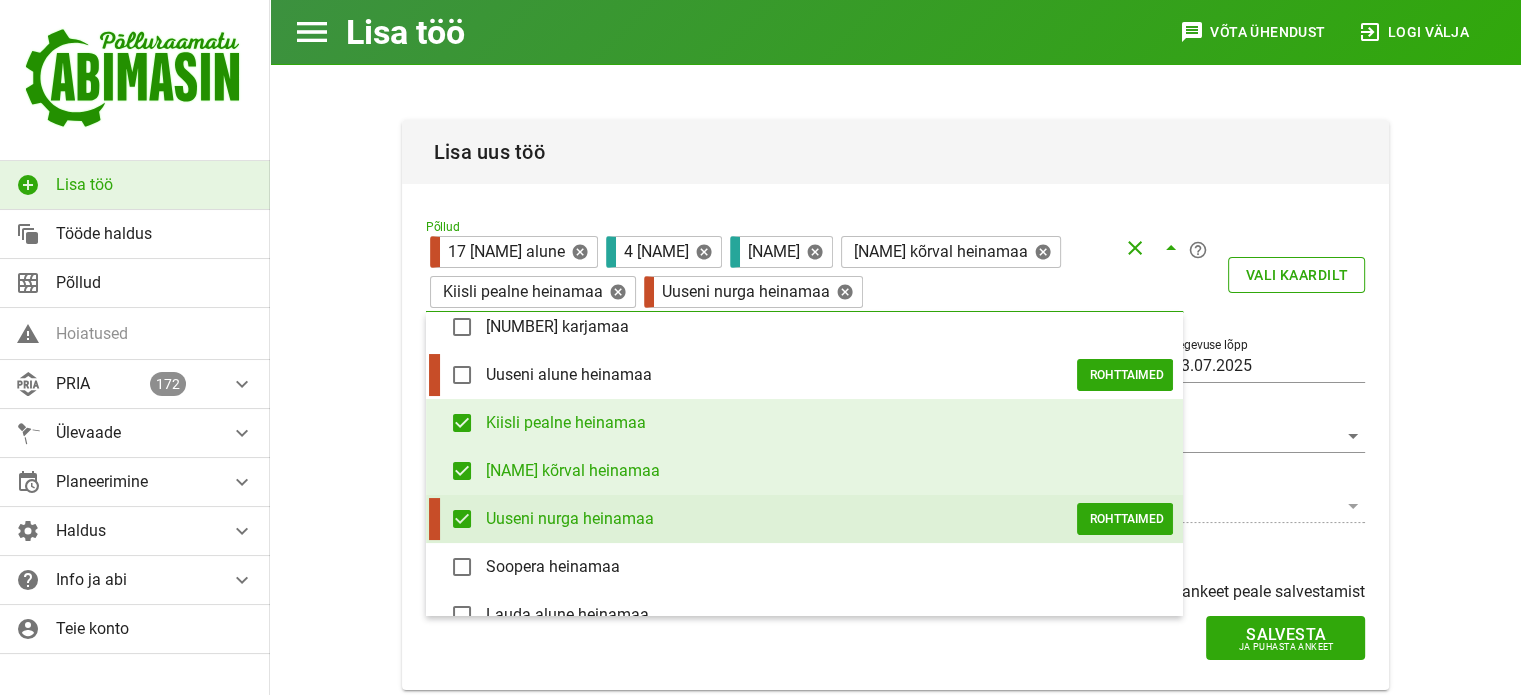 click on "Salvesta  Ja puhasta ankeet" at bounding box center [896, 638] 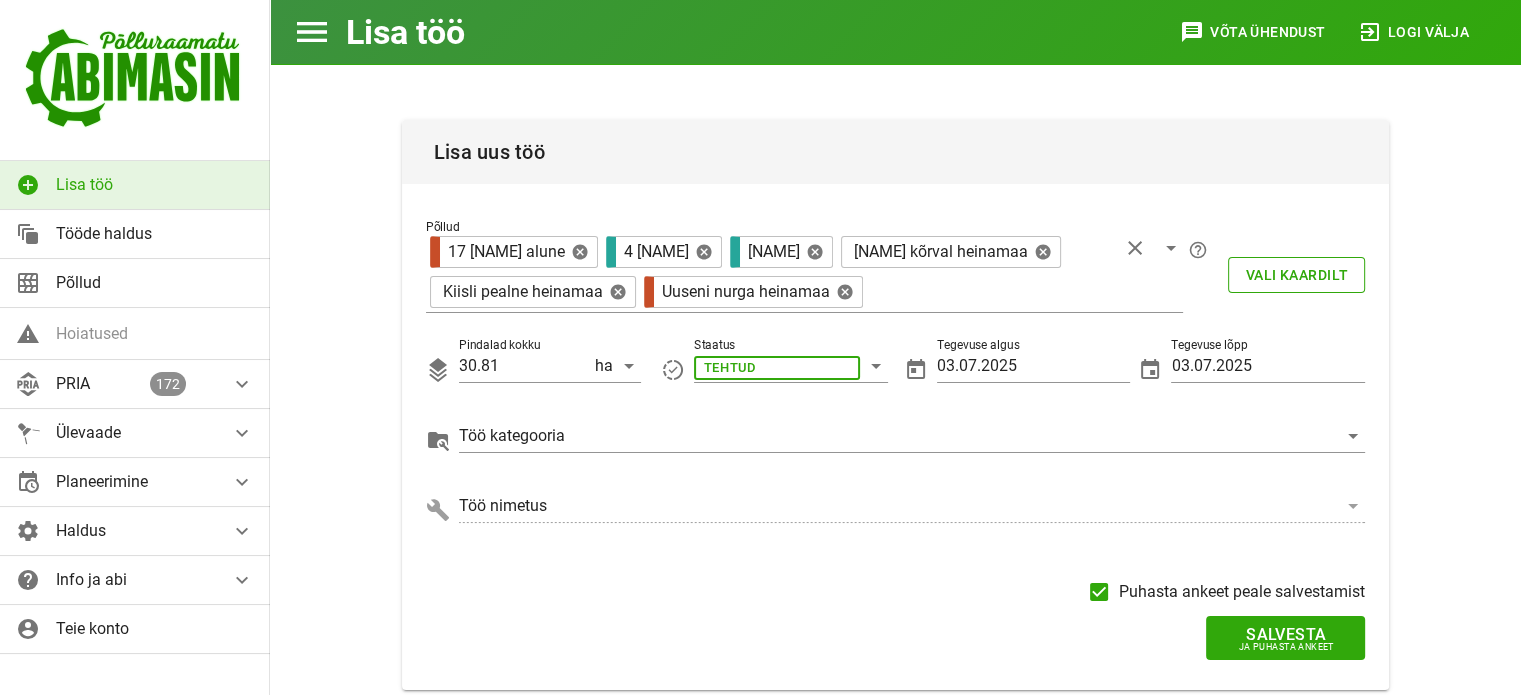 click on "Salvesta  Ja puhasta ankeet" at bounding box center [896, 638] 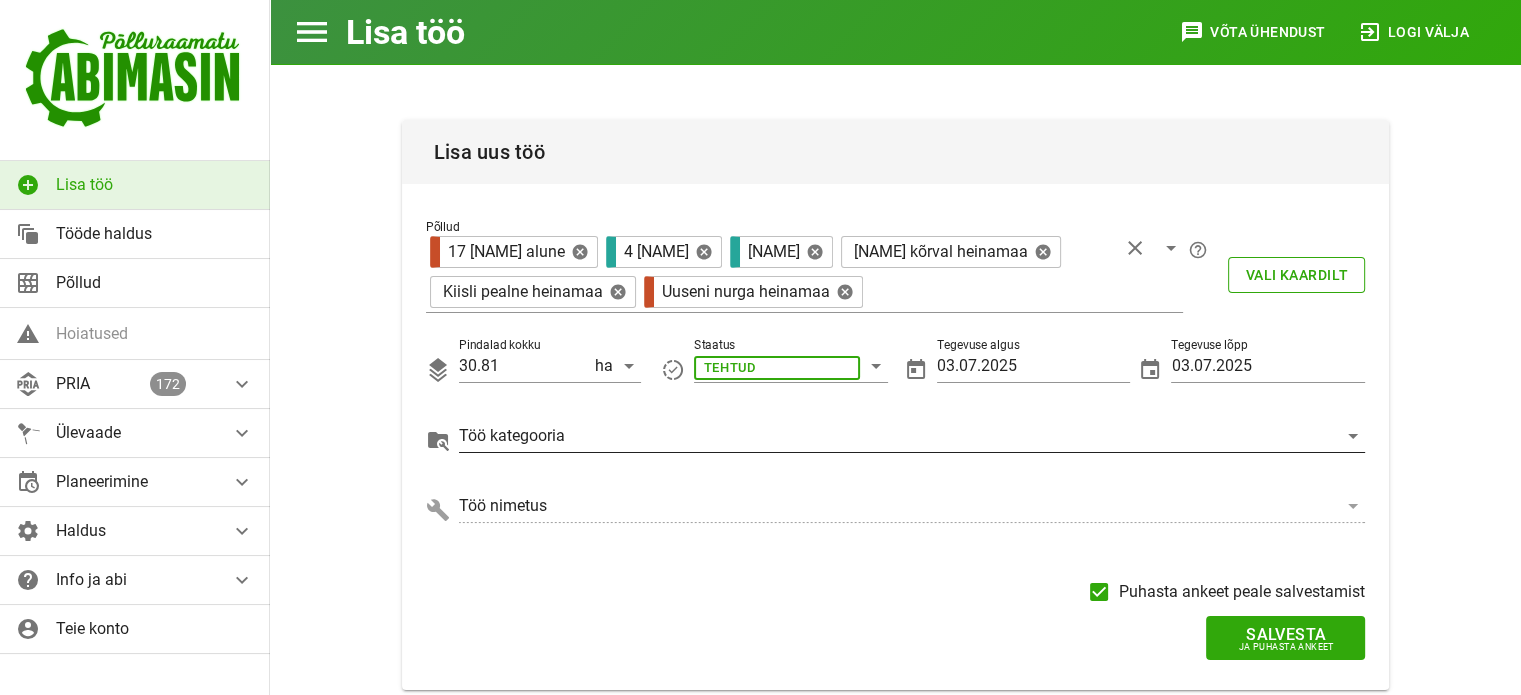 click at bounding box center (777, 366) 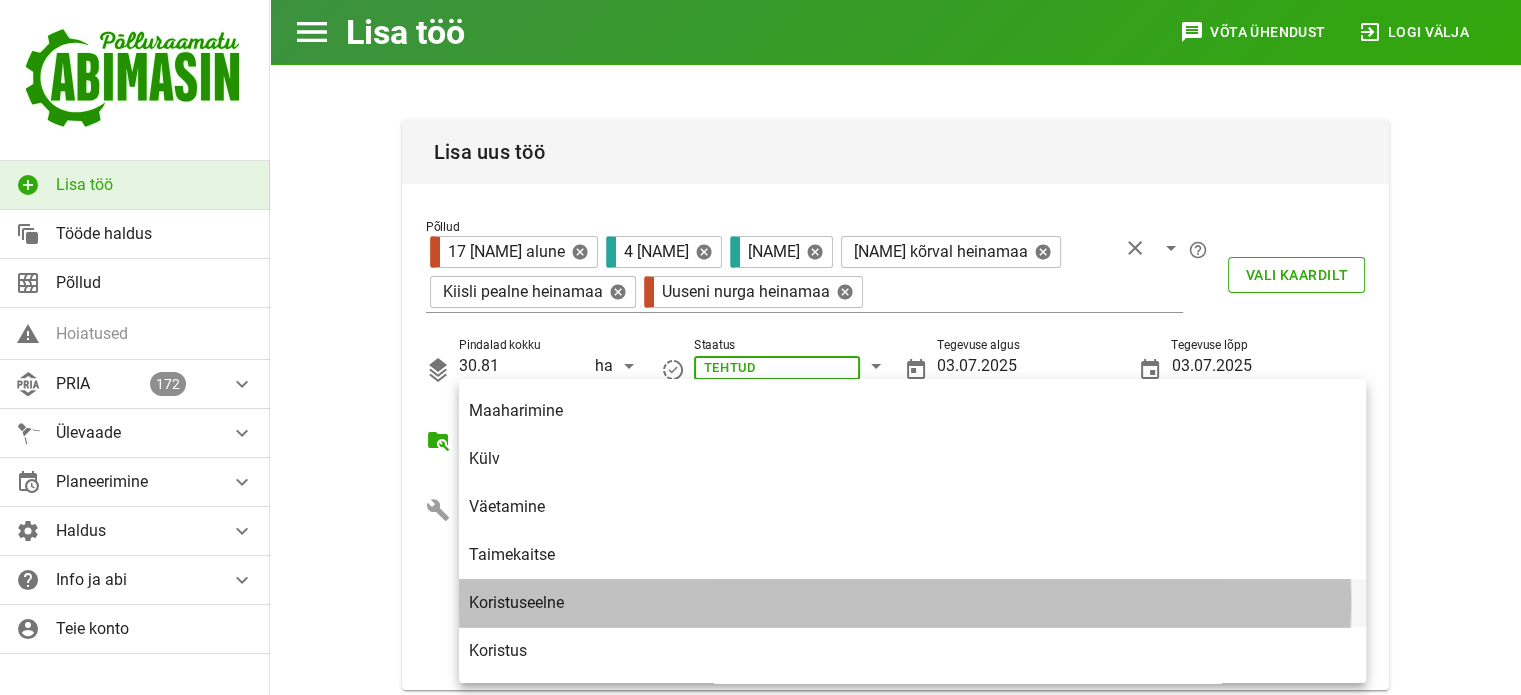 click on "Koristuseelne" at bounding box center (912, 602) 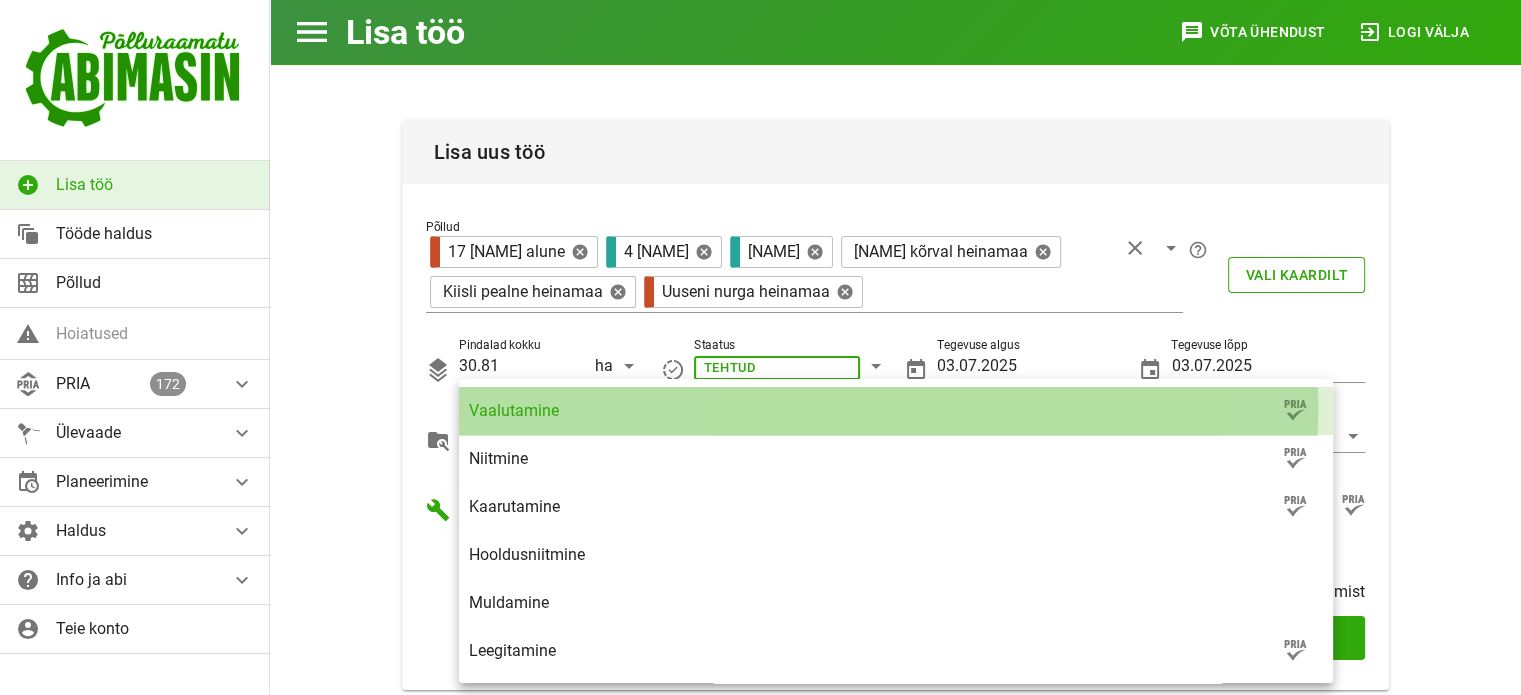 click on "Vaalutamine" at bounding box center [874, 410] 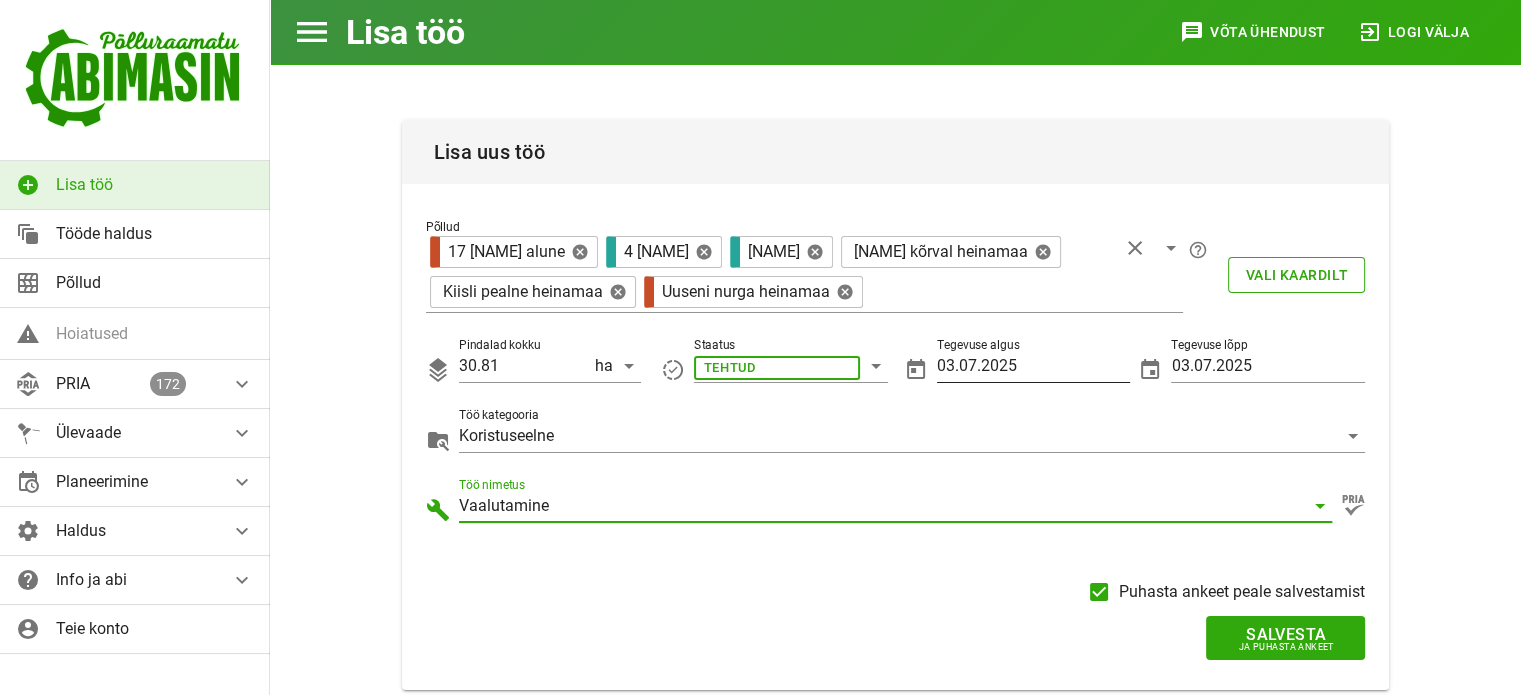 click on "03.07.2025" at bounding box center [1034, 366] 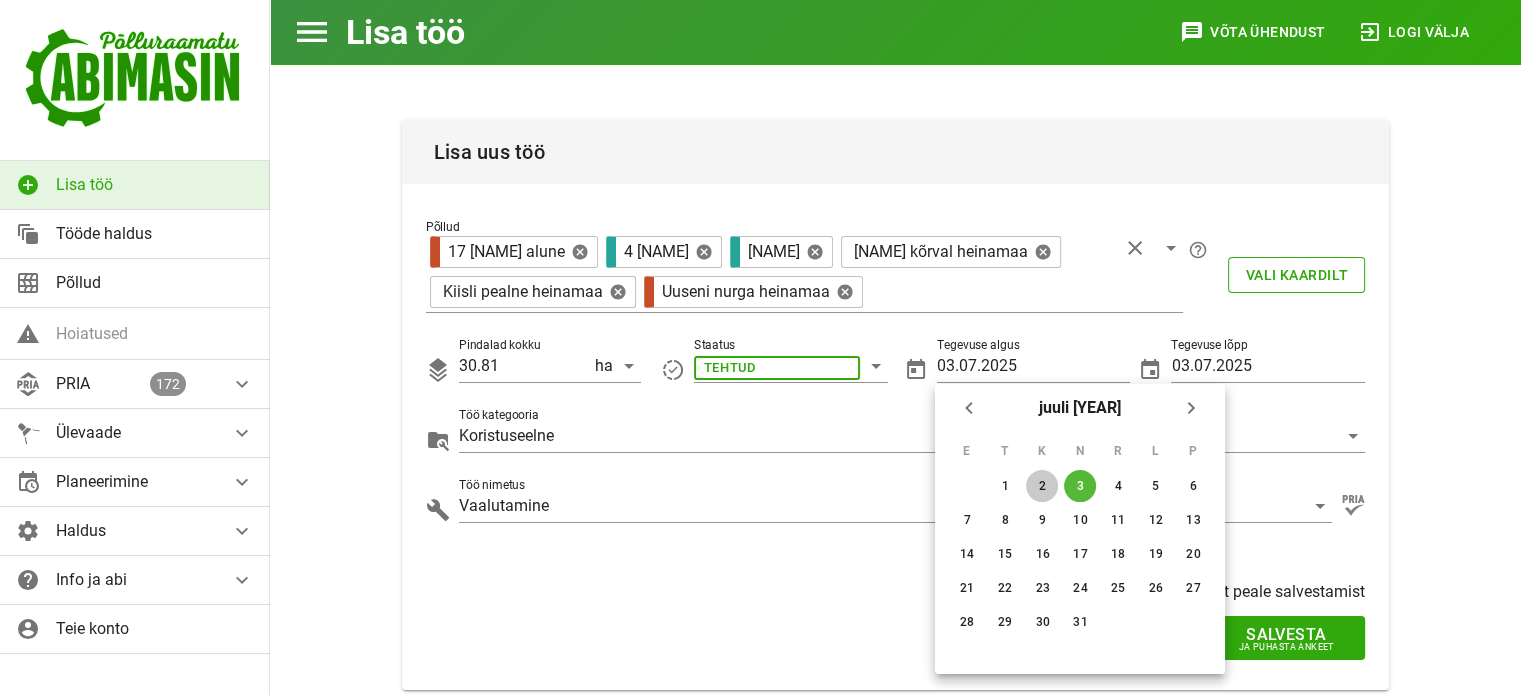 click on "2" at bounding box center (1005, 486) 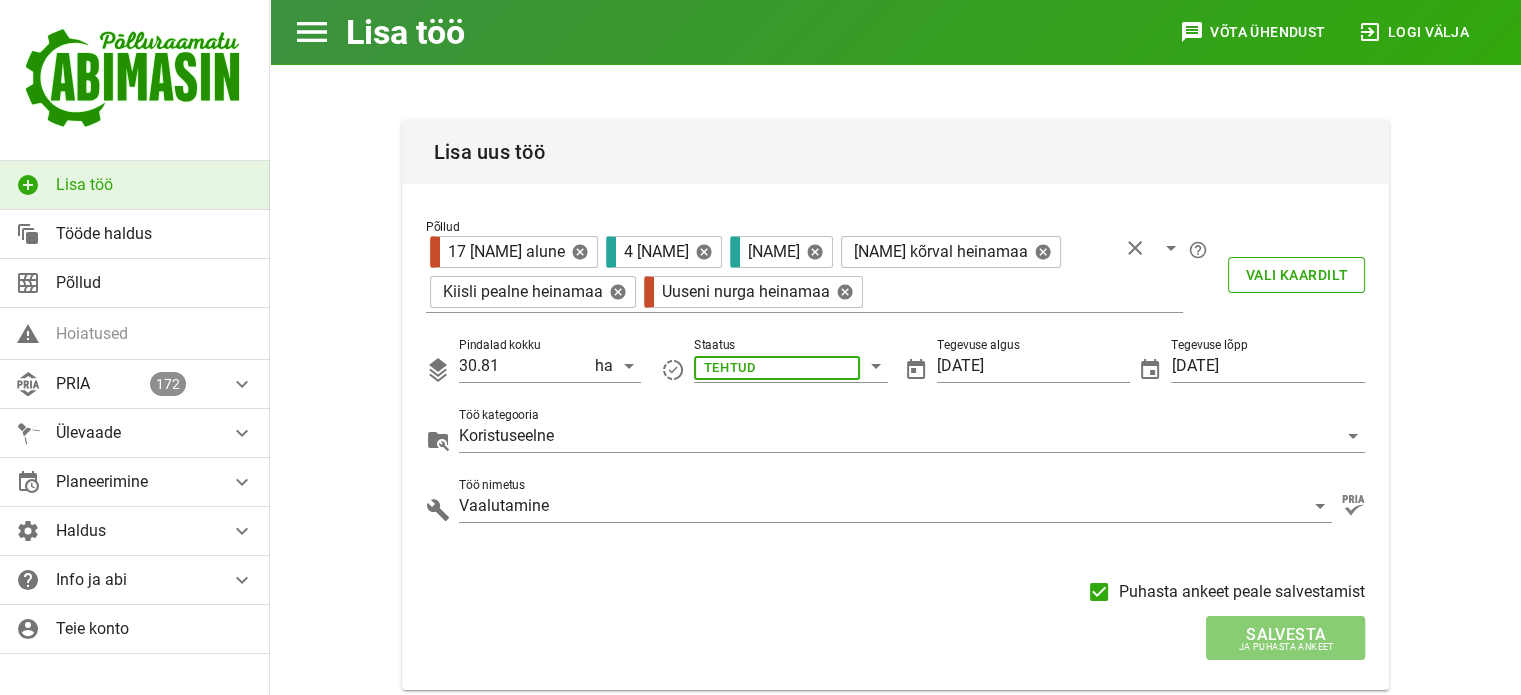 click on "Ja puhasta ankeet" at bounding box center (1285, 647) 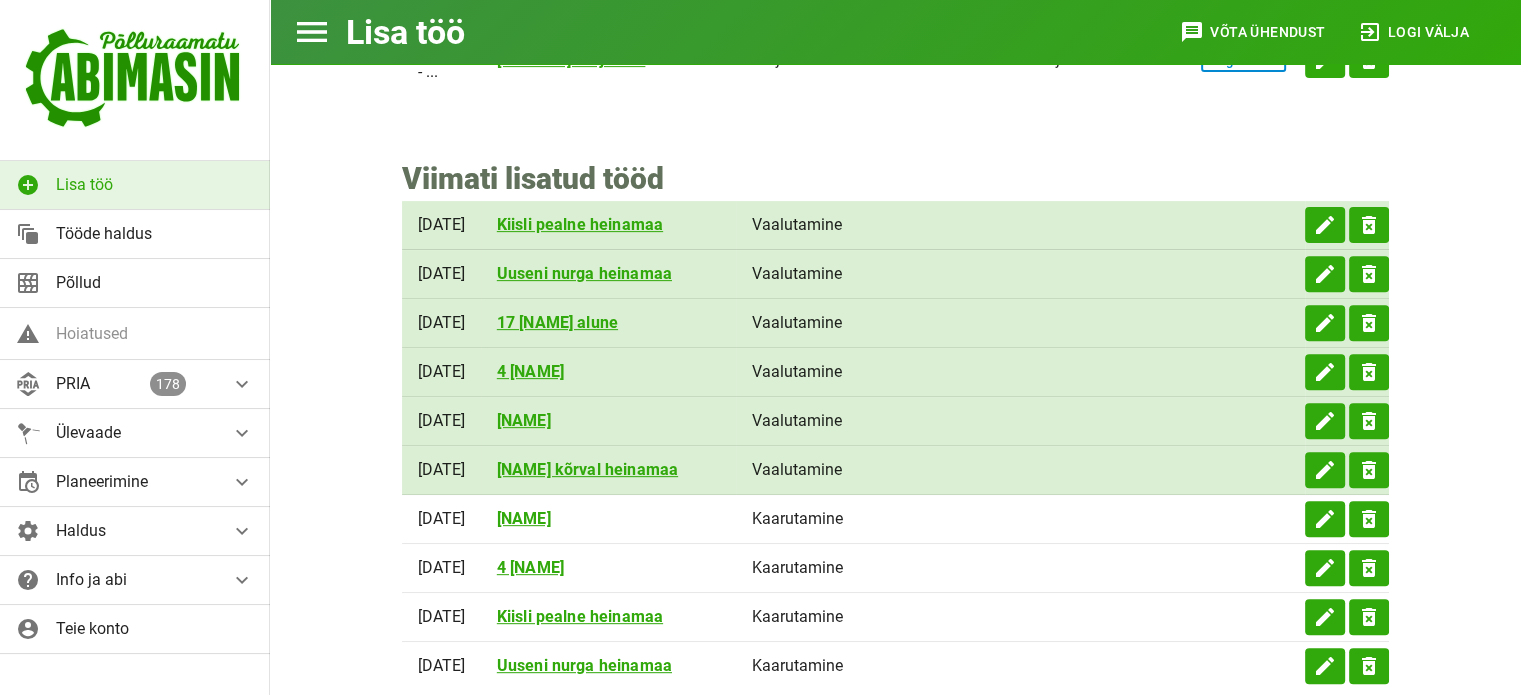 scroll, scrollTop: 705, scrollLeft: 0, axis: vertical 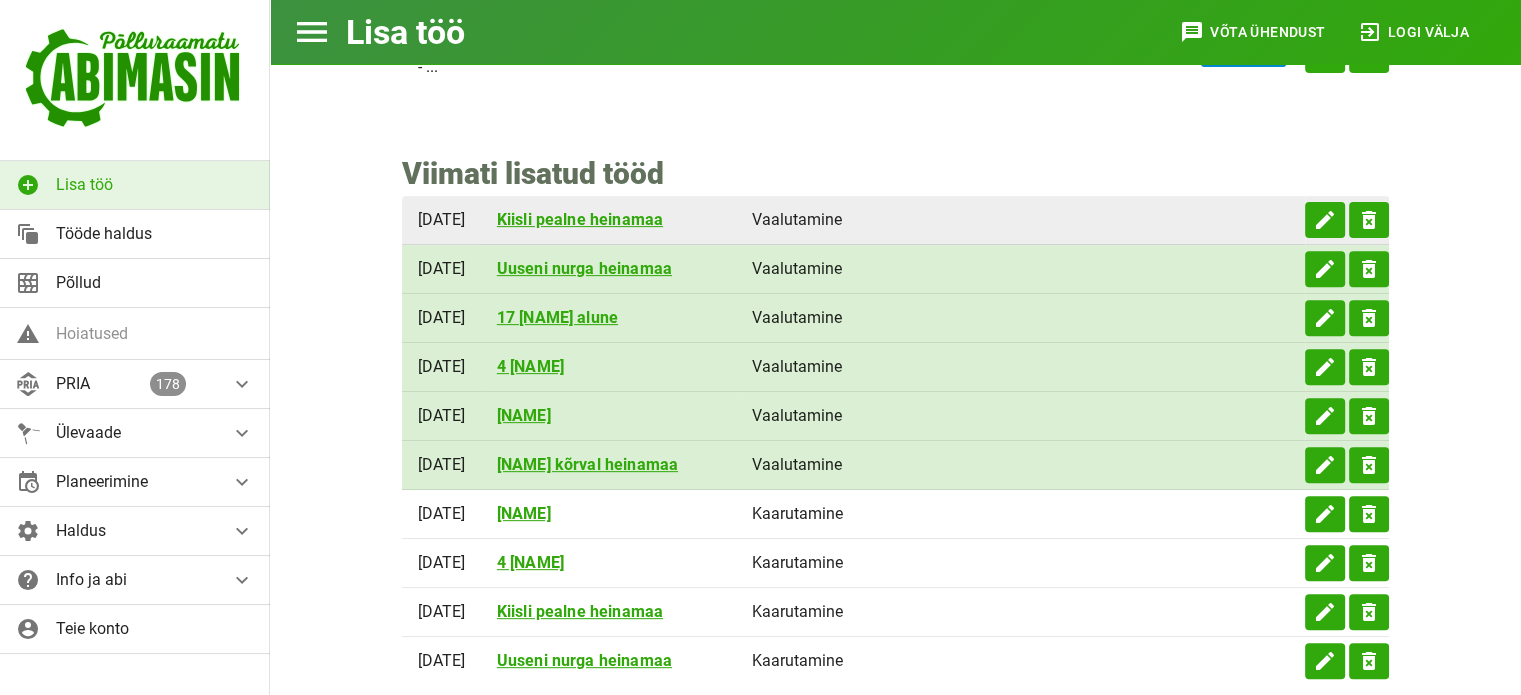 click on "Kiisli pealne heinamaa" at bounding box center (608, 220) 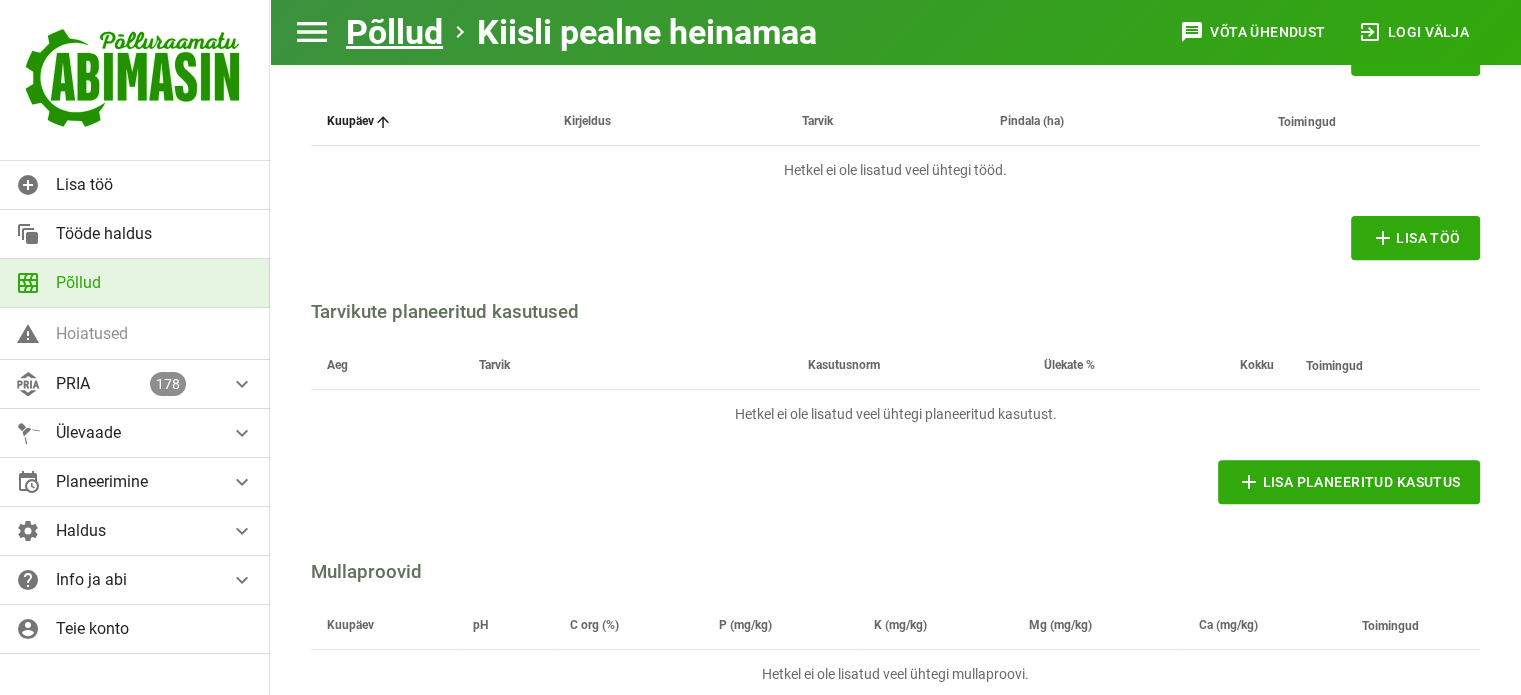 scroll, scrollTop: 0, scrollLeft: 0, axis: both 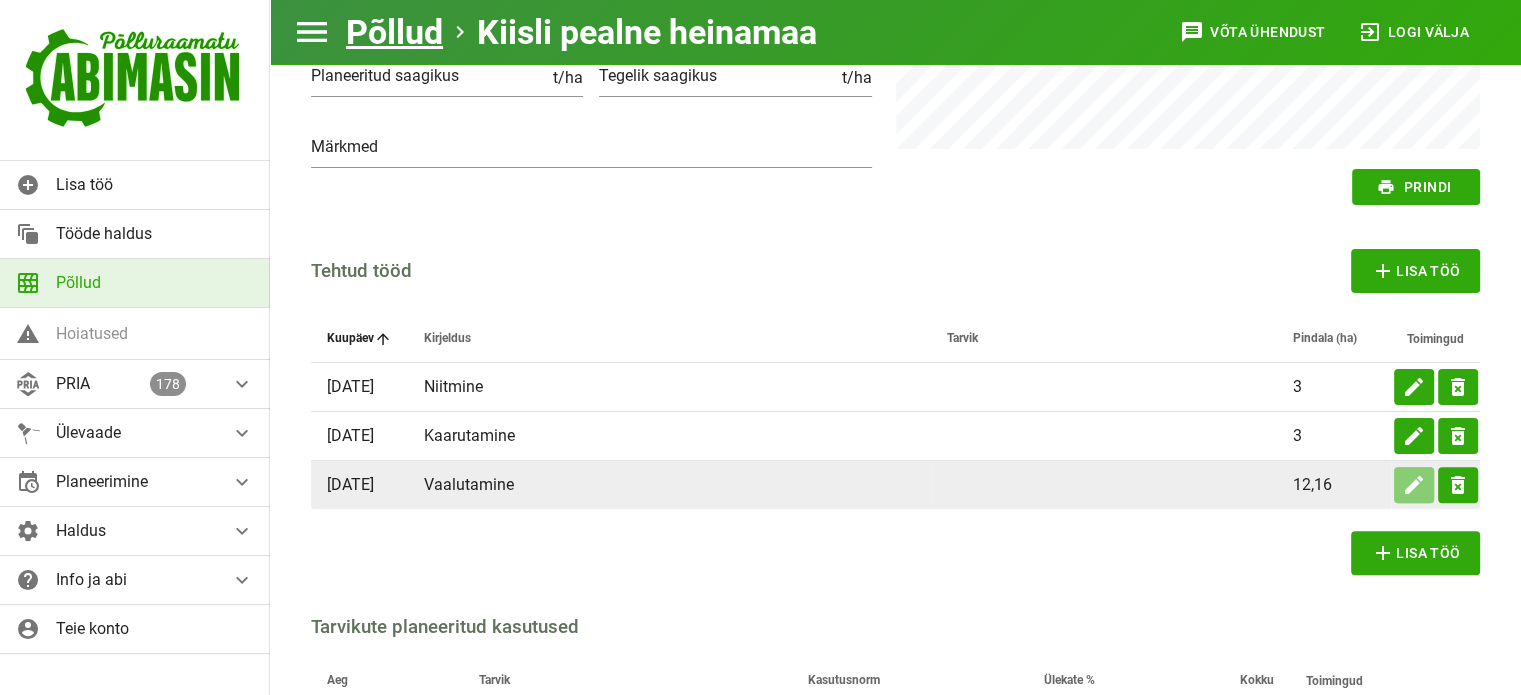 click on "edit" at bounding box center [1414, 387] 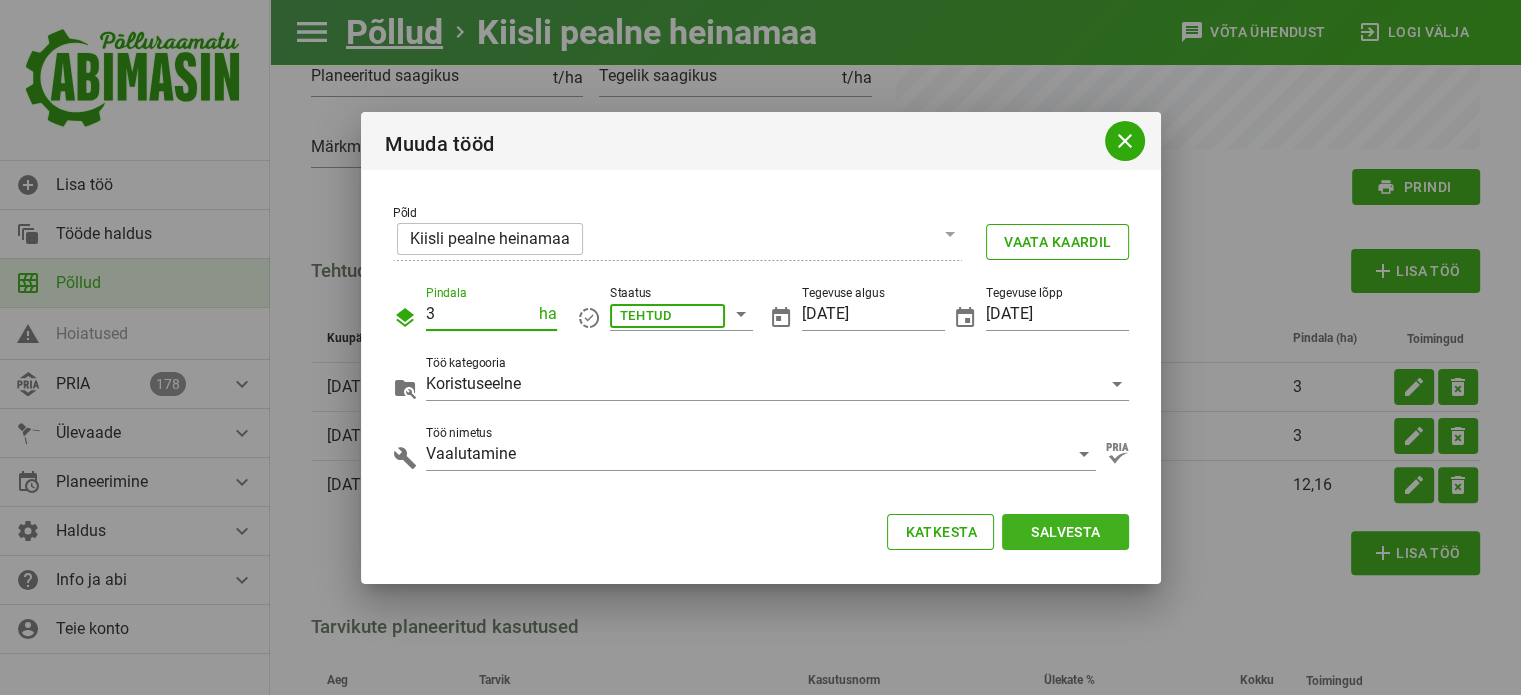 type on "3" 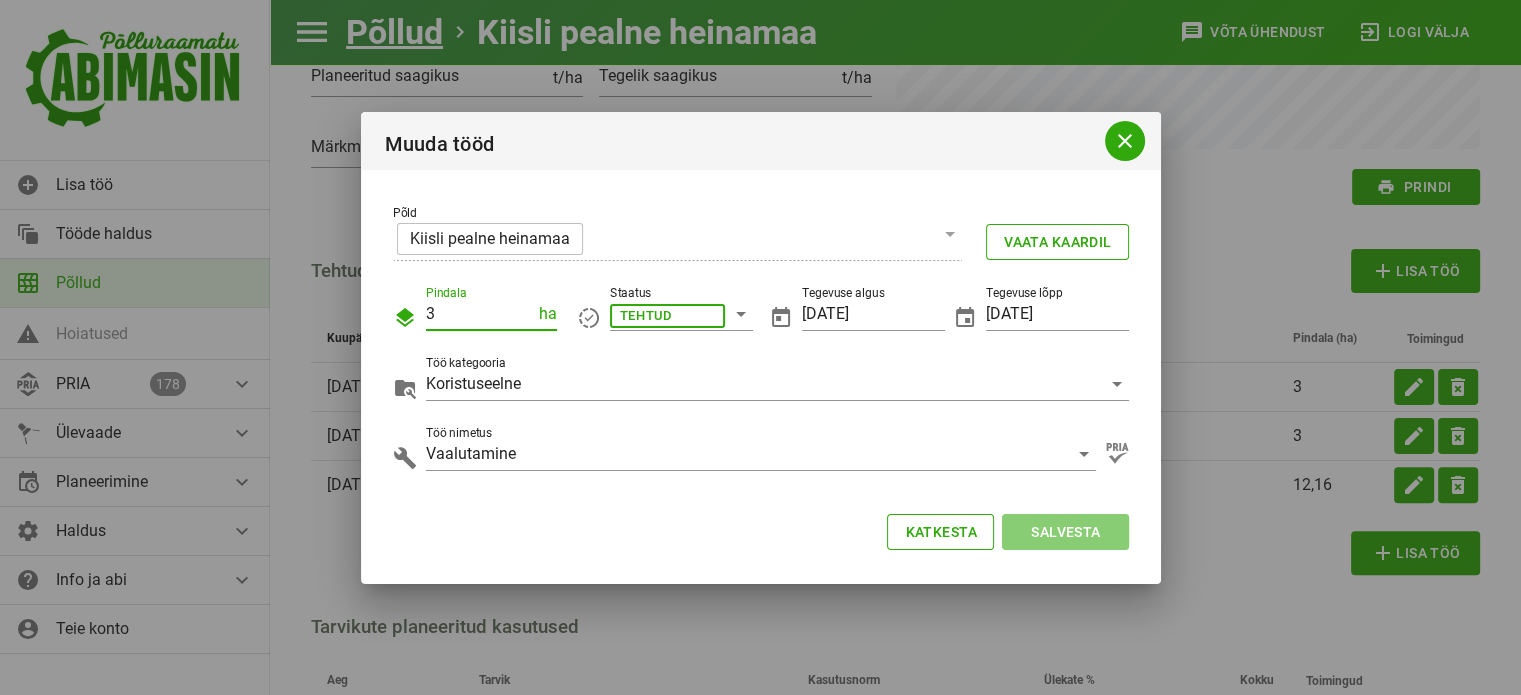 click on "Salvesta" at bounding box center (1065, 532) 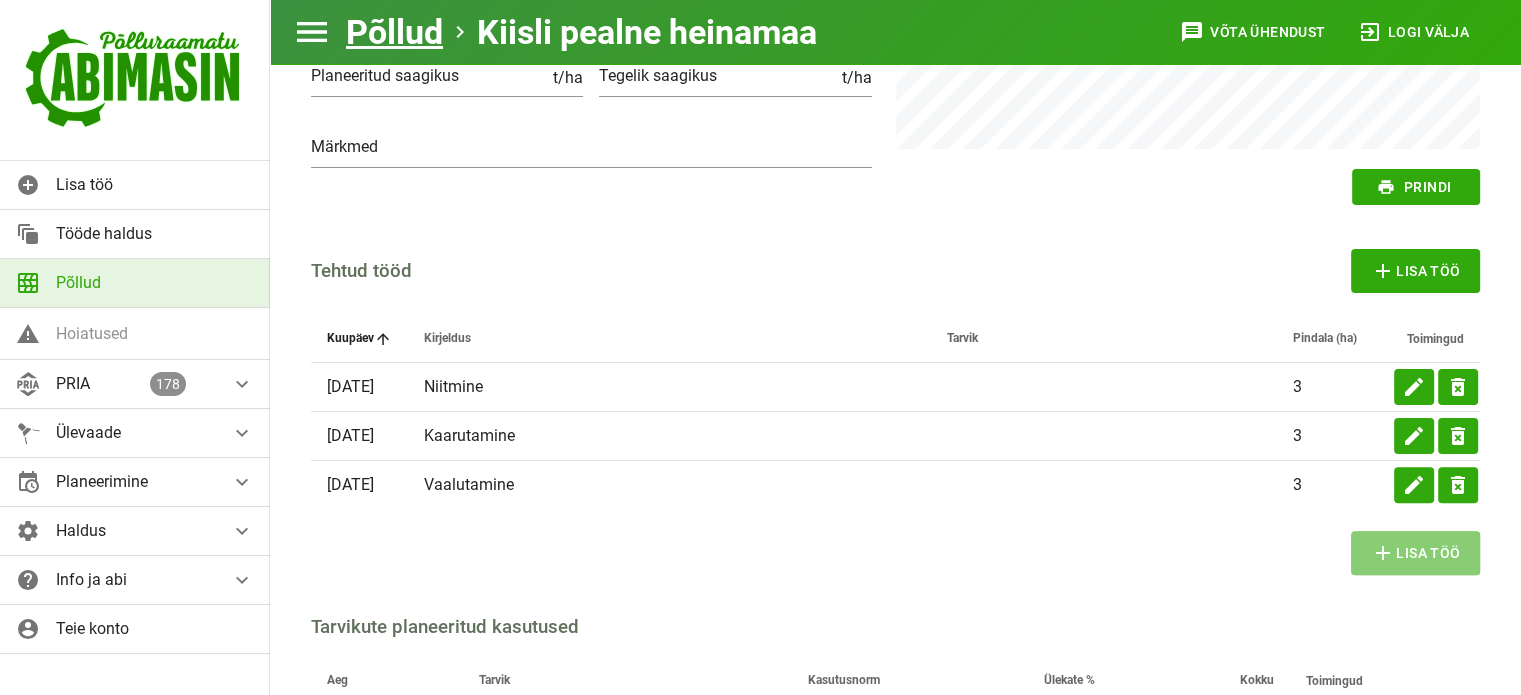 click on "add  Lisa töö" at bounding box center [1416, 553] 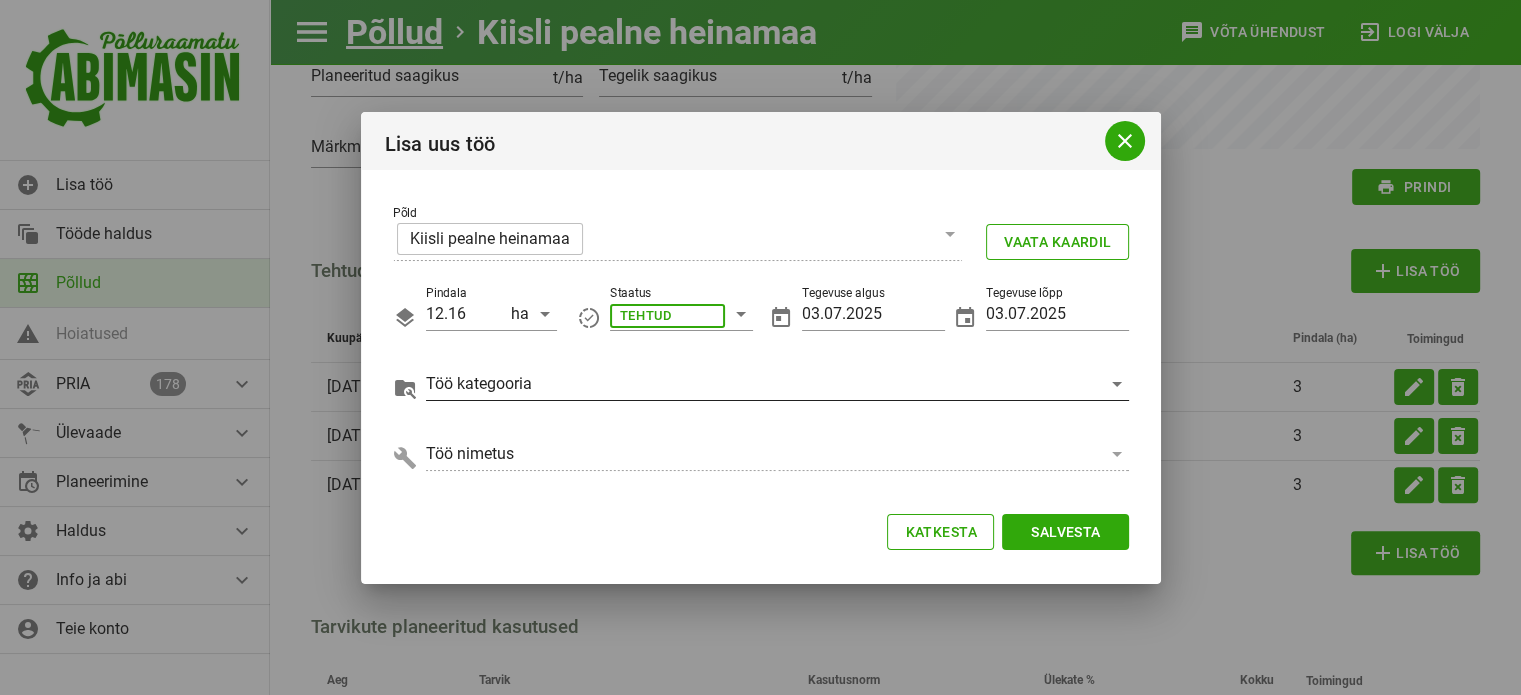 click at bounding box center (667, 314) 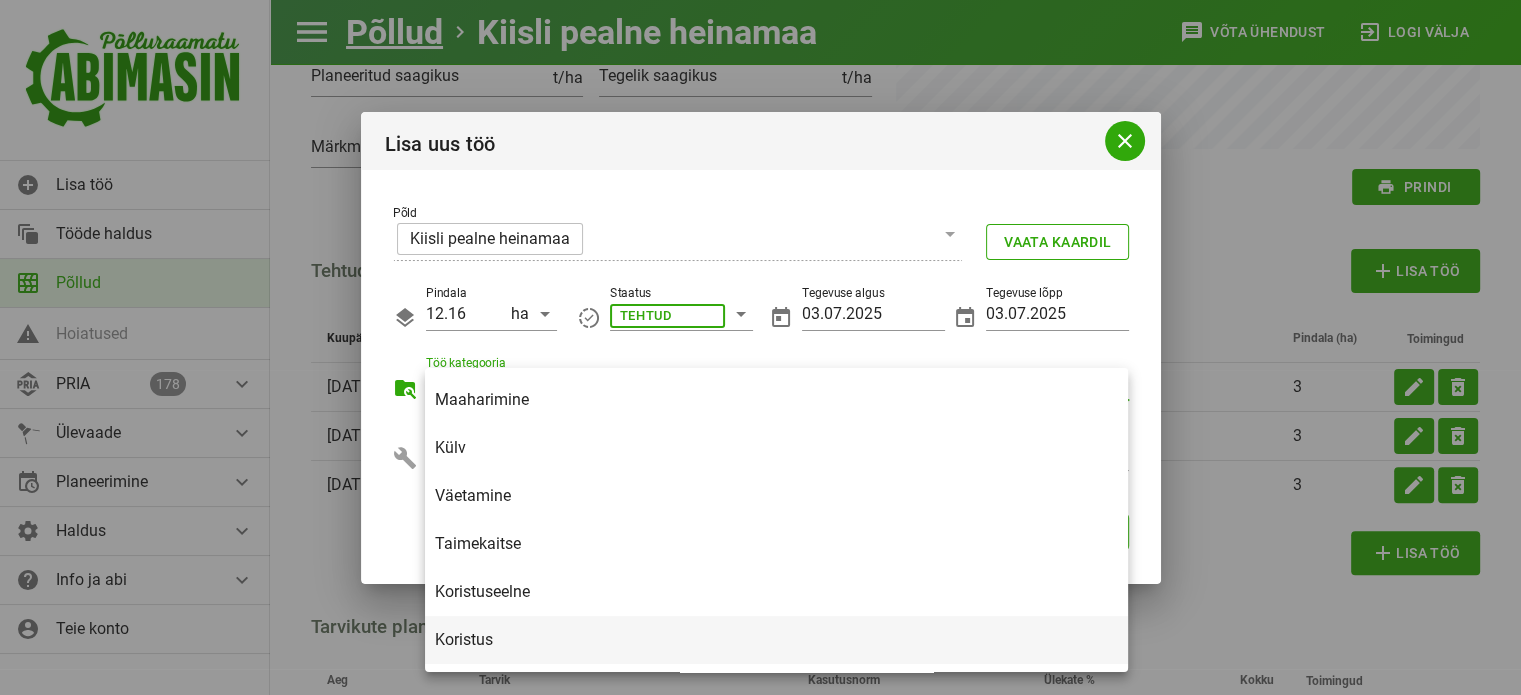 click on "Koristus" at bounding box center [776, 639] 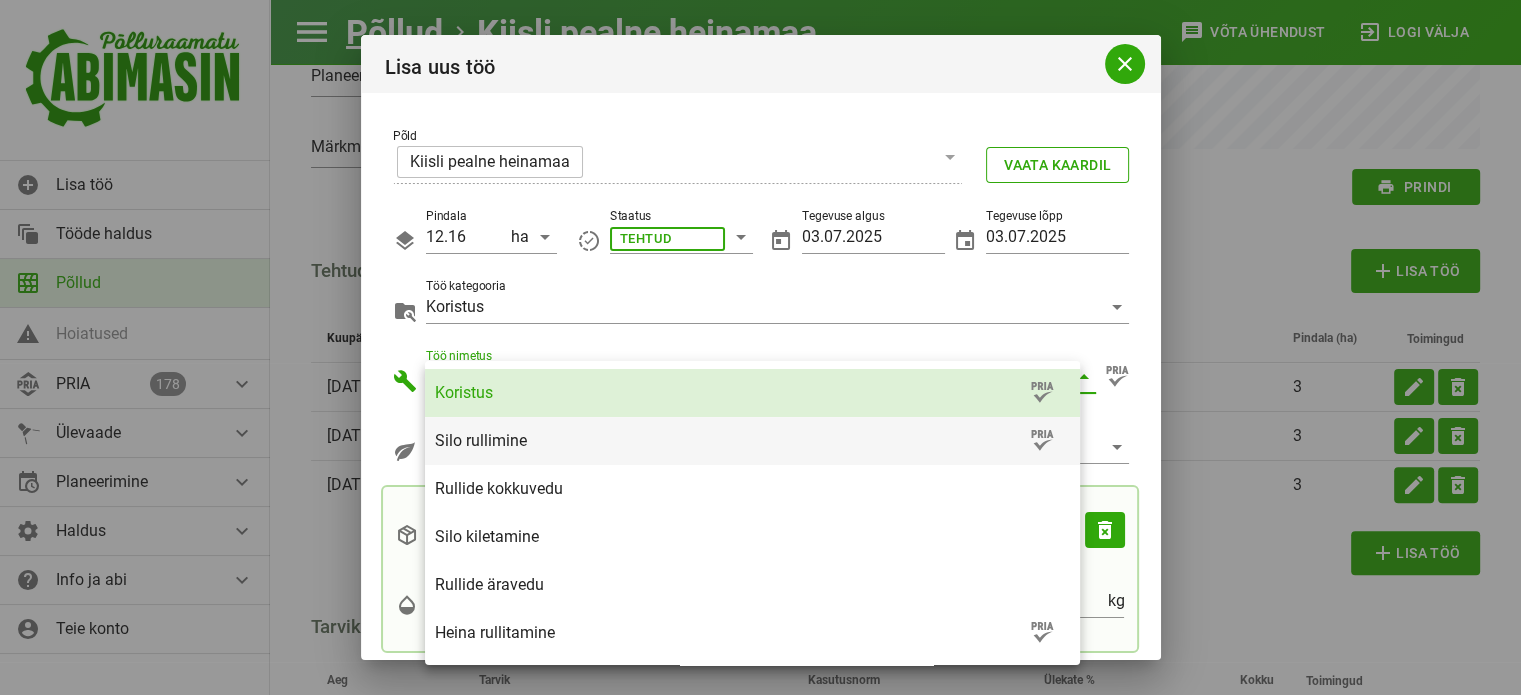 click on "Silo rullimine" at bounding box center [730, 440] 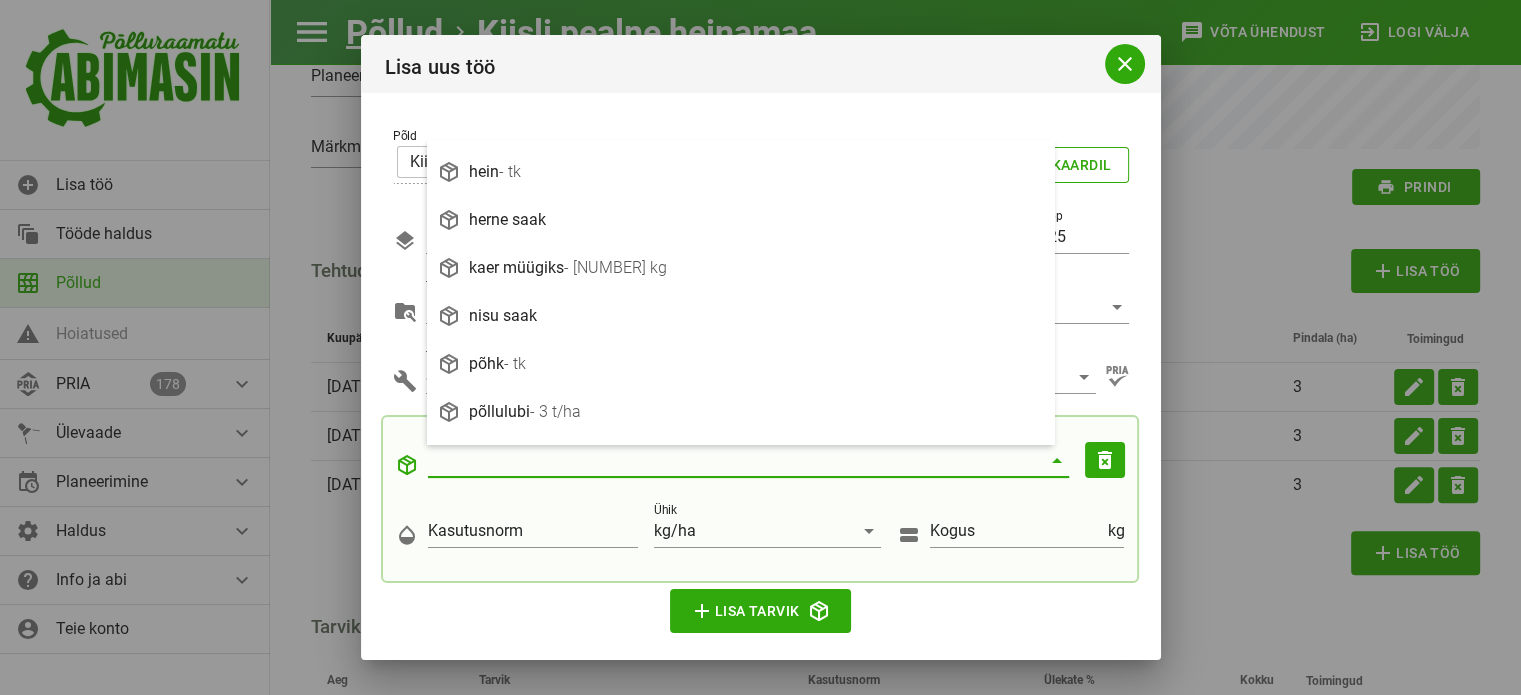 click on "Tarviku nimi" at bounding box center [734, 461] 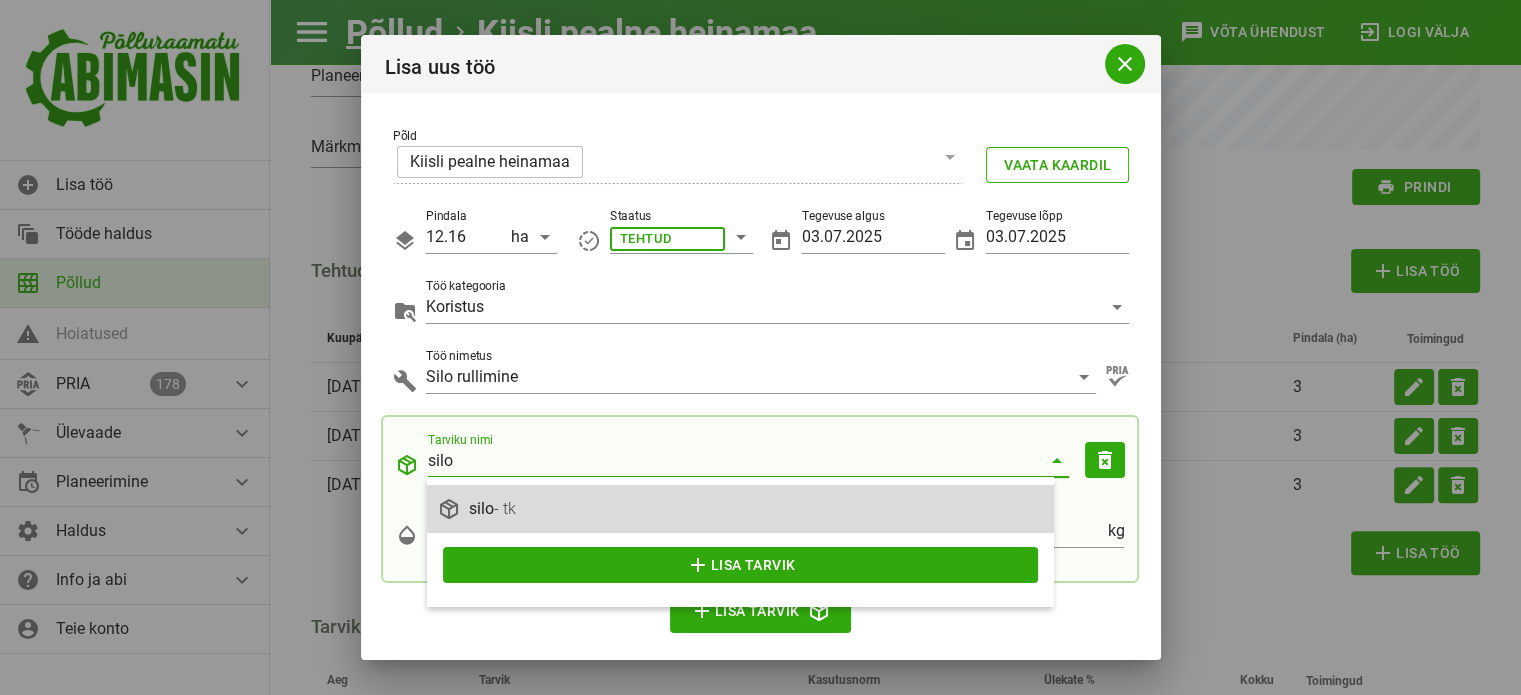 type on "silo" 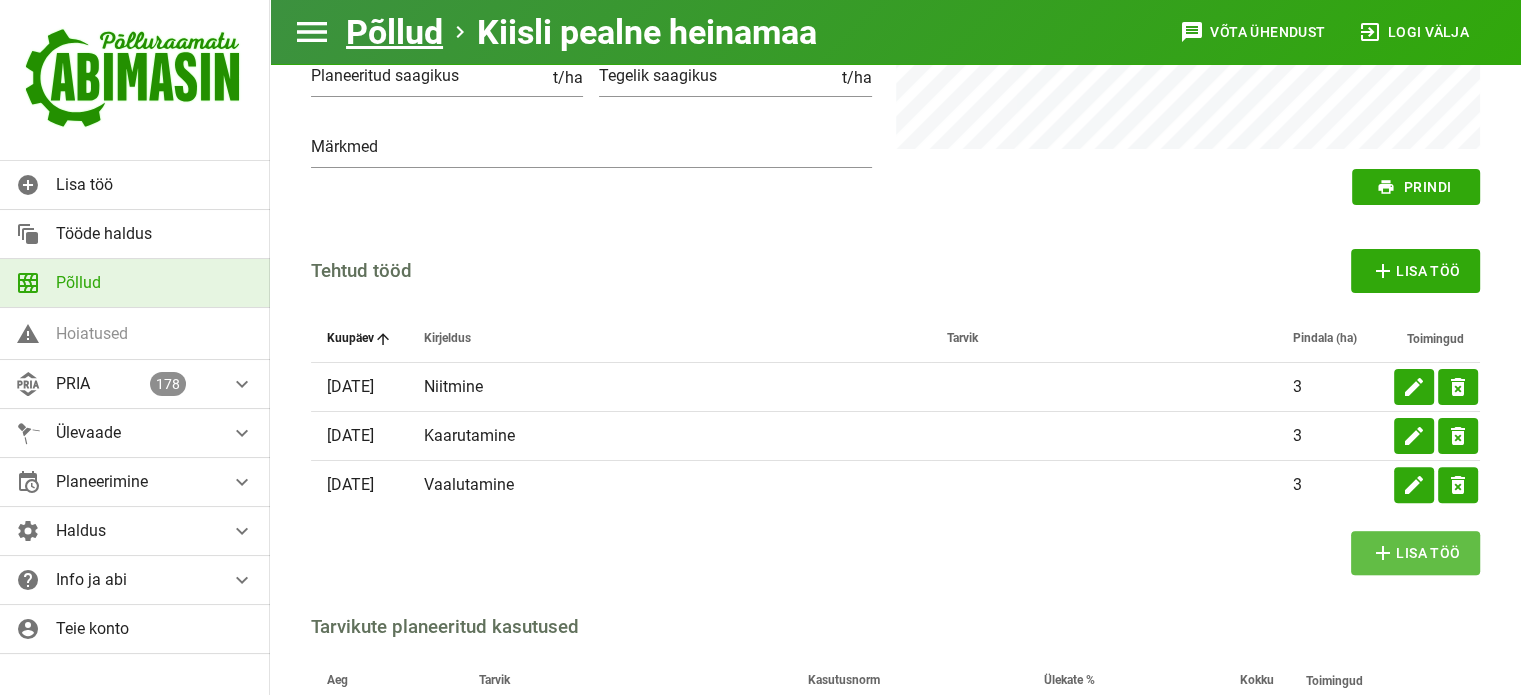 click on "add  Lisa töö" at bounding box center [1415, 553] 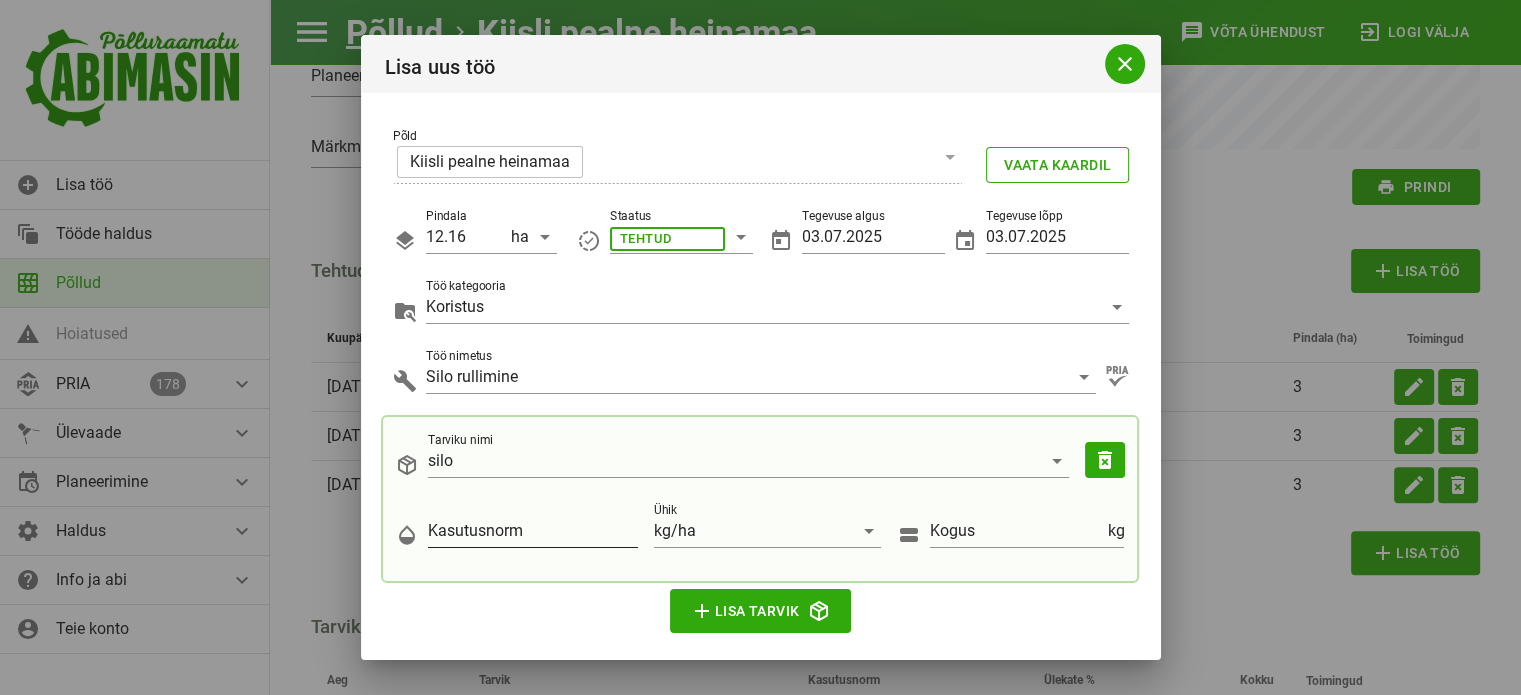 click on "Kasutusnorm" at bounding box center [533, 531] 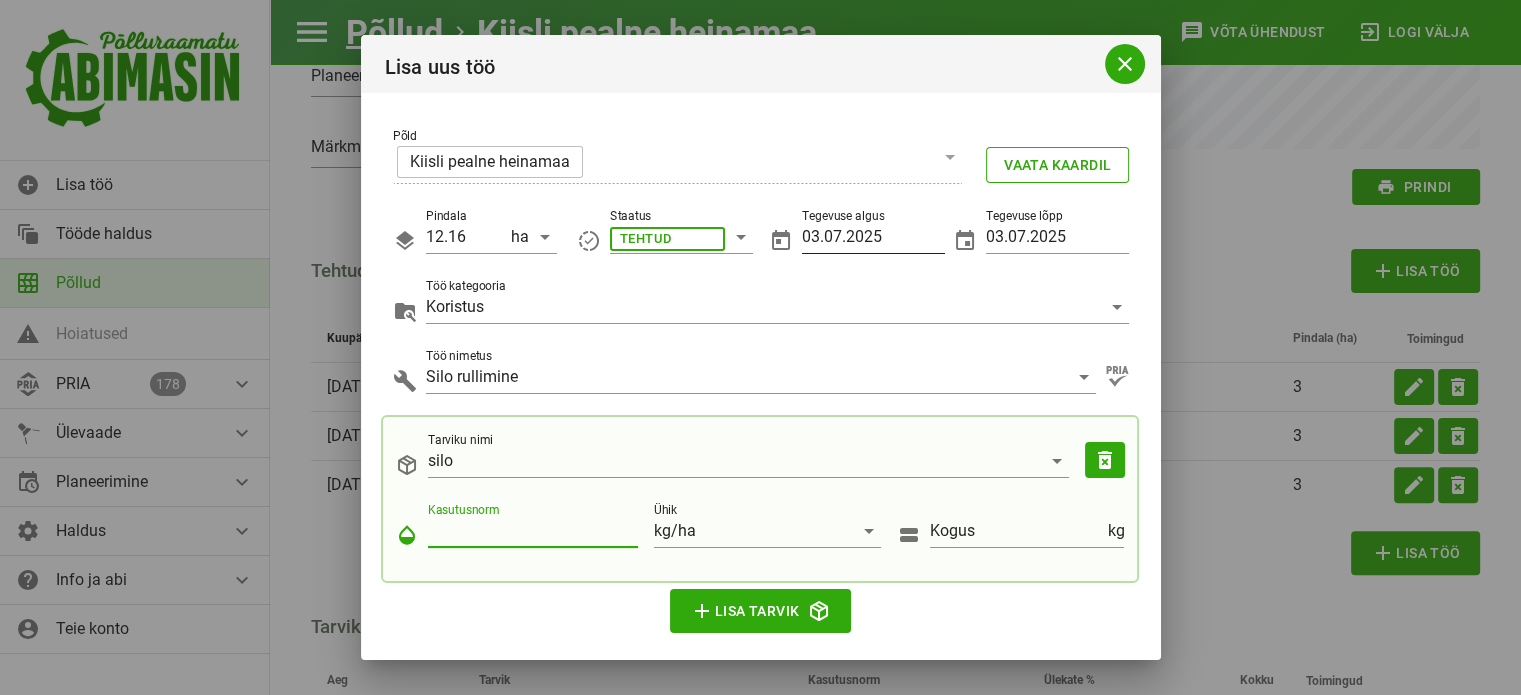 click on "03.07.2025" at bounding box center (873, 237) 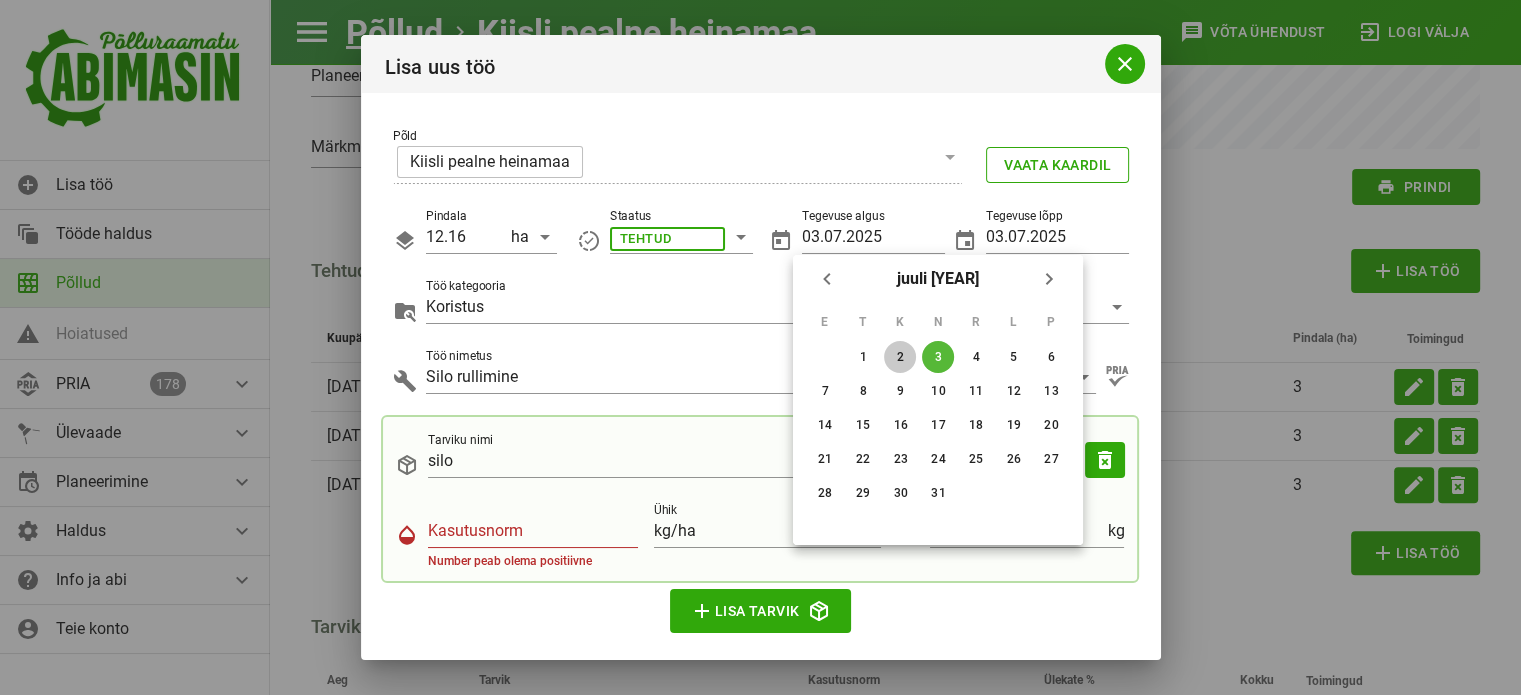 click on "2" at bounding box center [863, 357] 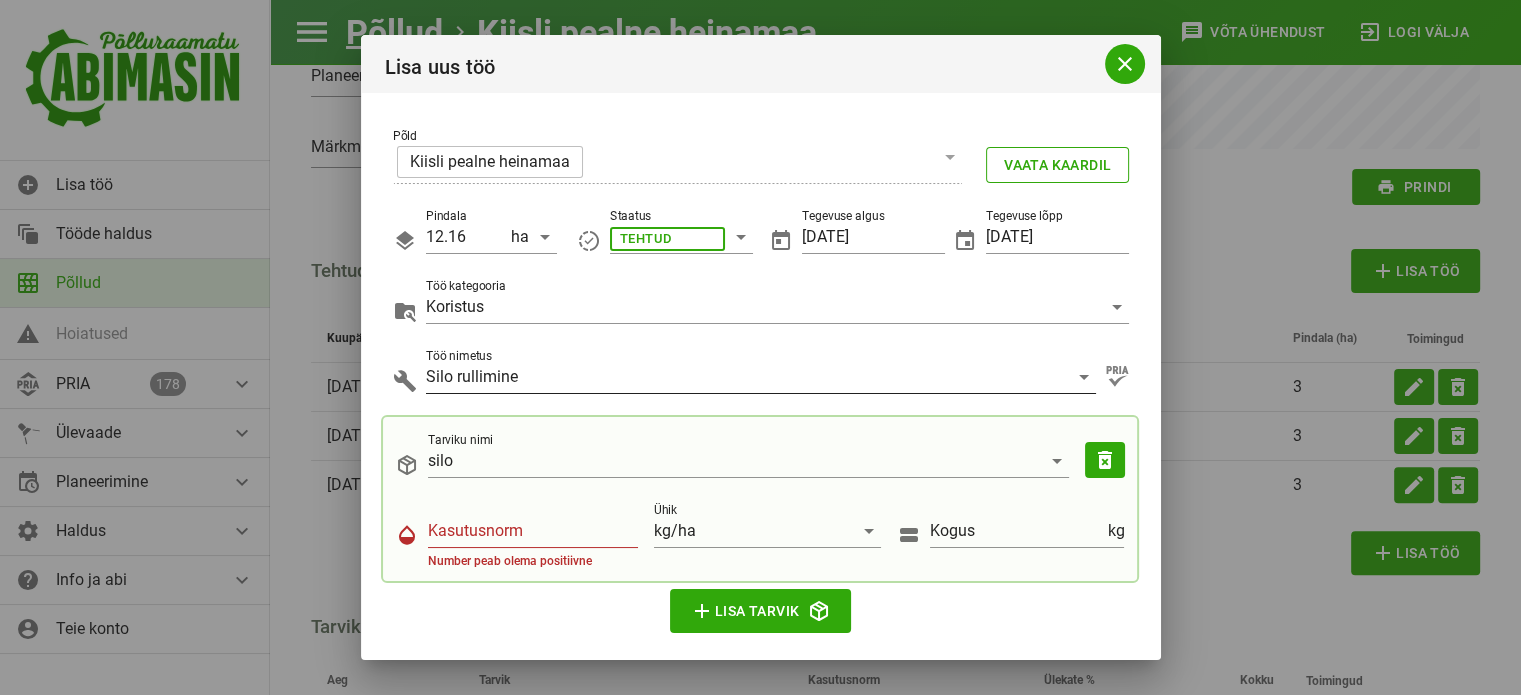 click on "Silo rullimine" at bounding box center (667, 237) 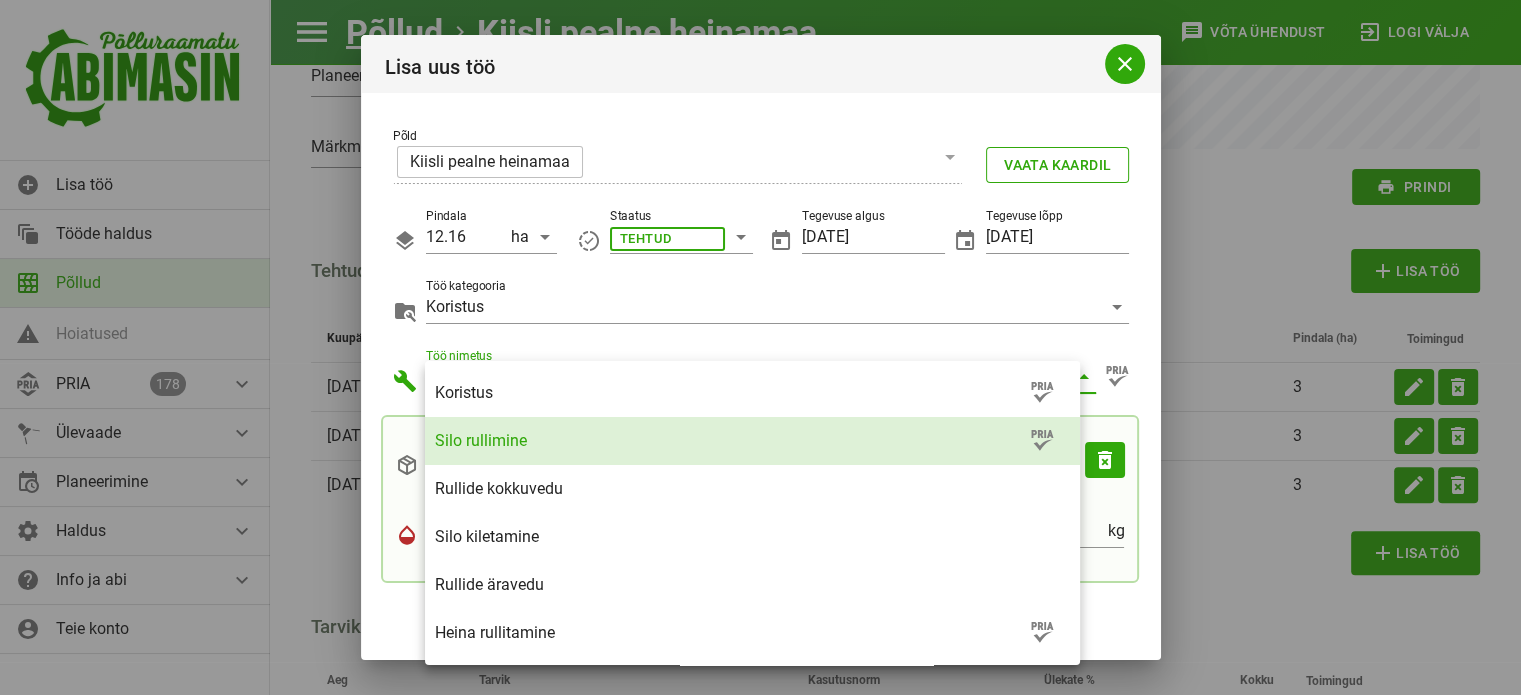 click on "Koristus Silo rullimine Rullide kokkuvedu Silo kiletamine Rullide äravedu Heina rullitamine Heina pakkimine  Töötüüpide haldamine" at bounding box center (752, 570) 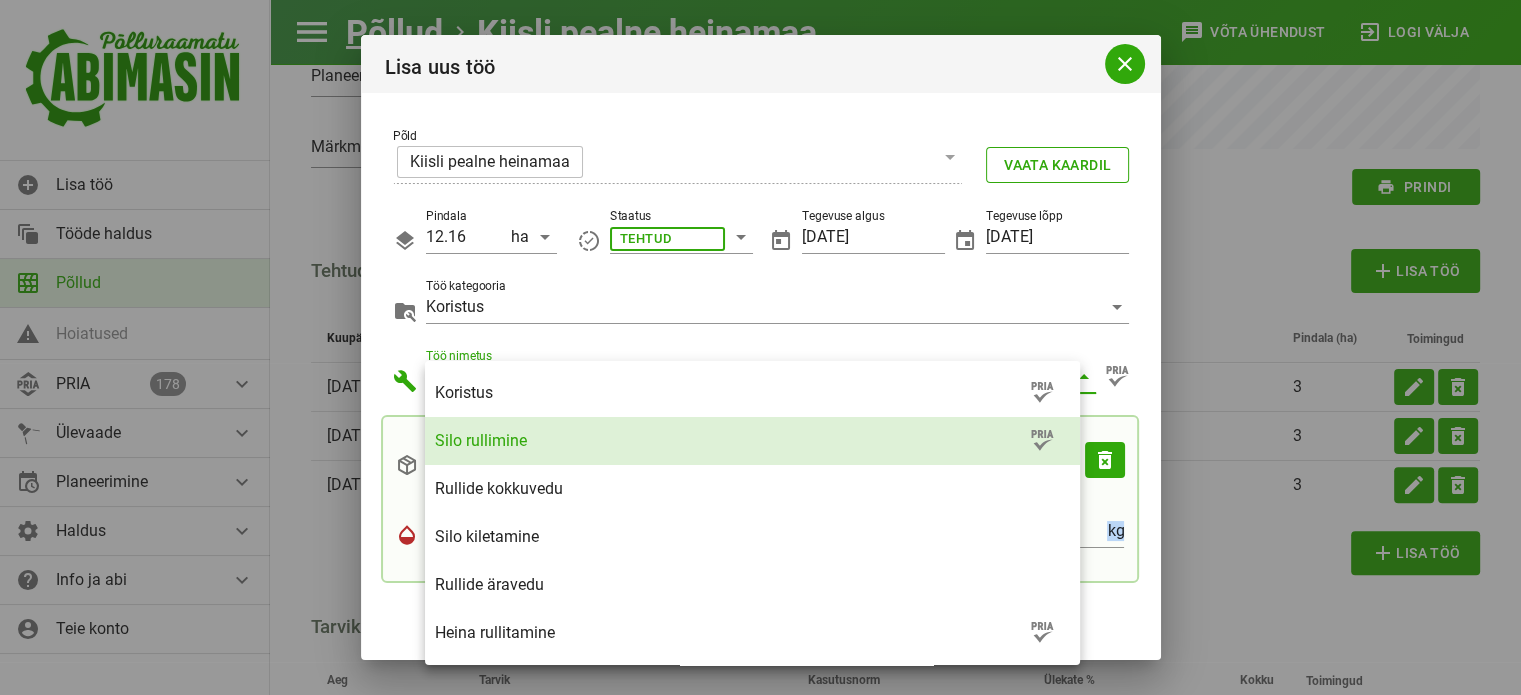 click on "Koristus Silo rullimine Rullide kokkuvedu Silo kiletamine Rullide äravedu Heina rullitamine Heina pakkimine  Töötüüpide haldamine" at bounding box center (752, 570) 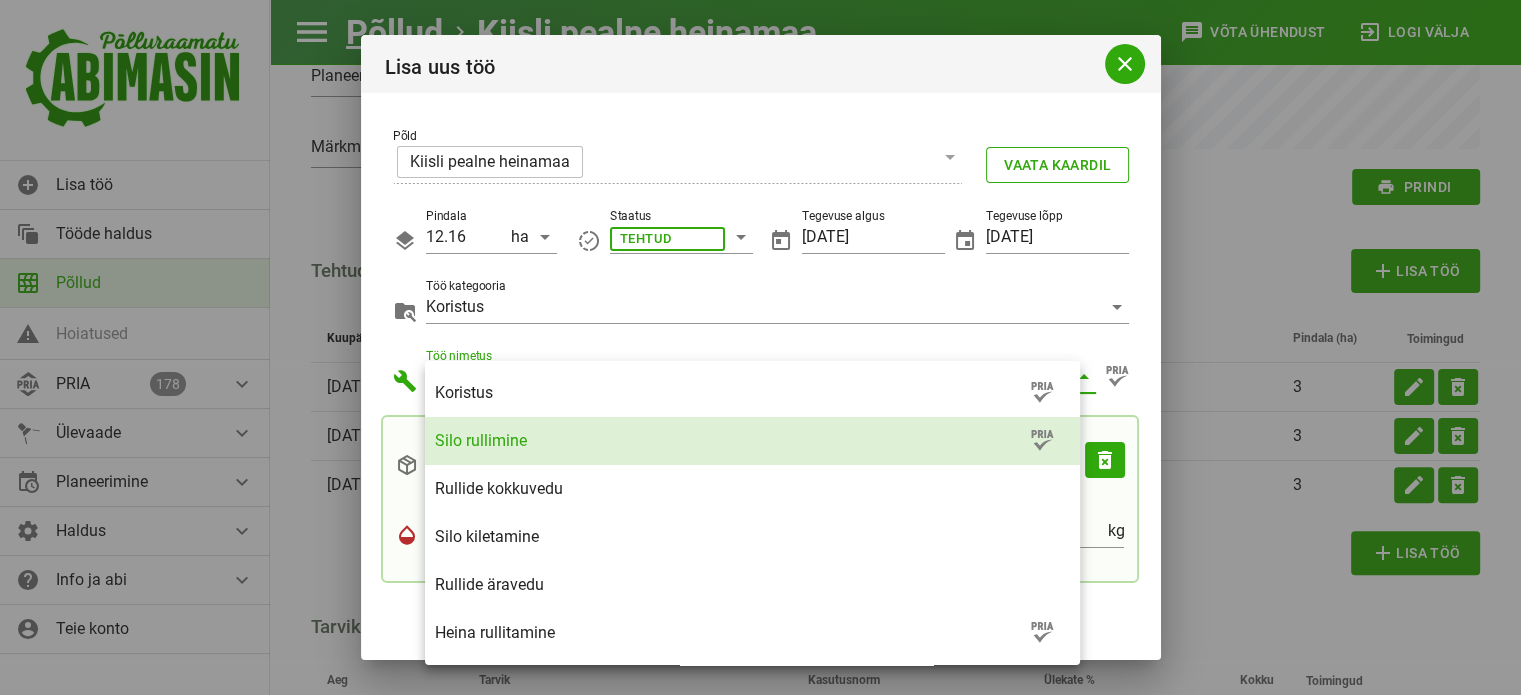click at bounding box center (760, 347) 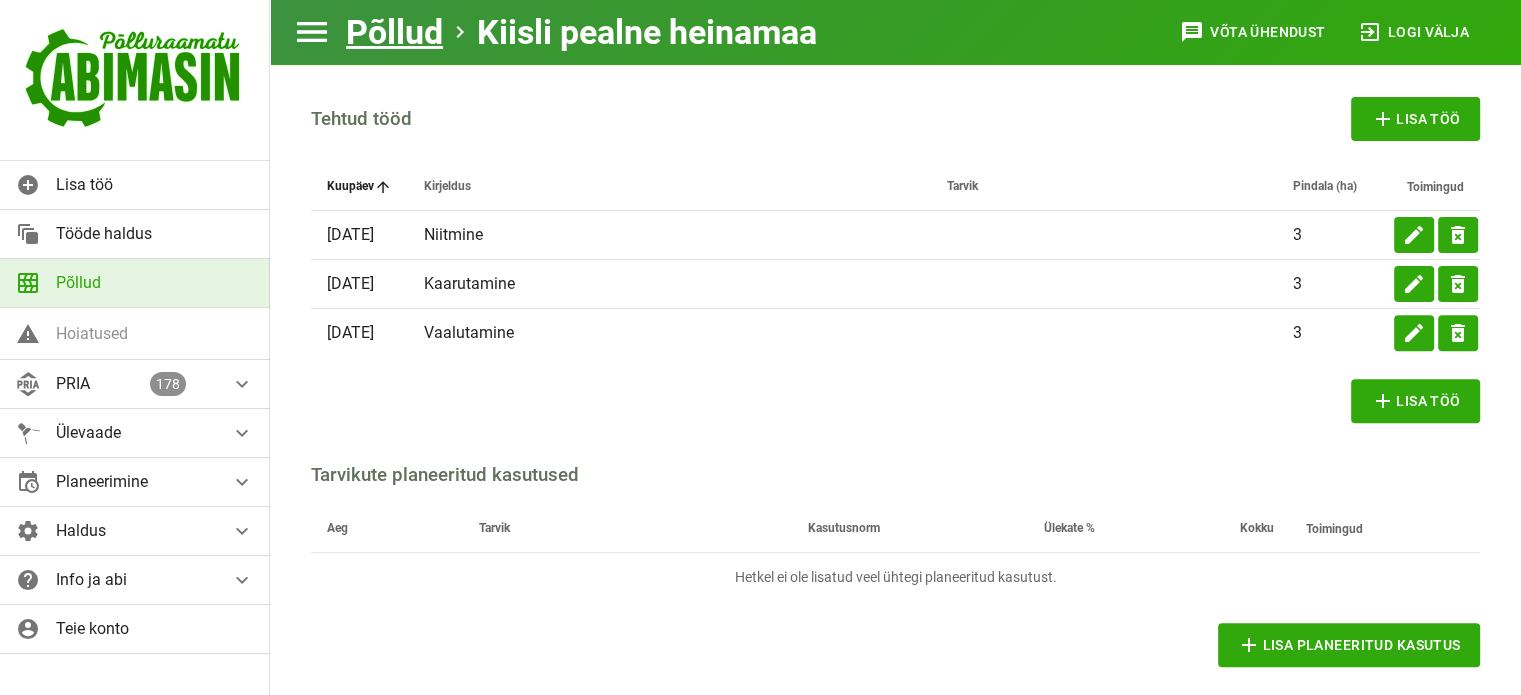 scroll, scrollTop: 659, scrollLeft: 0, axis: vertical 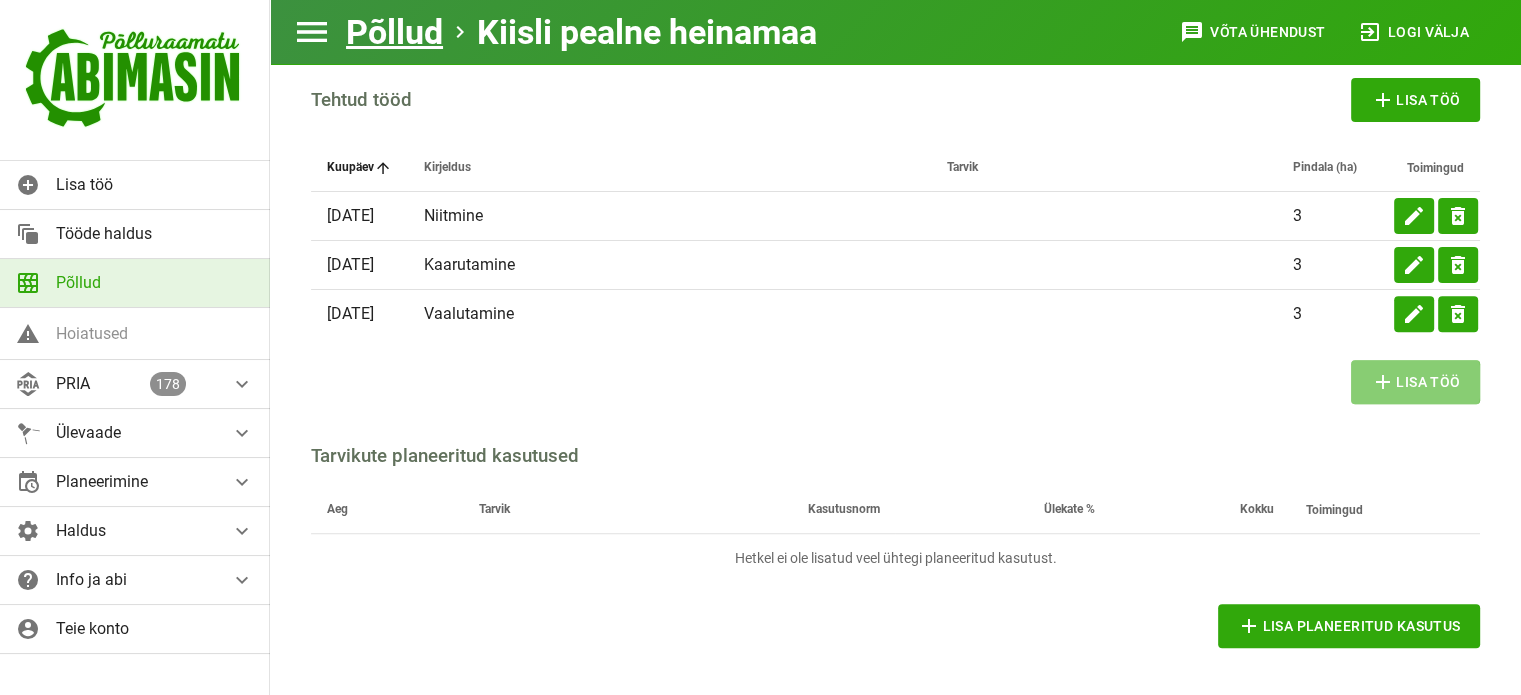 click on "add  Lisa töö" at bounding box center [1416, 382] 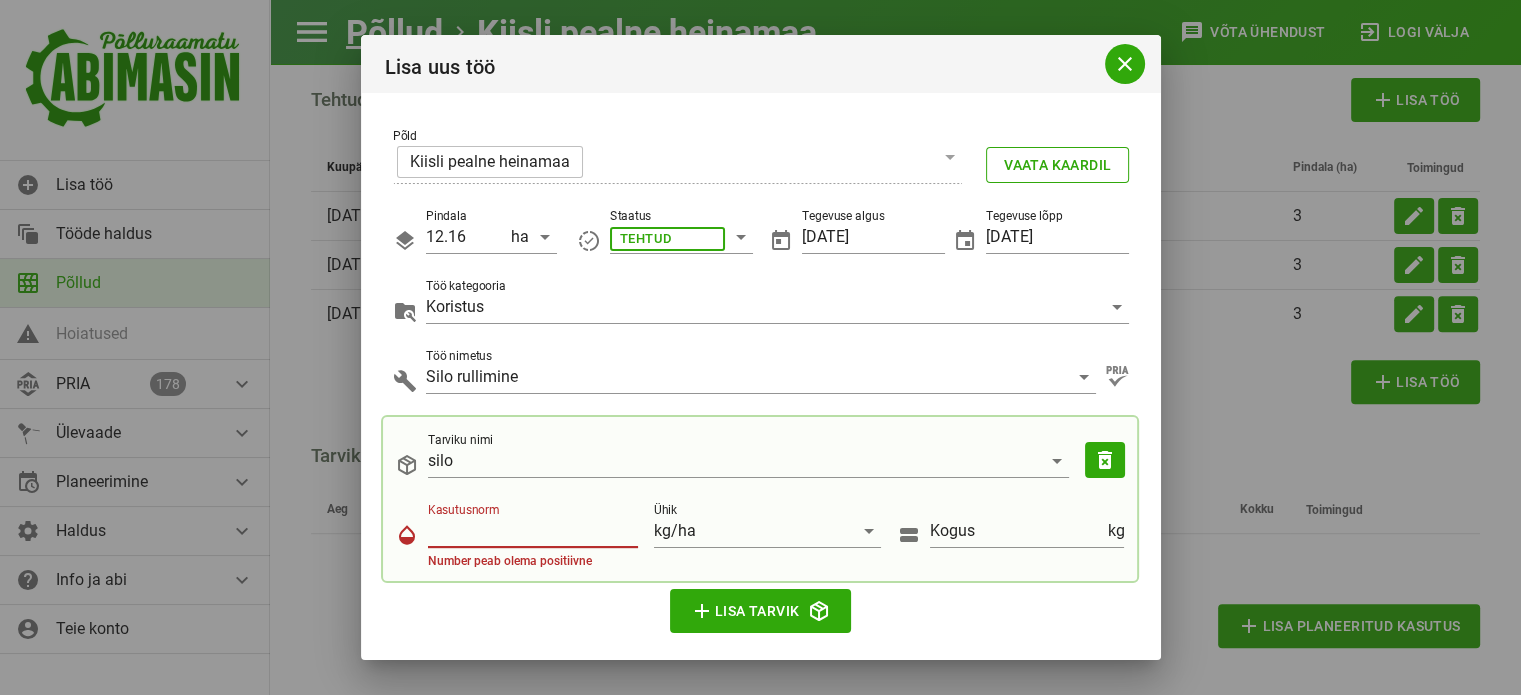 click on "Kasutusnorm" at bounding box center [533, 531] 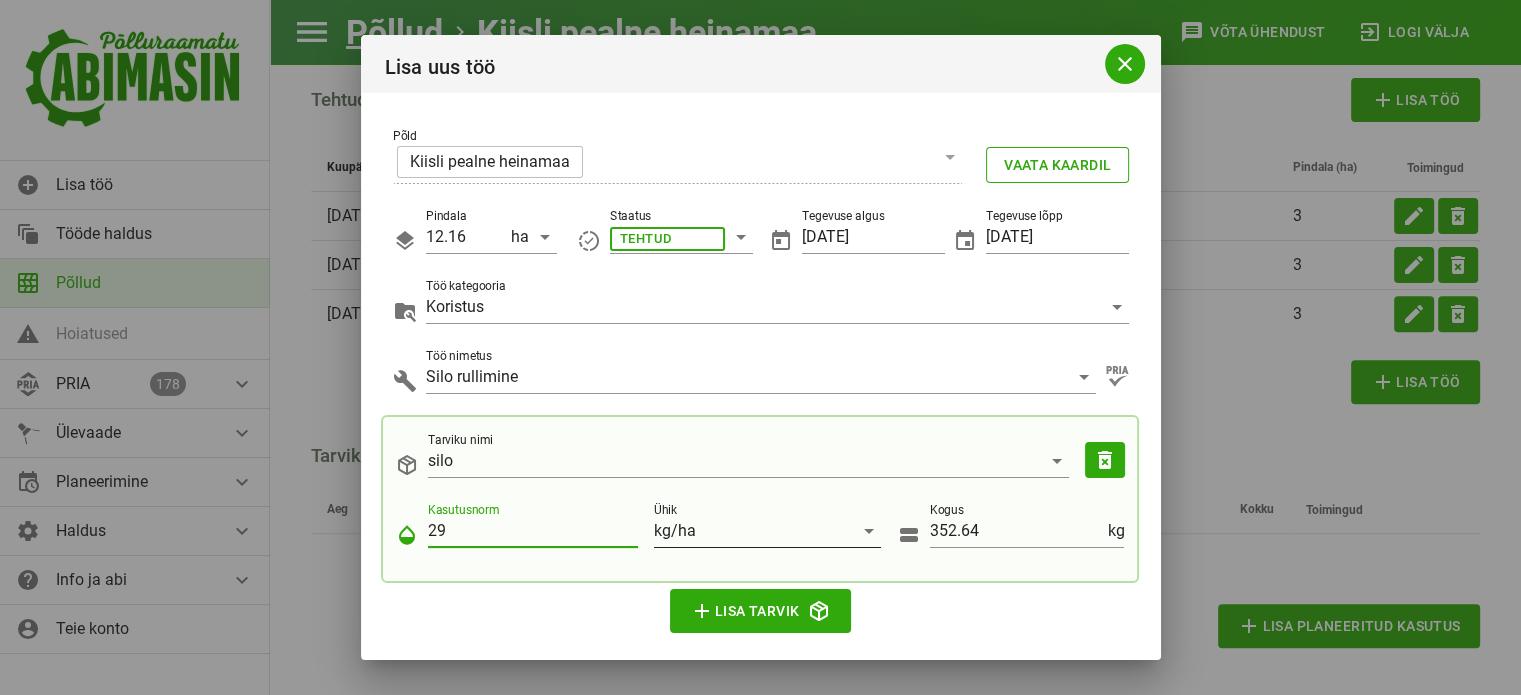 type on "29" 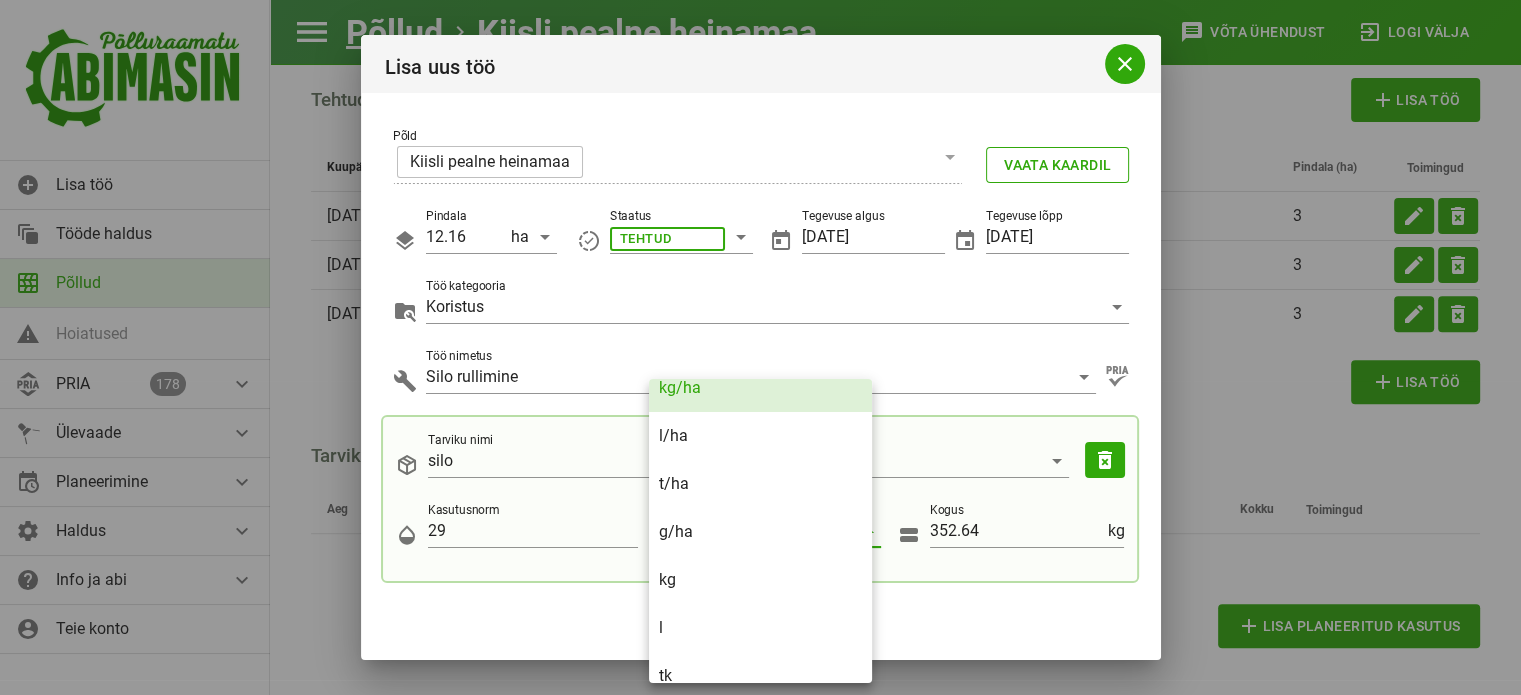 scroll, scrollTop: 48, scrollLeft: 0, axis: vertical 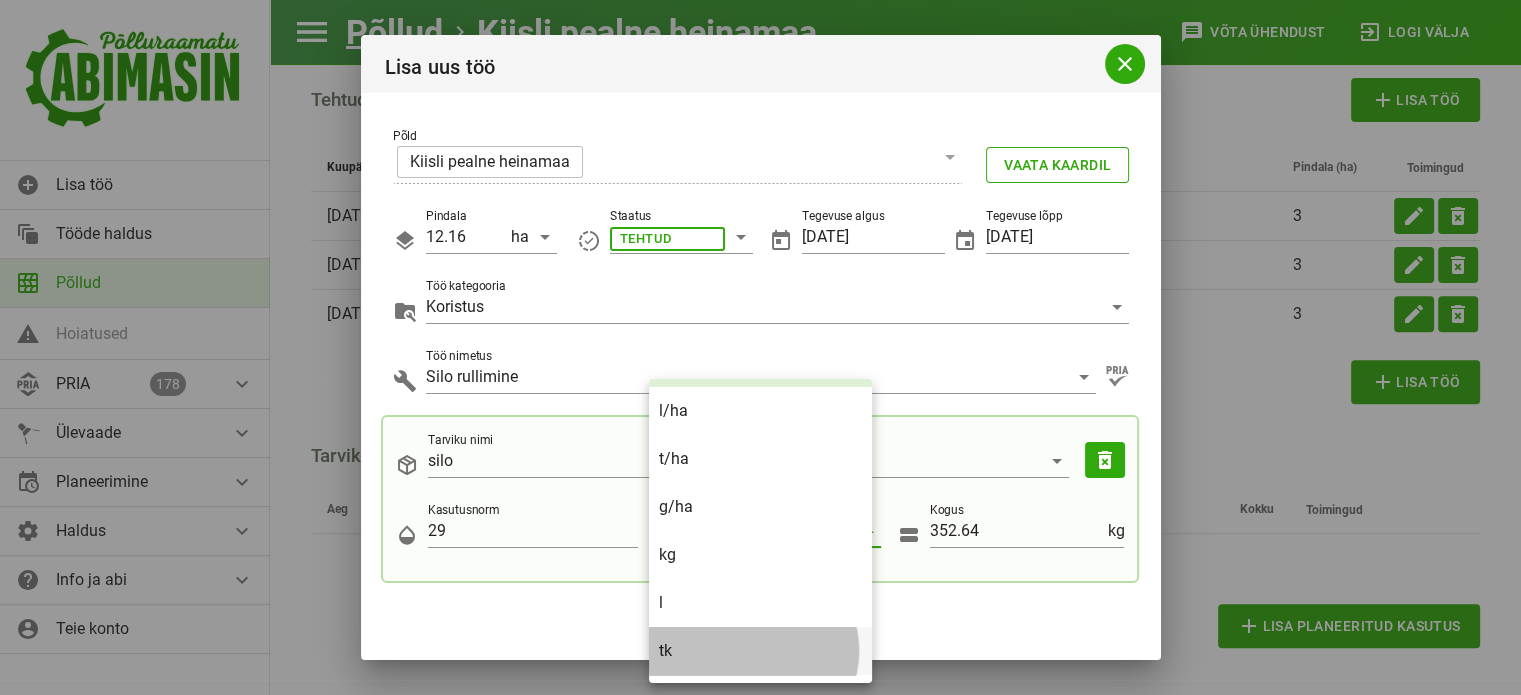click on "tk" at bounding box center [760, 650] 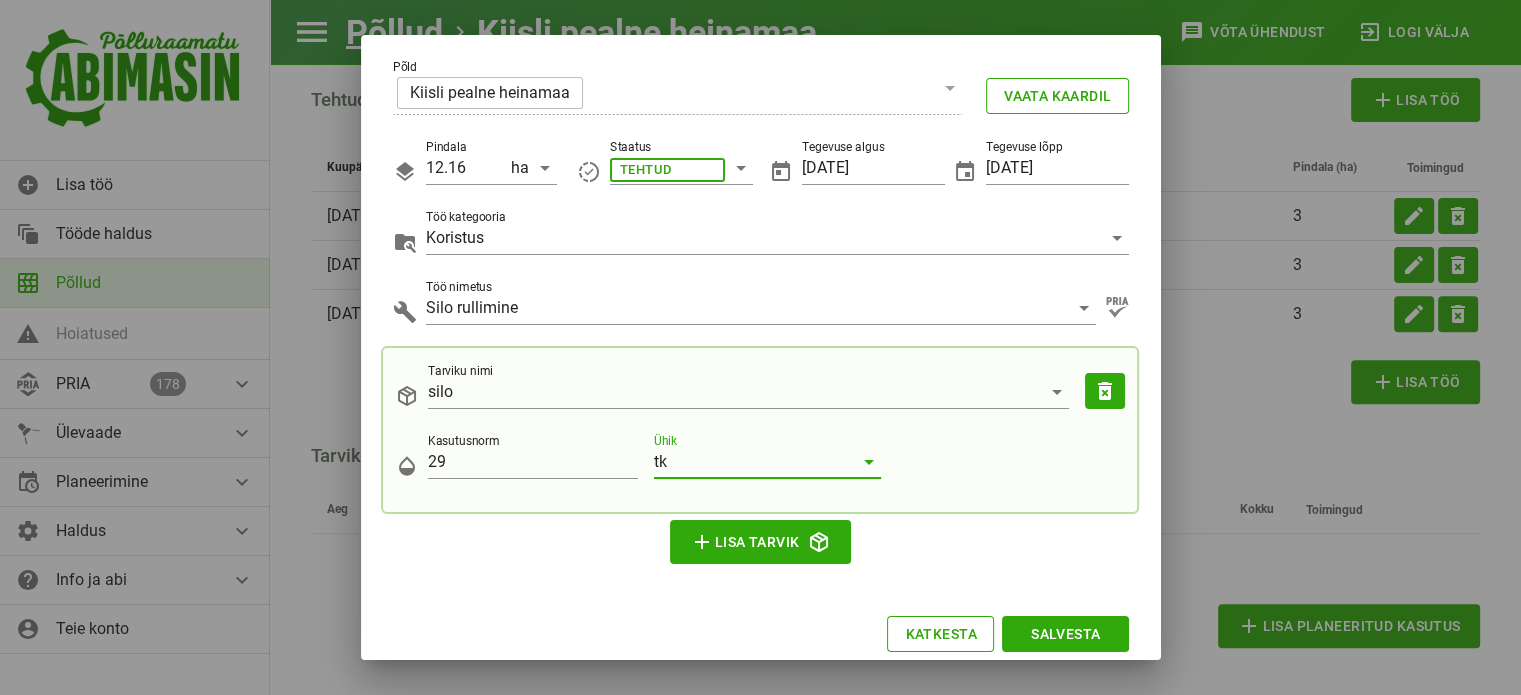 scroll, scrollTop: 76, scrollLeft: 0, axis: vertical 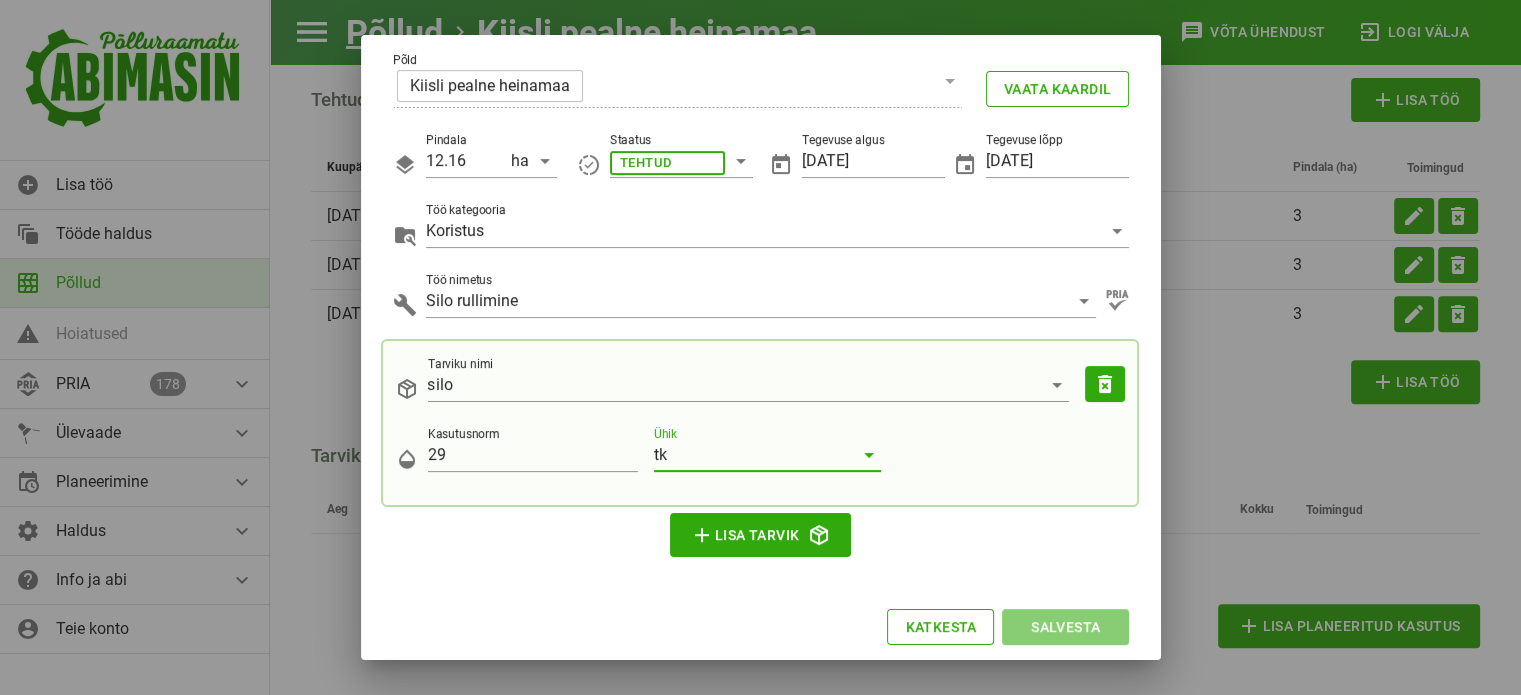 click on "Salvesta" at bounding box center (1065, 627) 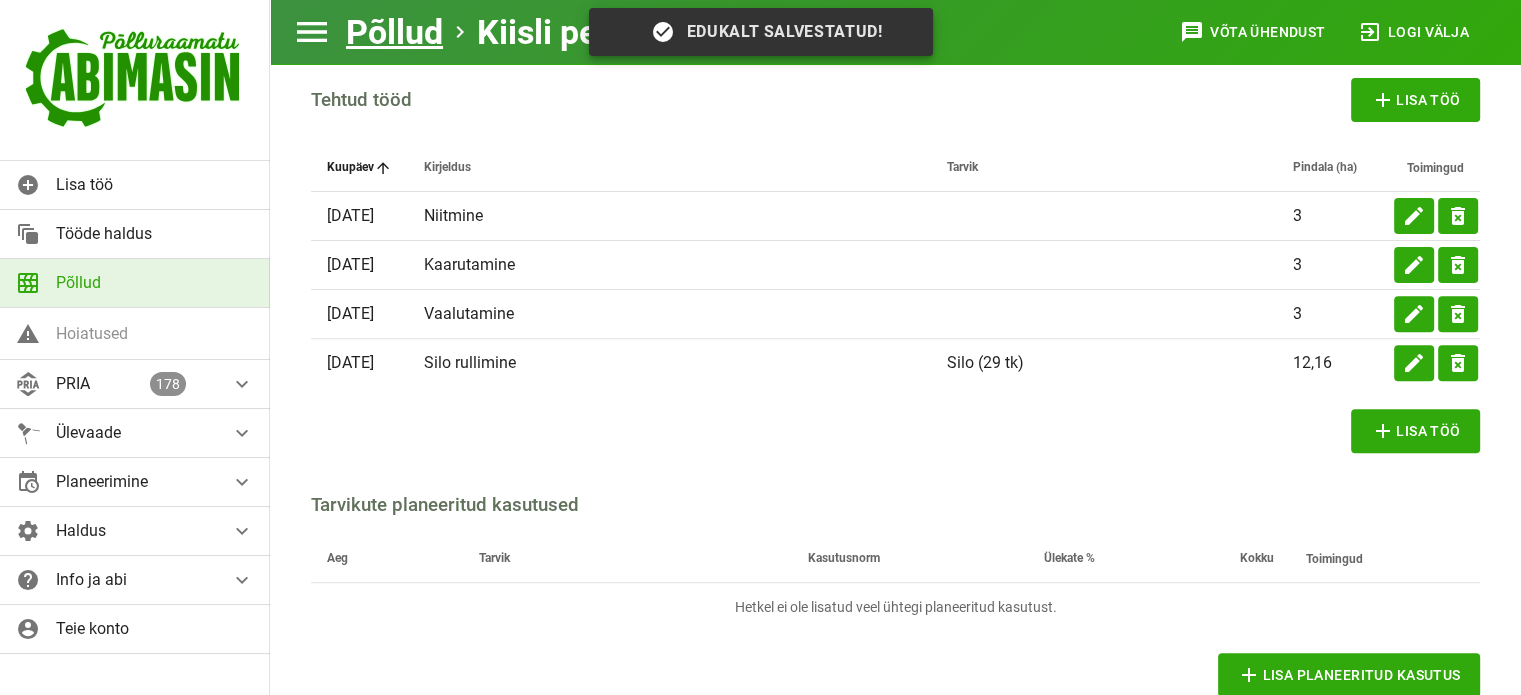 scroll, scrollTop: 0, scrollLeft: 0, axis: both 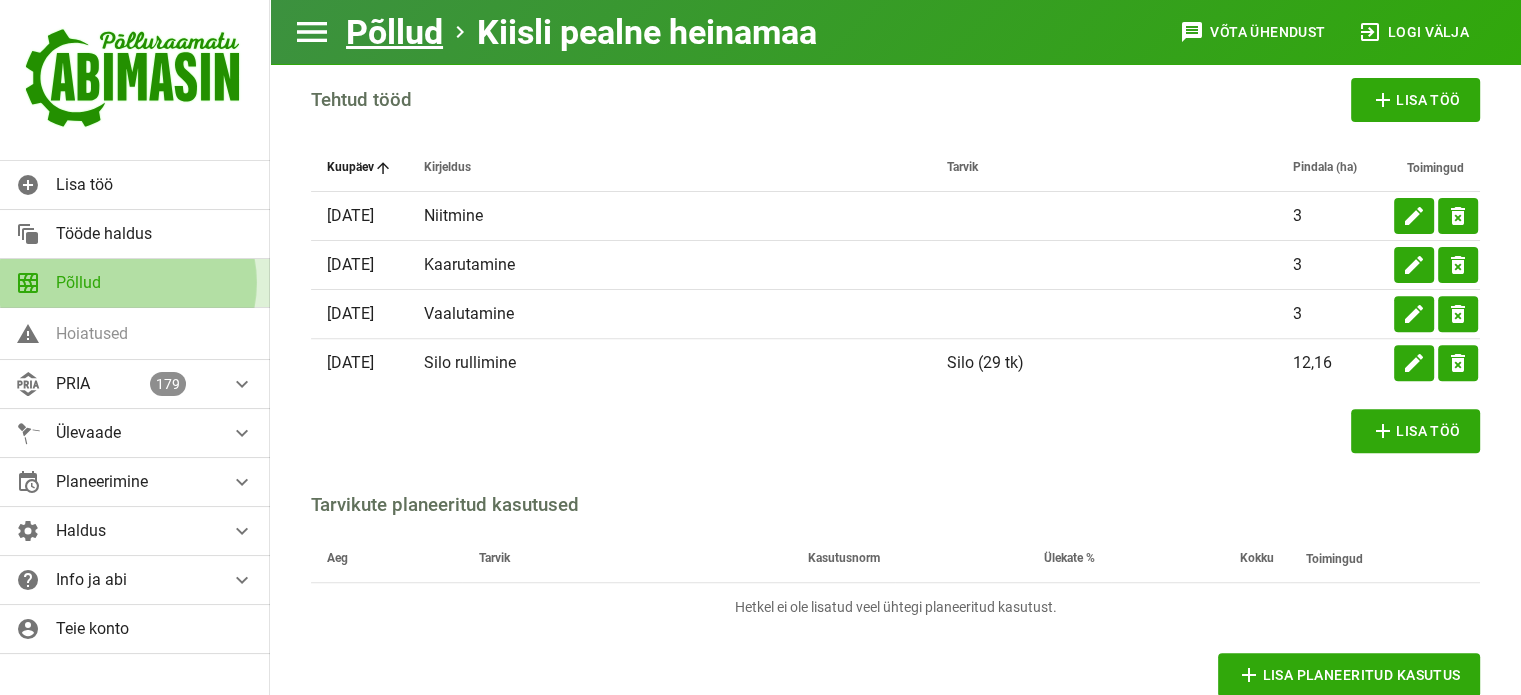click on "Põllud" at bounding box center (155, 282) 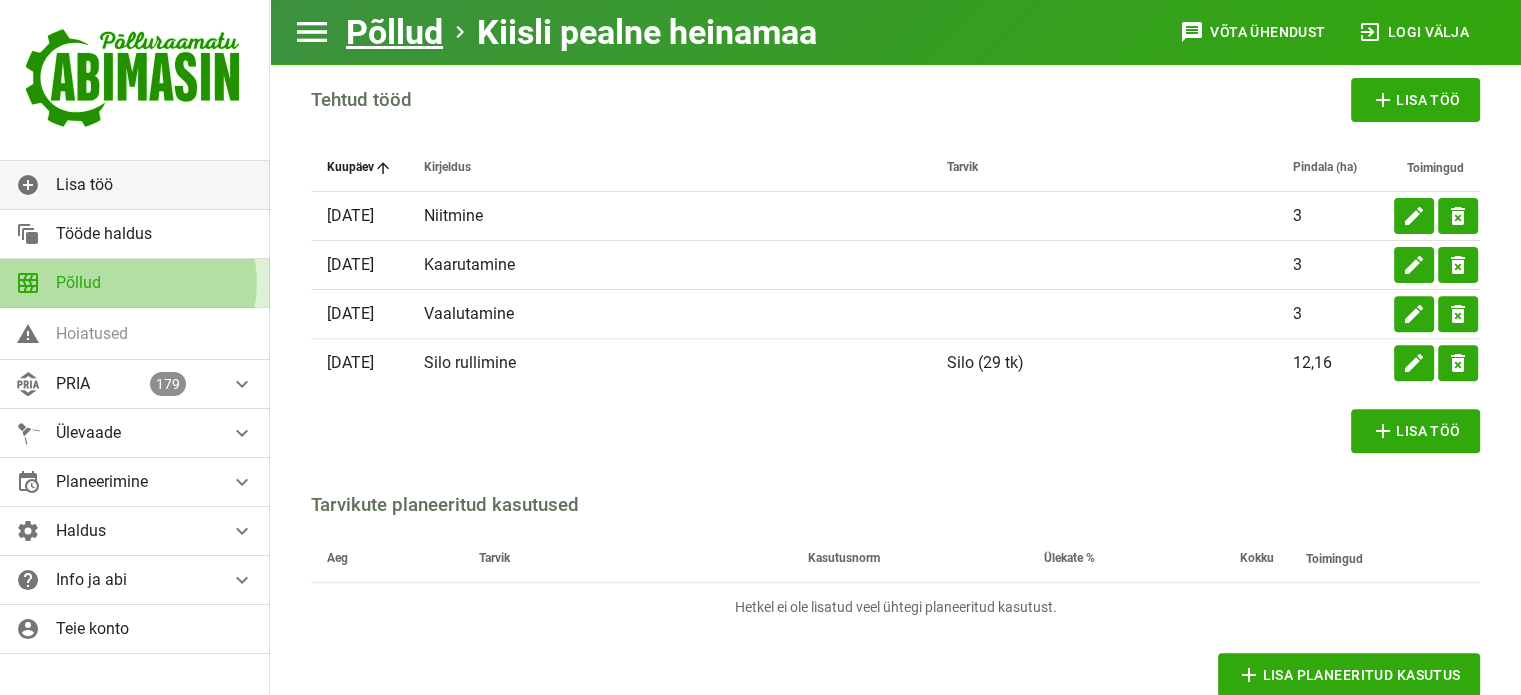 click on "Põllud" at bounding box center (155, 282) 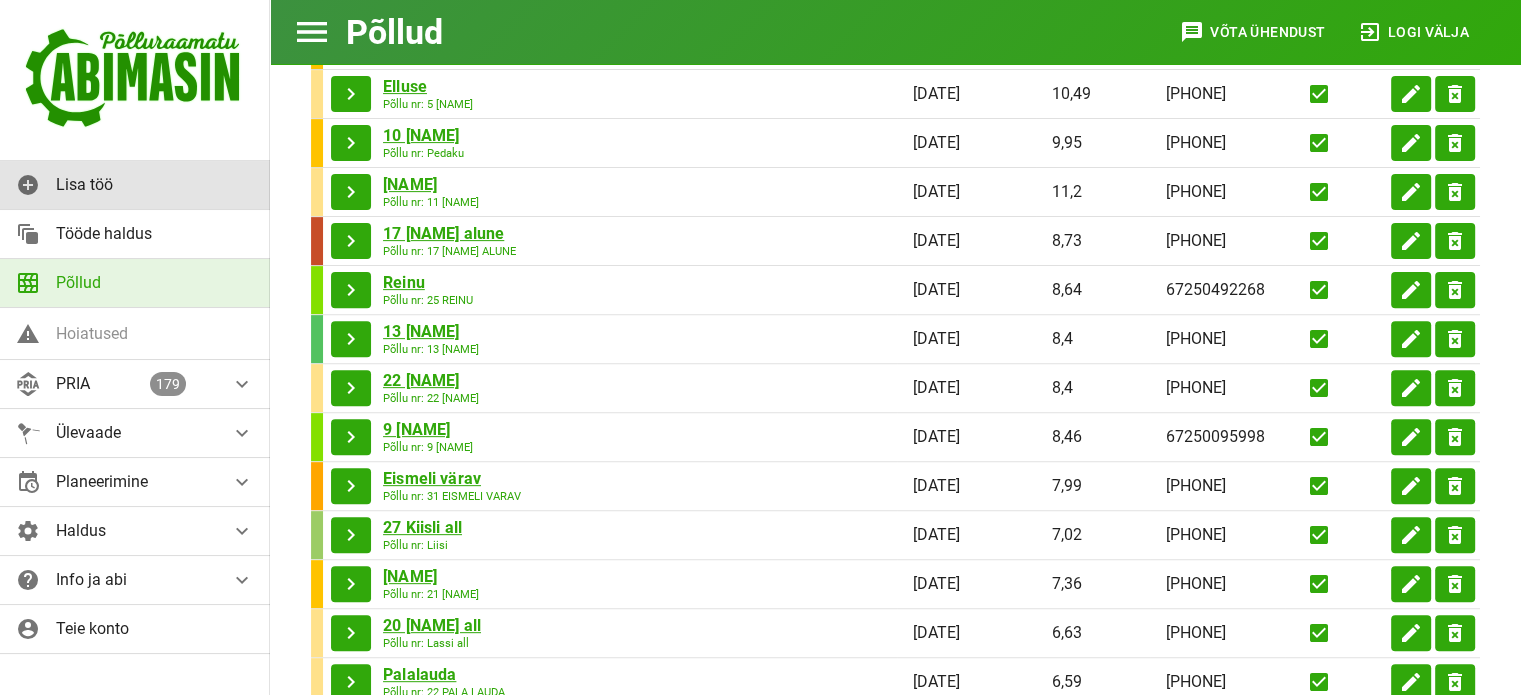 click on "Lisa töö" at bounding box center [155, 184] 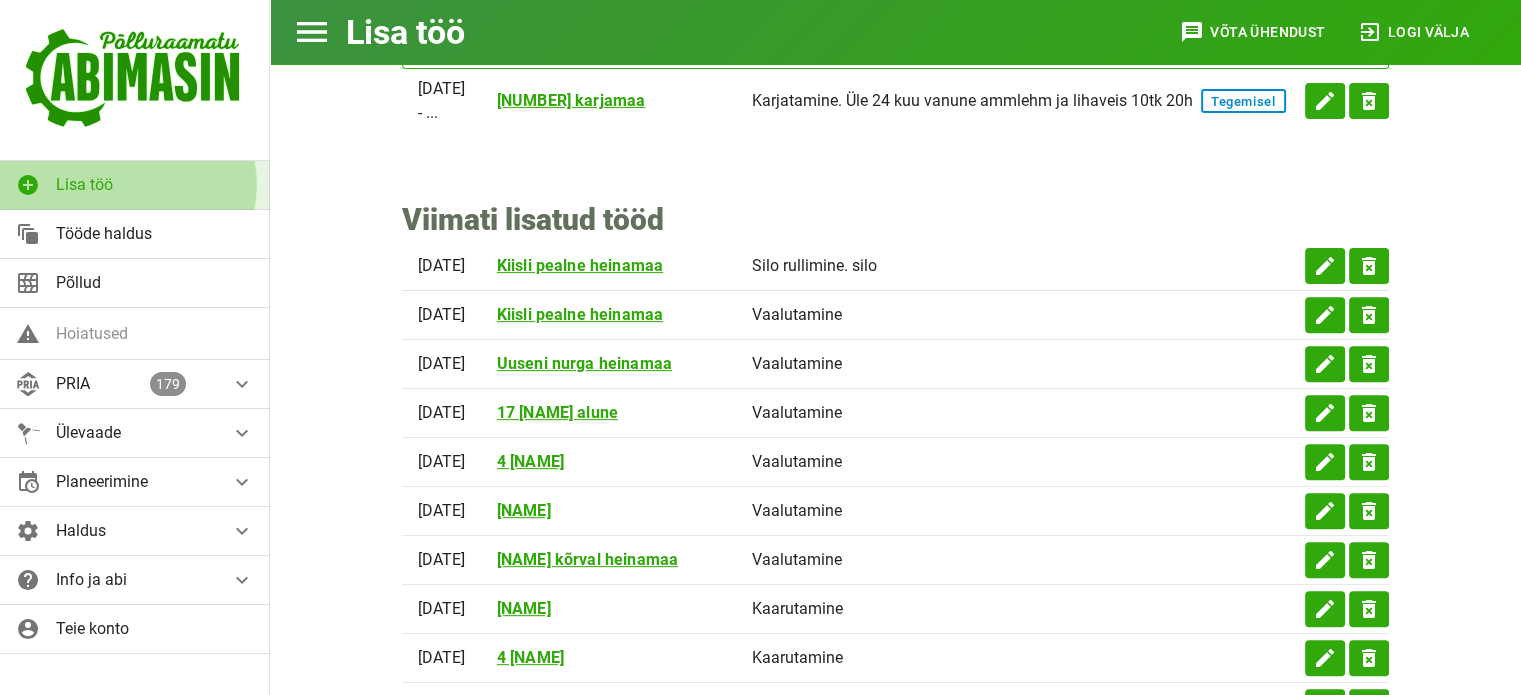scroll, scrollTop: 0, scrollLeft: 0, axis: both 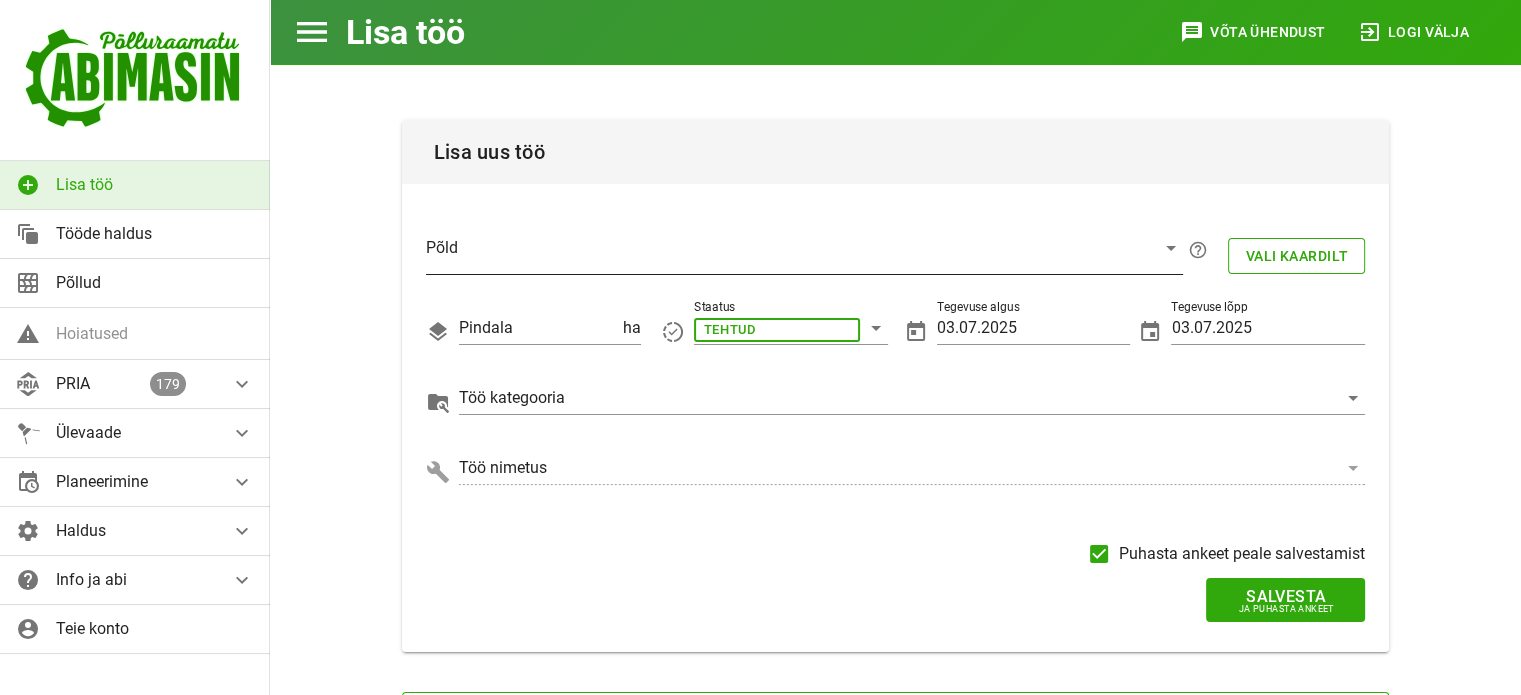 click at bounding box center [788, 253] 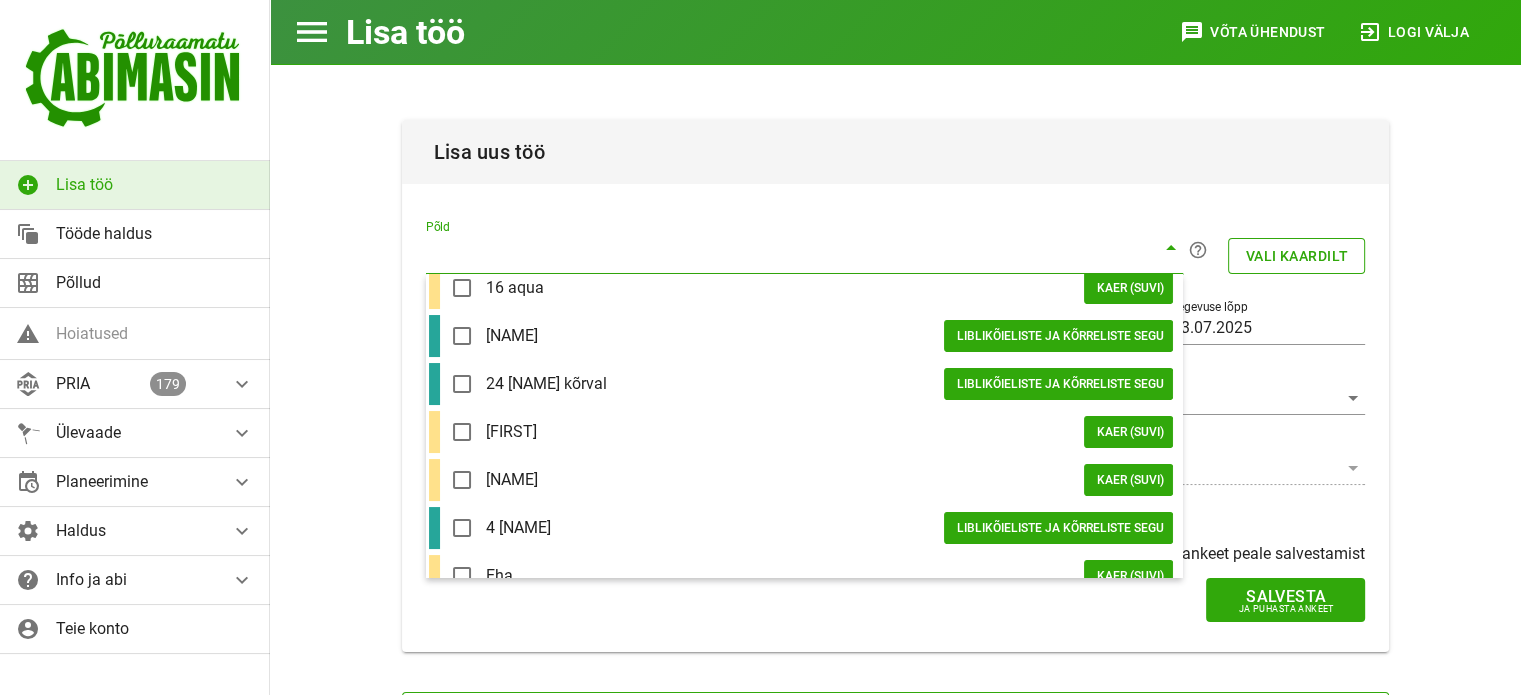 scroll, scrollTop: 1086, scrollLeft: 0, axis: vertical 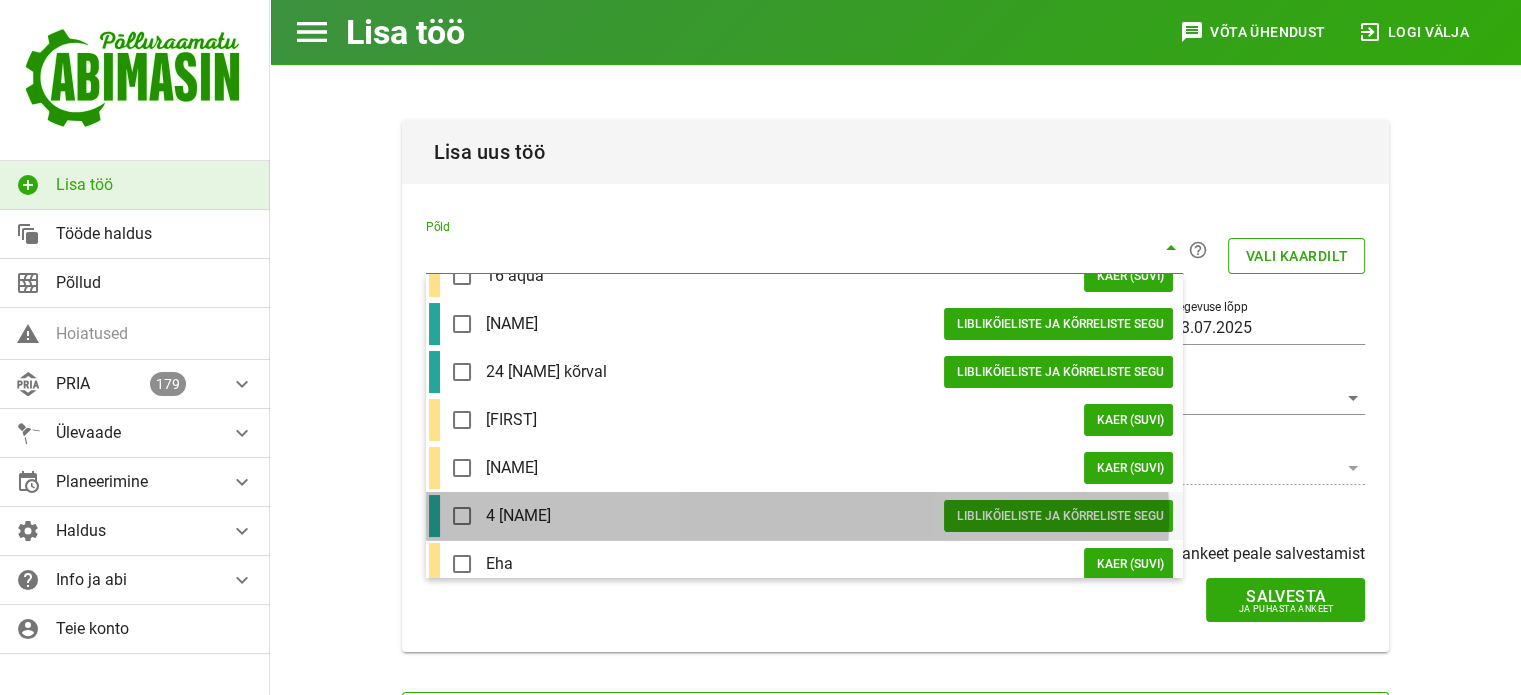 click on "4 [NAME]" at bounding box center [715, 515] 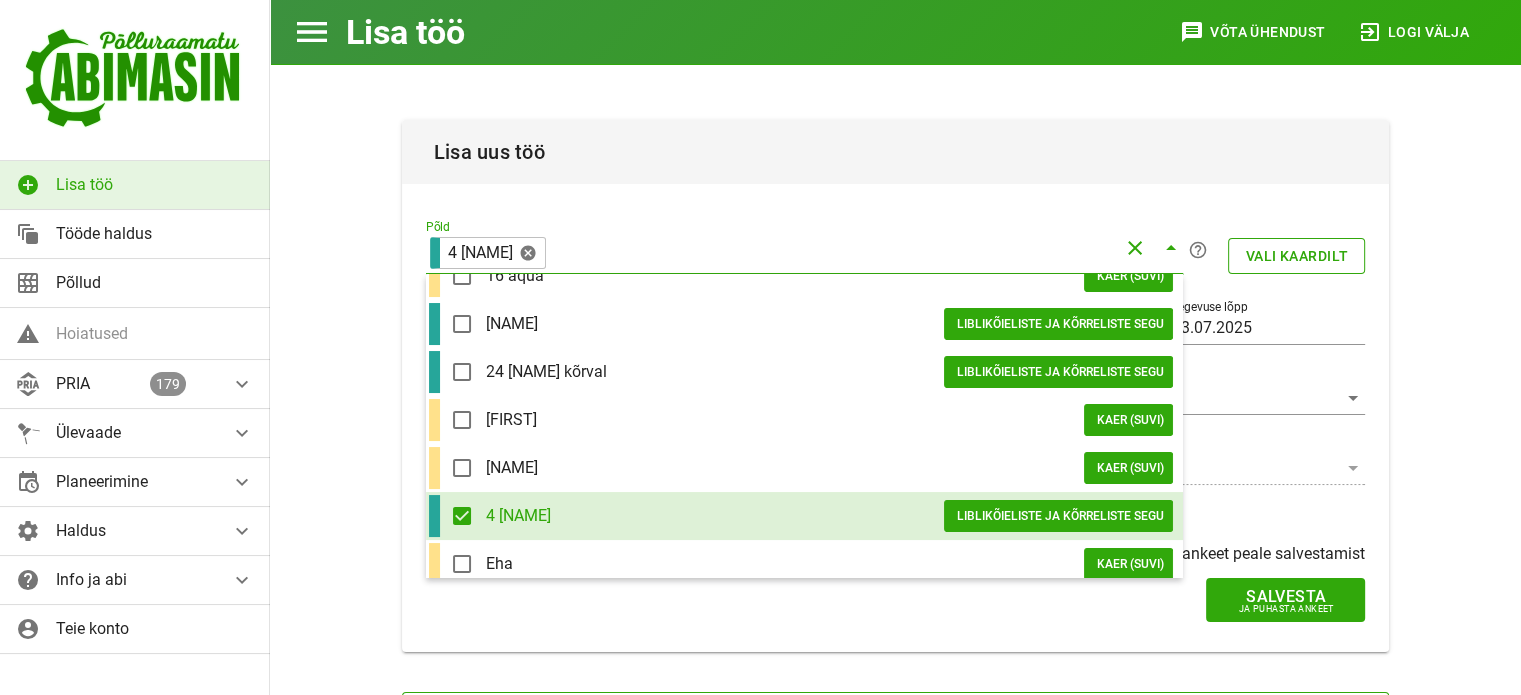 click on "Põld  4 [NAME]  help_outline  Vali kaardilt  Pindala 1.42 ha Staatus  TEHTUD  Tegevuse algus [DATE] Tegevuse lõpp [DATE] Töö kategooria Töö nimetus Puhasta ankeet peale salvestamist  Salvesta  Ja puhasta ankeet" at bounding box center [896, 386] 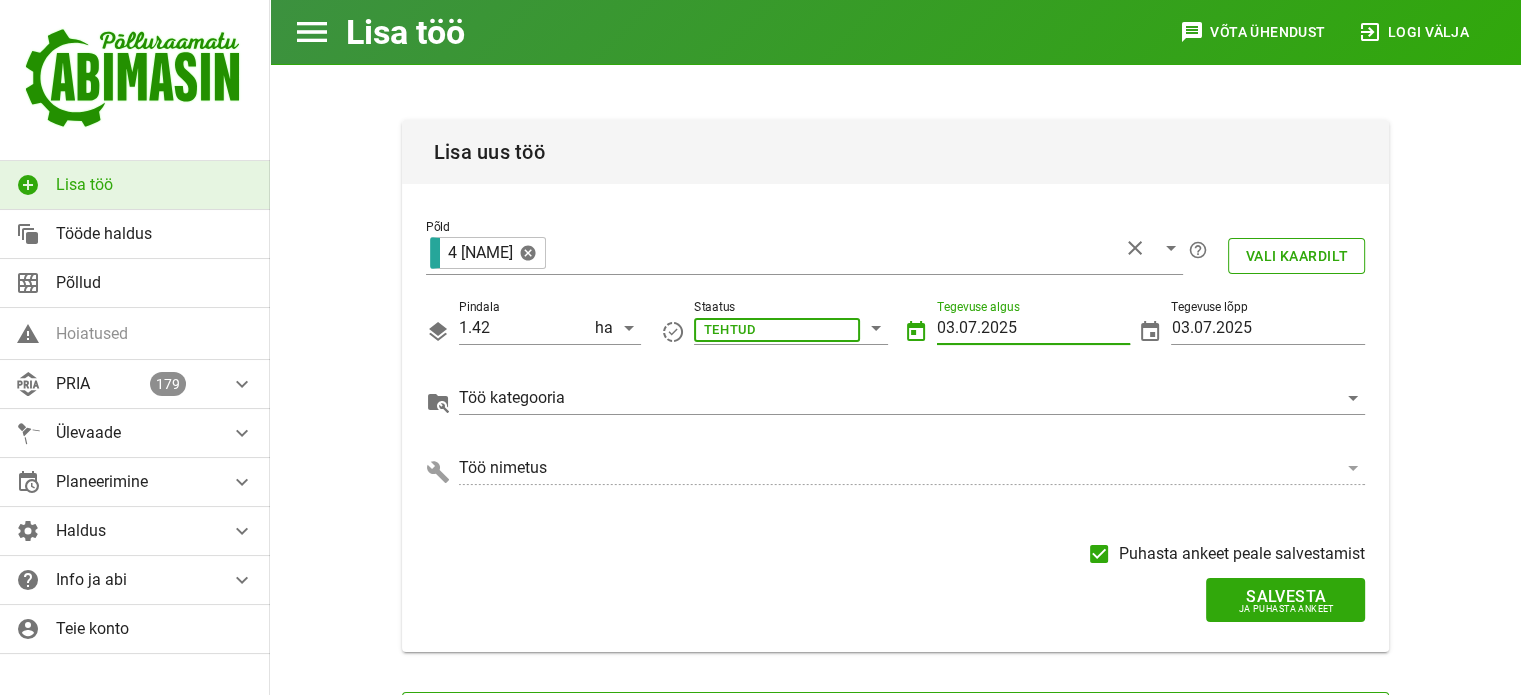 click on "03.07.2025" at bounding box center (1034, 328) 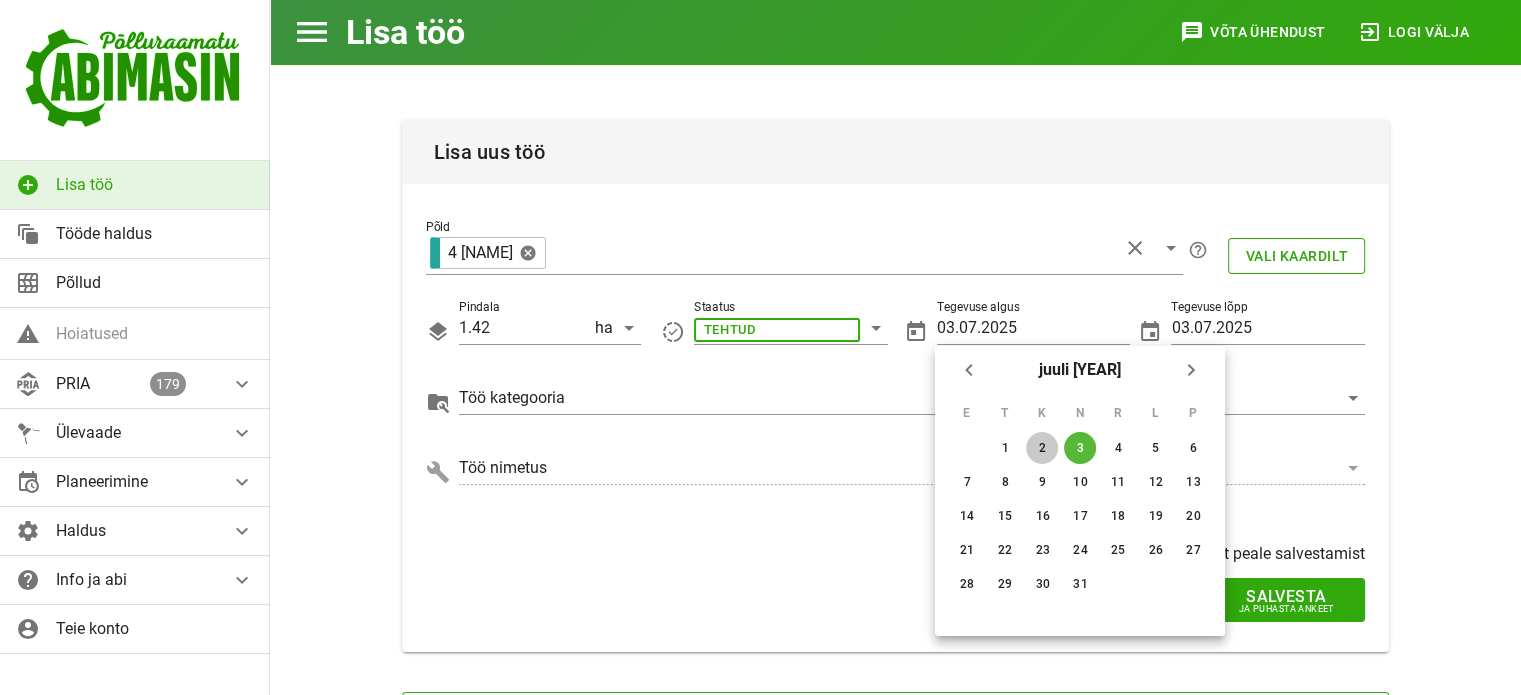 click on "2" at bounding box center [1005, 448] 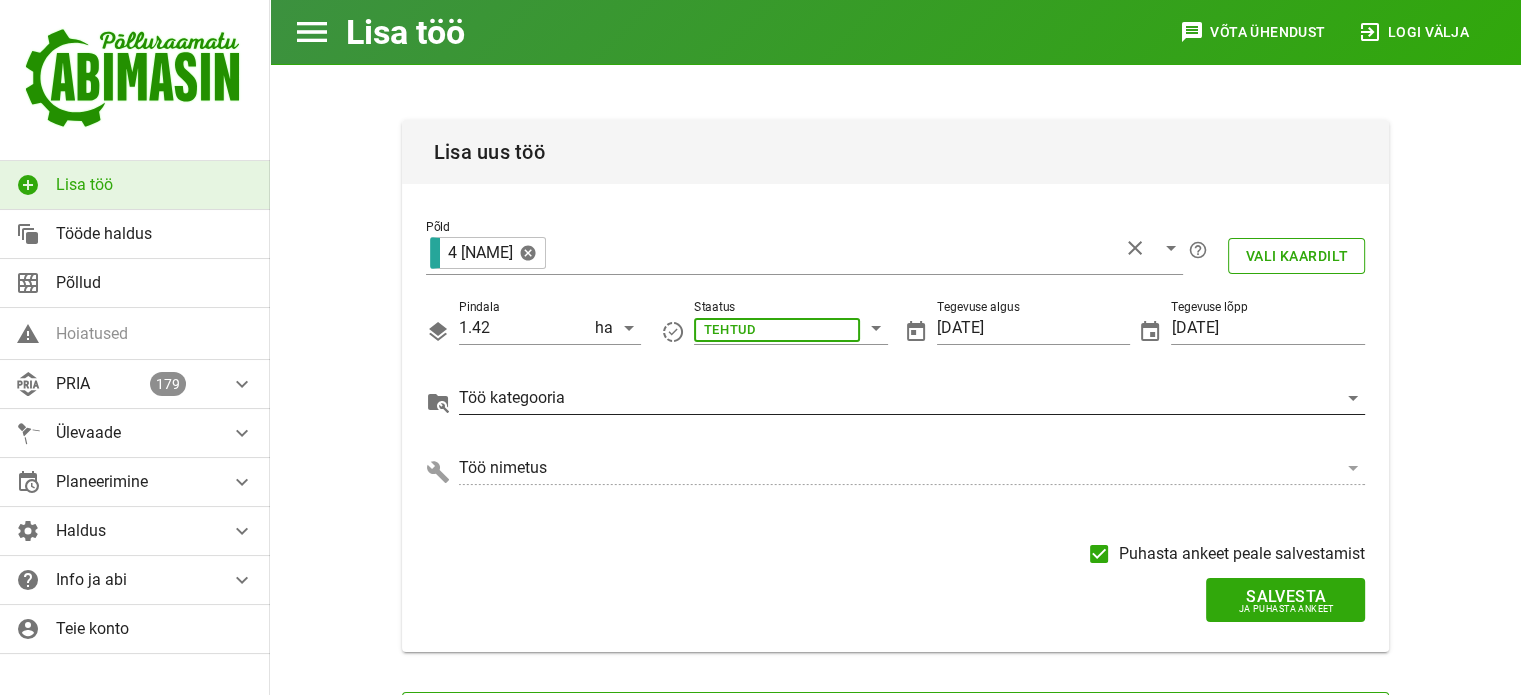 click at bounding box center (777, 328) 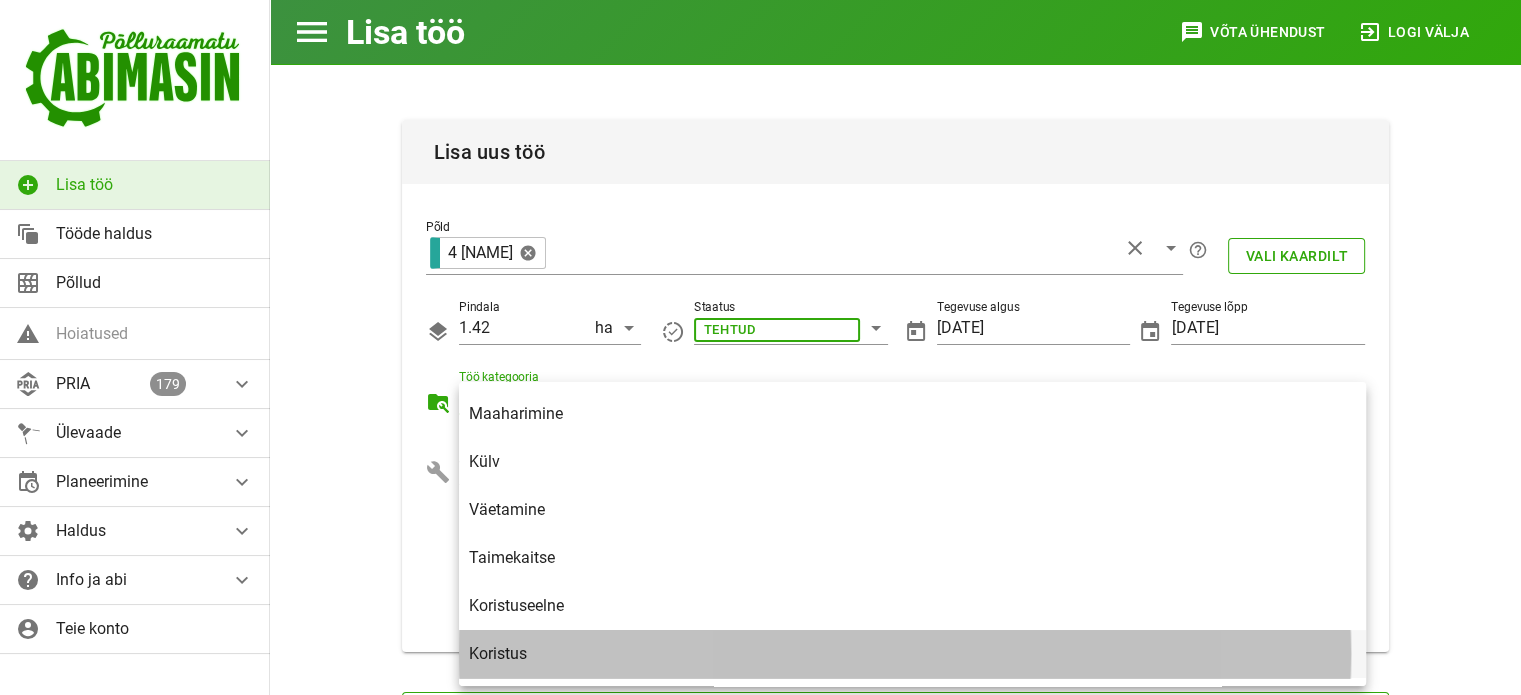 click on "Koristus" at bounding box center [912, 653] 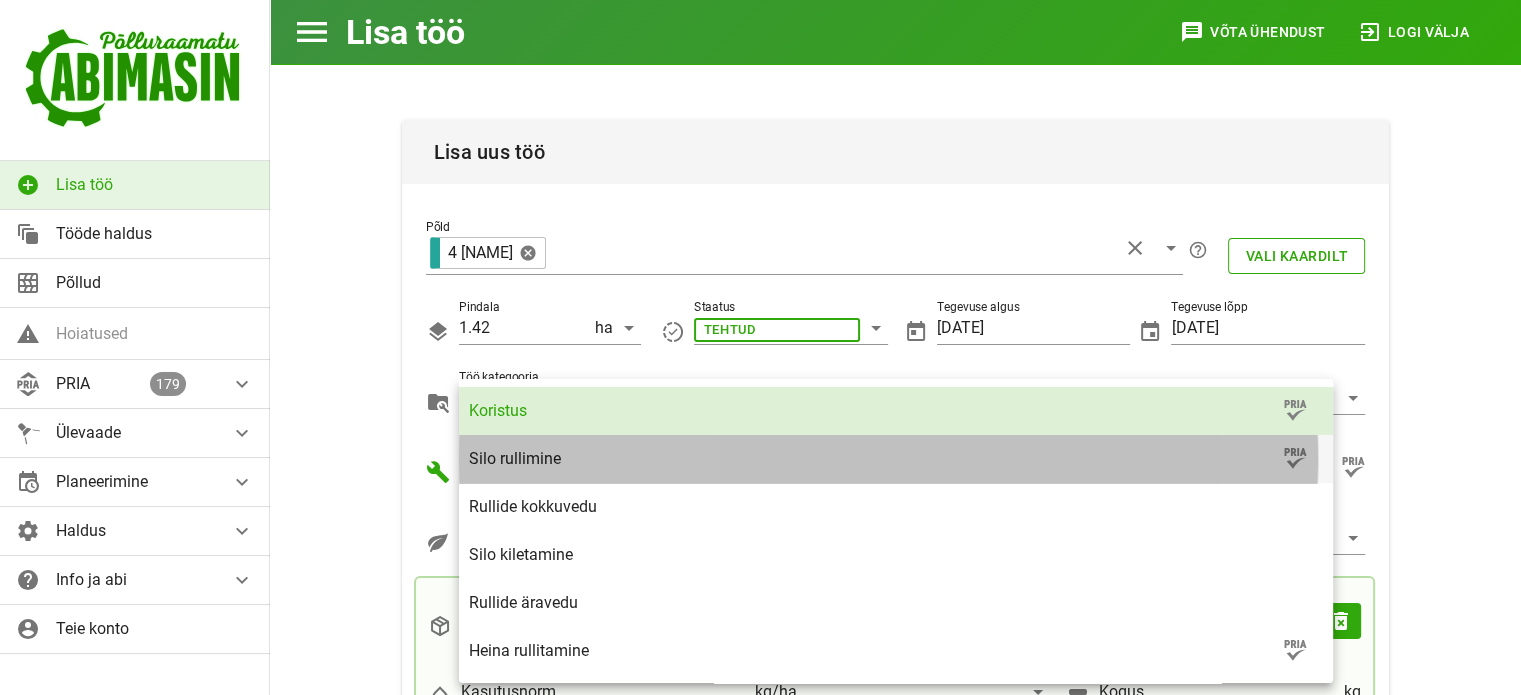 click on "Silo rullimine" at bounding box center [874, 458] 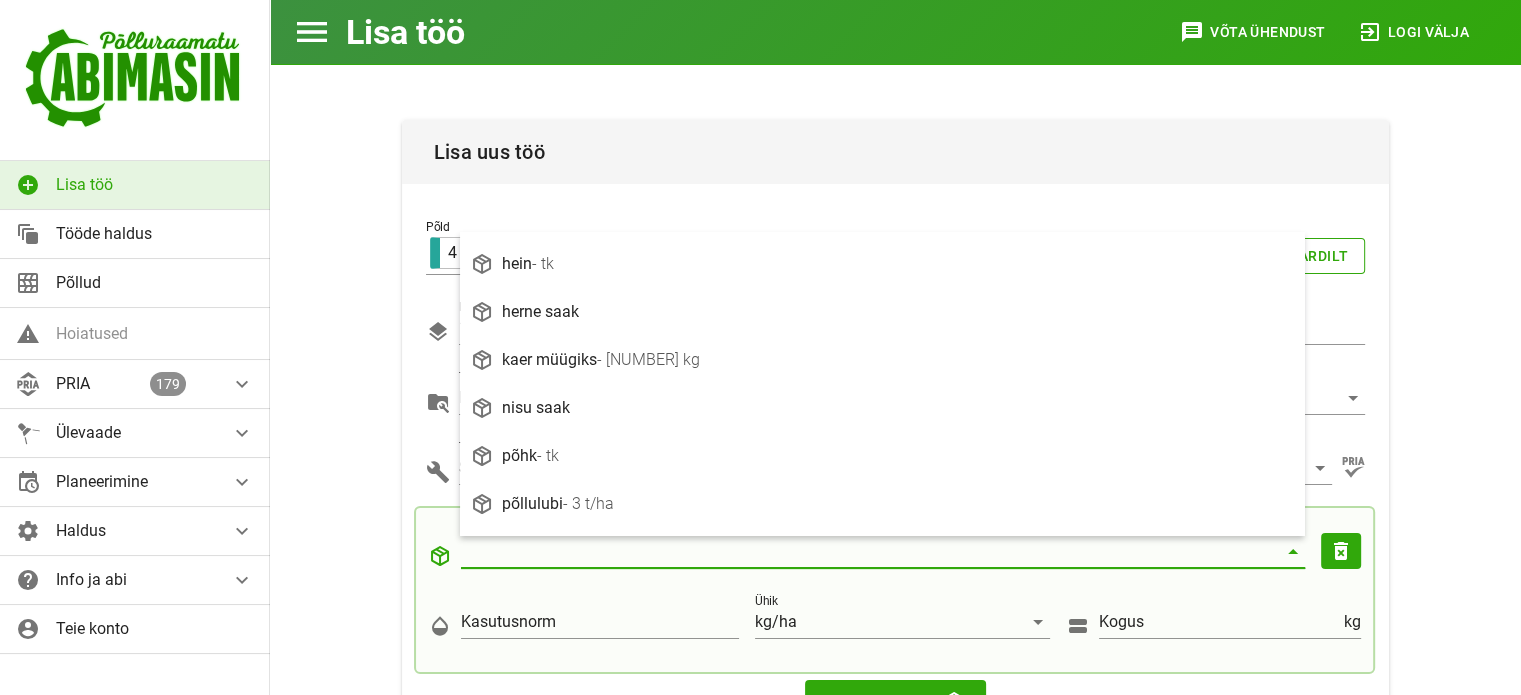 click on "Tarviku nimi" at bounding box center (869, 552) 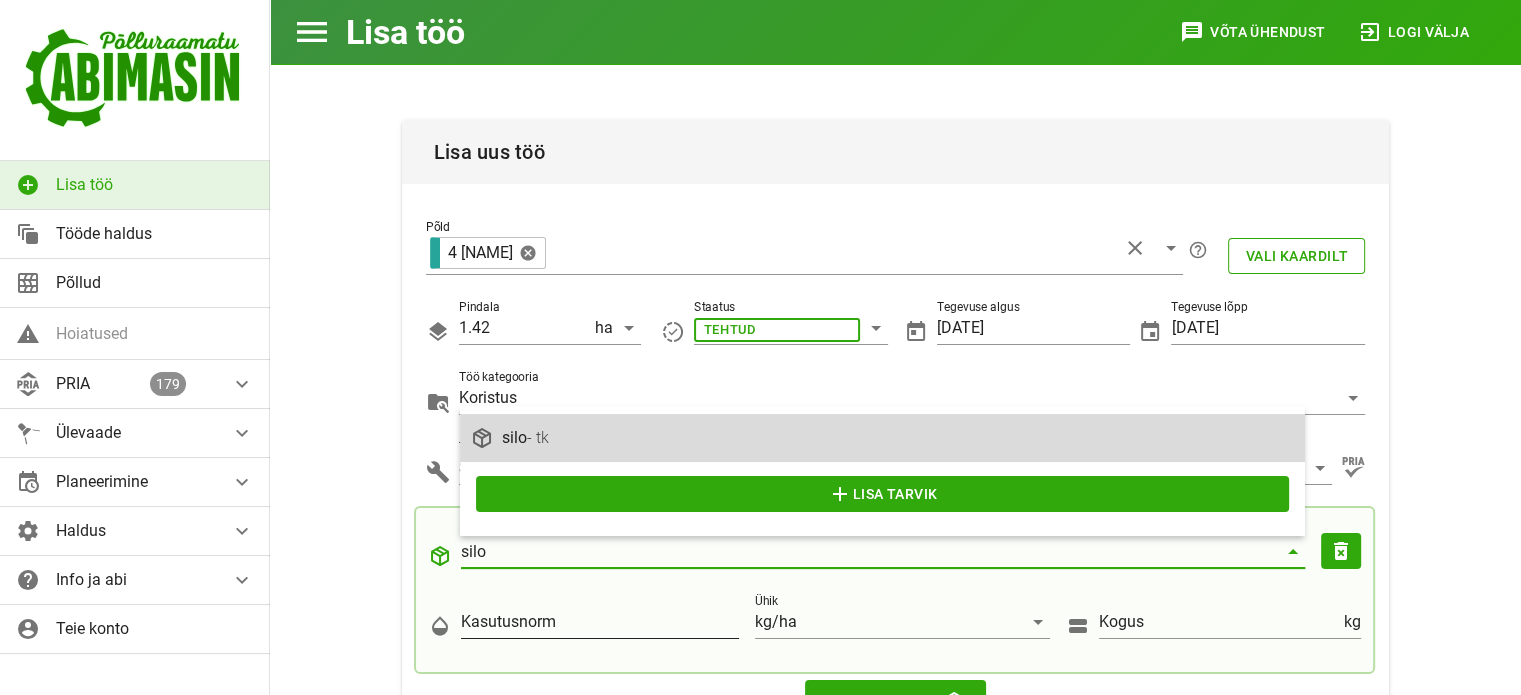 type on "silo" 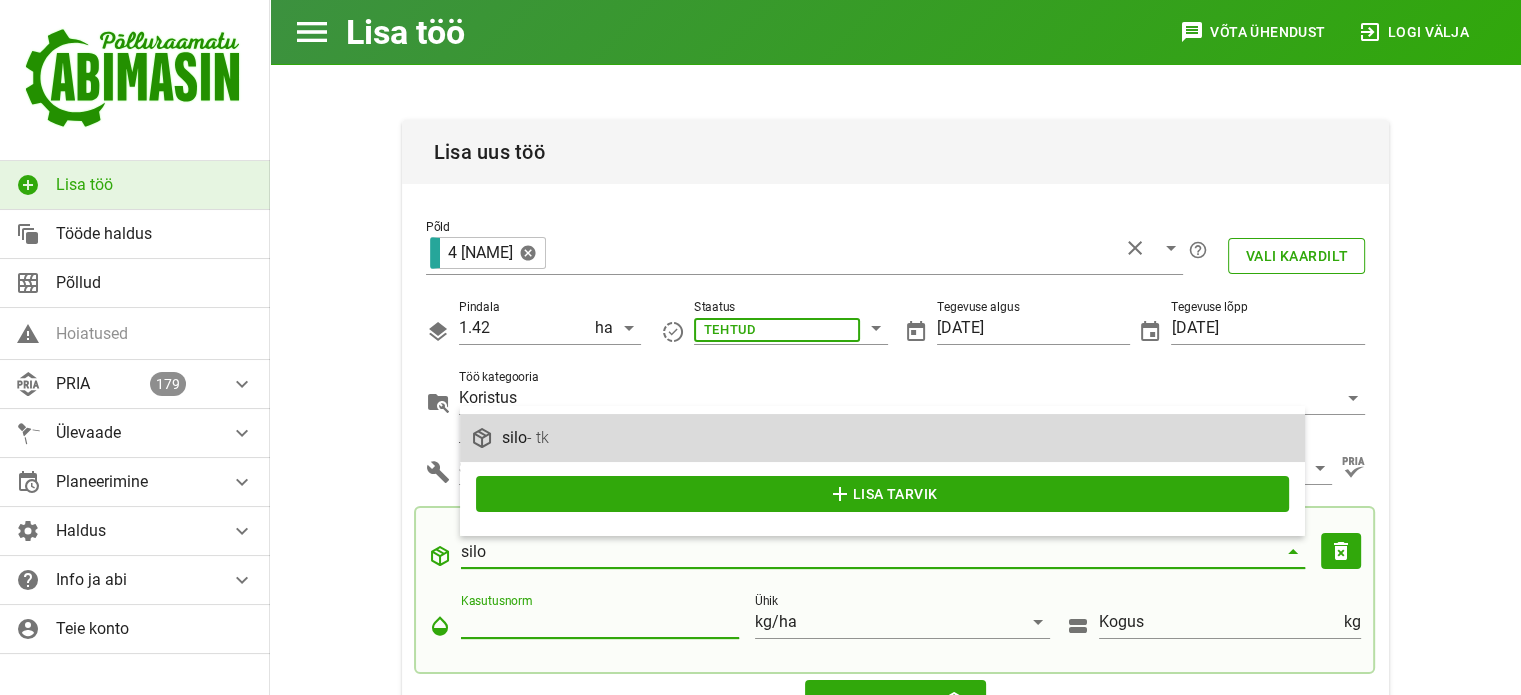 click on "Kasutusnorm" at bounding box center (600, 622) 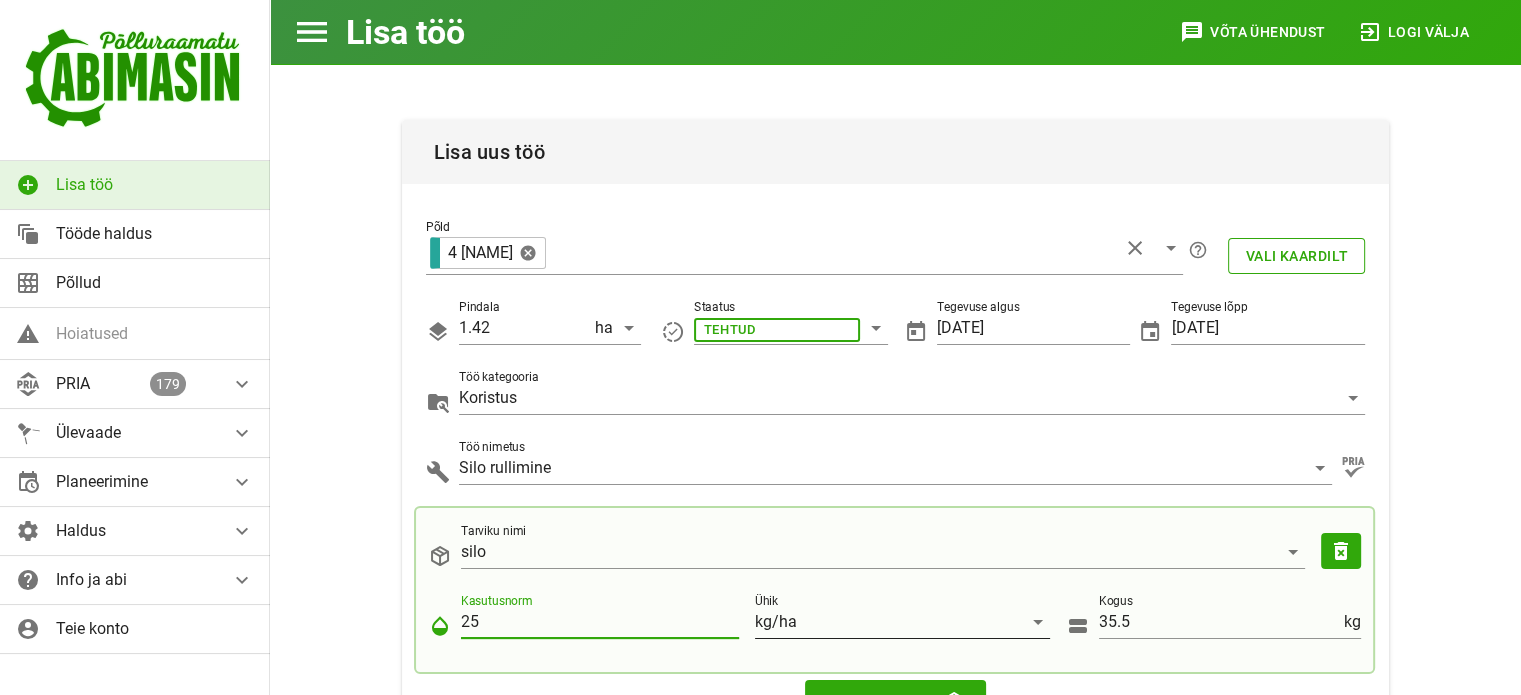 type on "25" 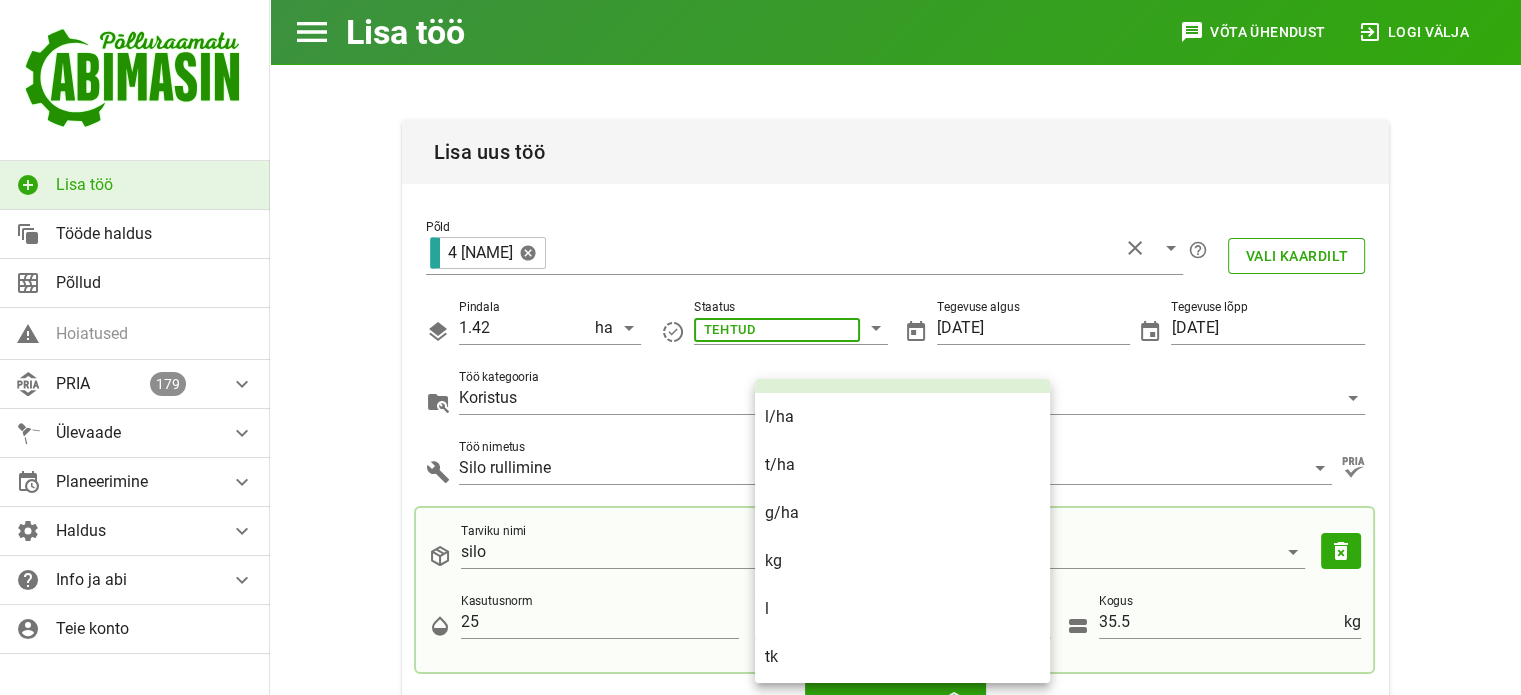 scroll, scrollTop: 48, scrollLeft: 0, axis: vertical 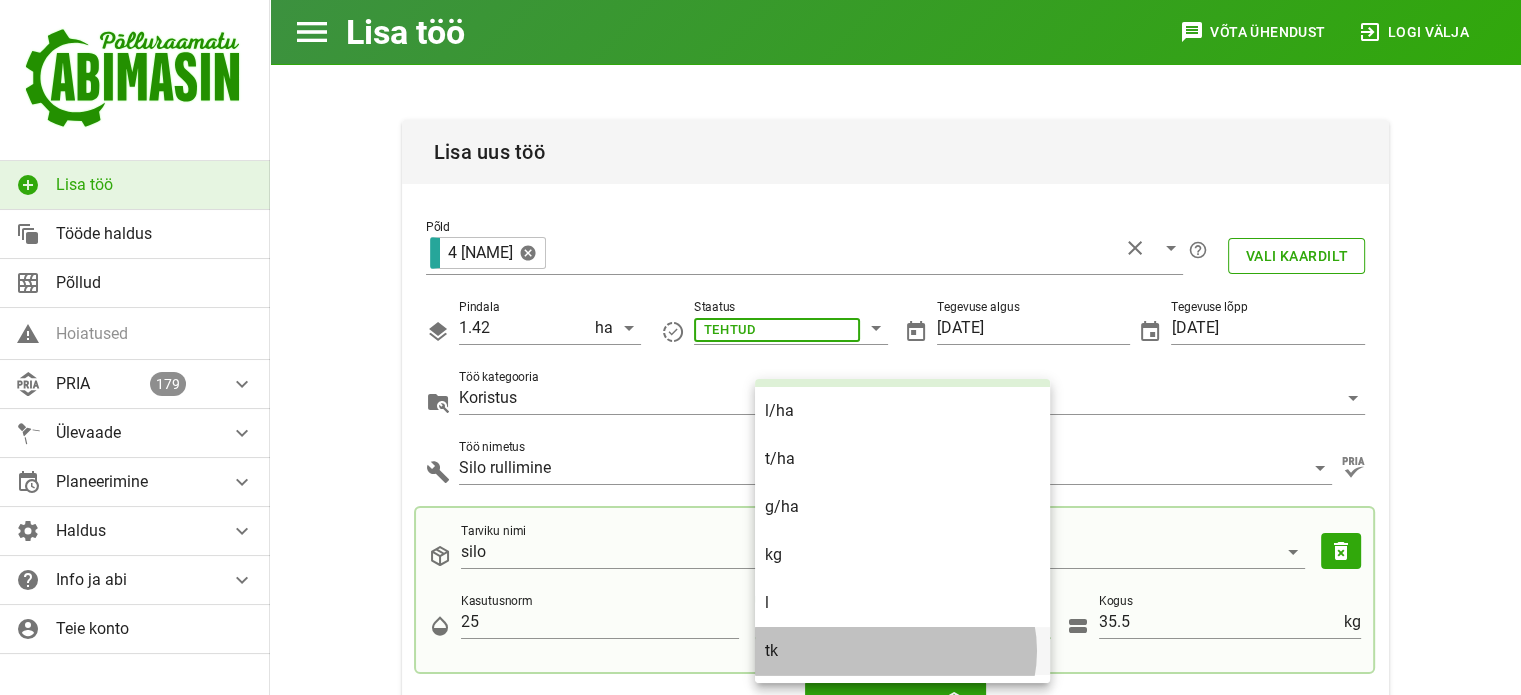 click on "tk" at bounding box center [902, 650] 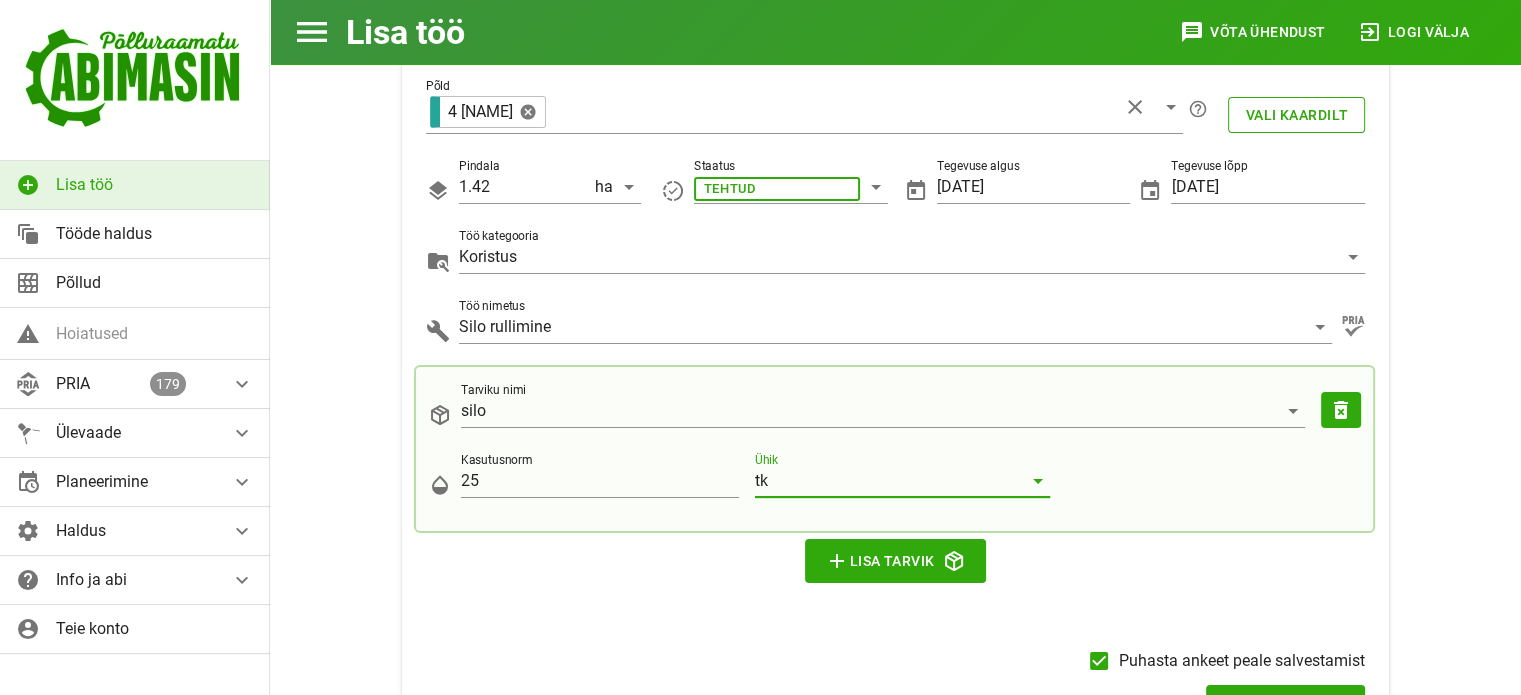 scroll, scrollTop: 151, scrollLeft: 0, axis: vertical 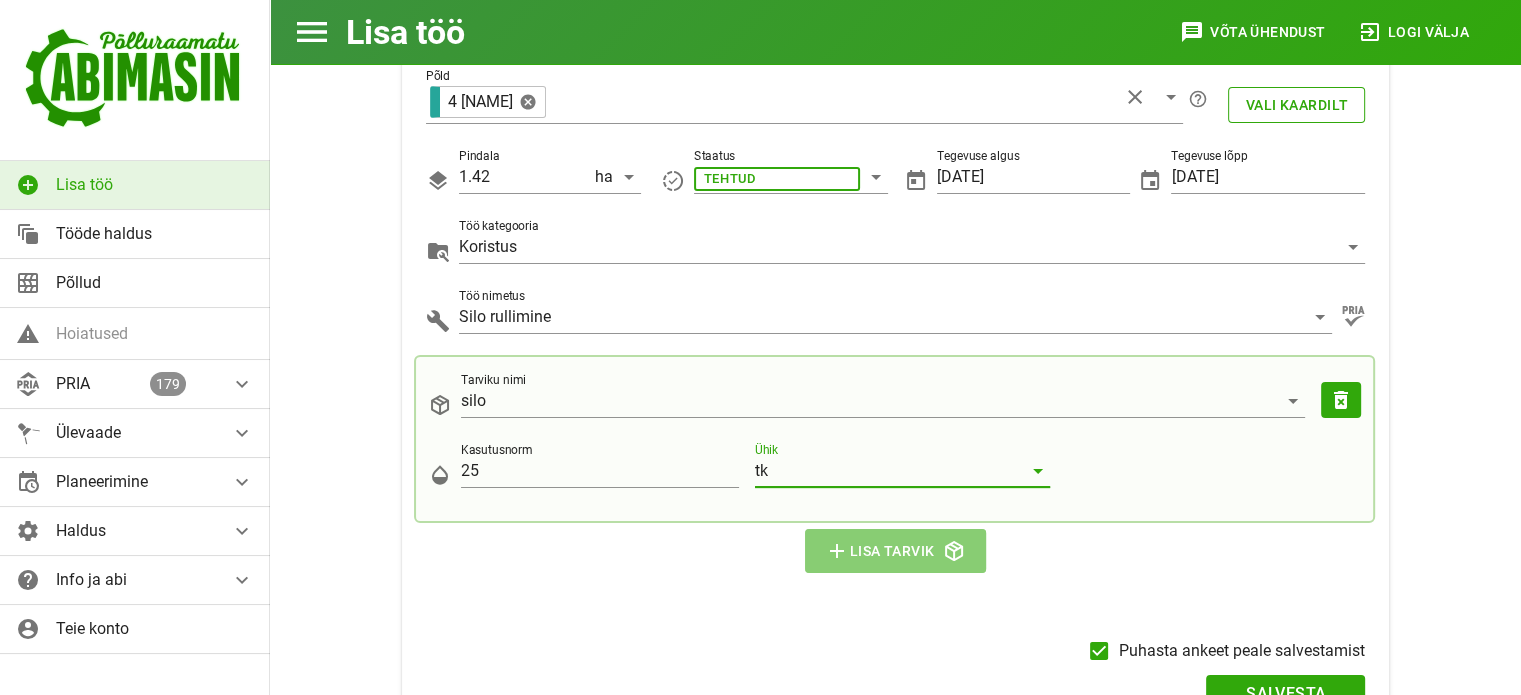 click on "addLisa tarvik" at bounding box center (896, 551) 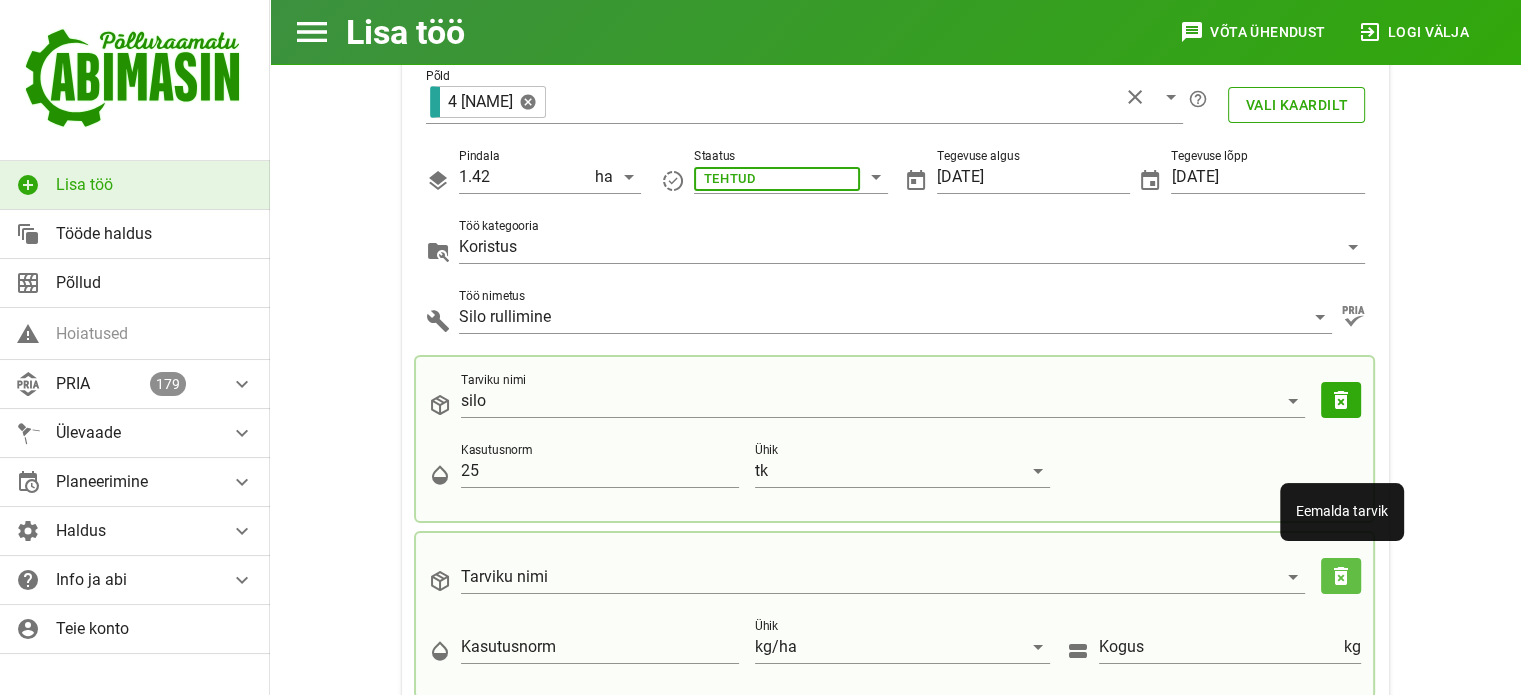 click on "delete_forever" at bounding box center (1341, 400) 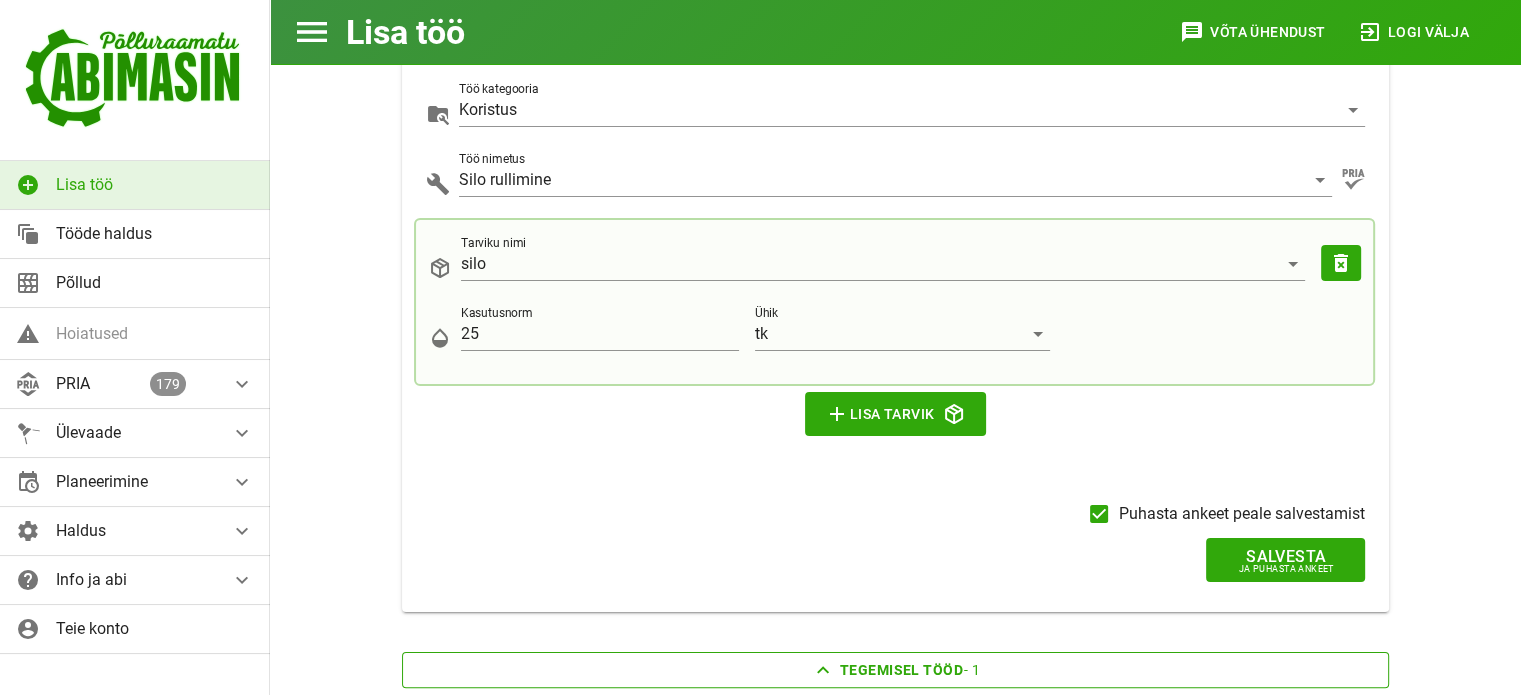 scroll, scrollTop: 294, scrollLeft: 0, axis: vertical 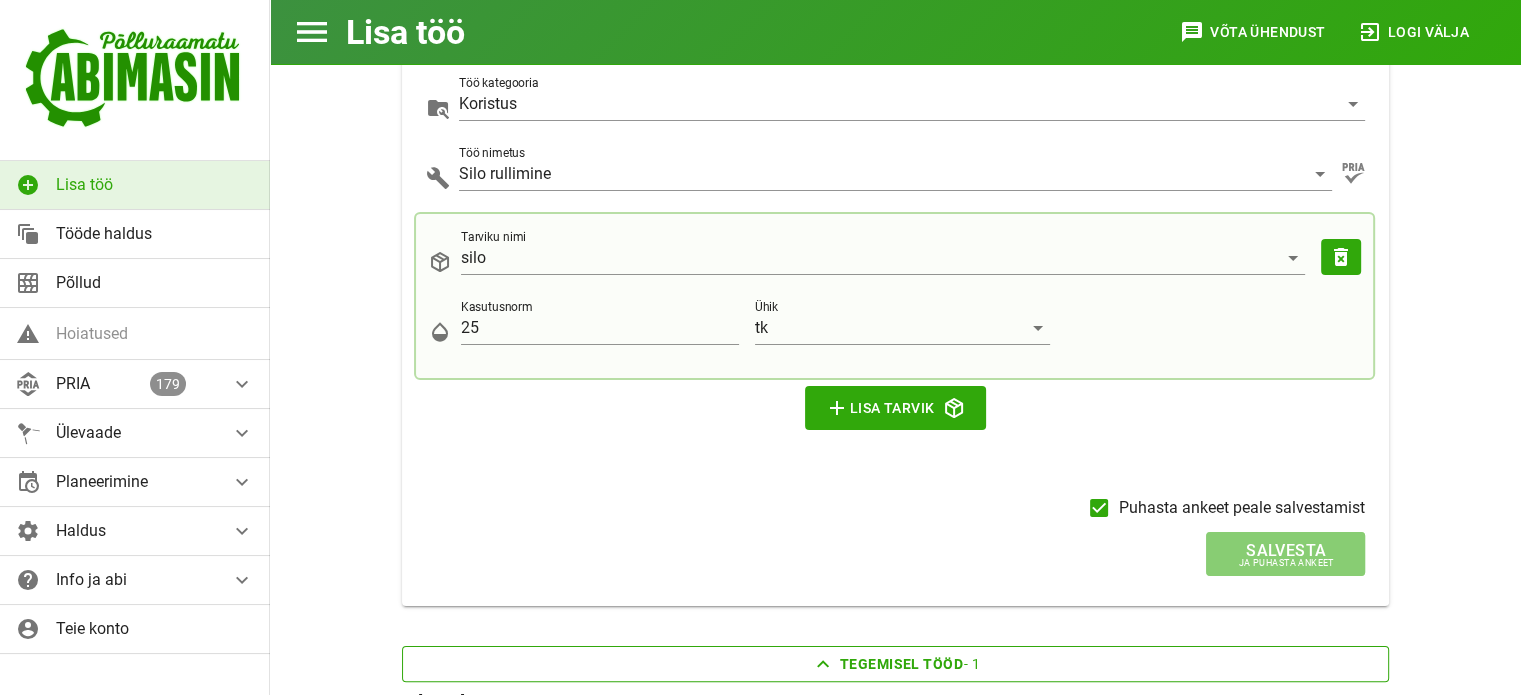 click on "Salvesta" at bounding box center (1285, 550) 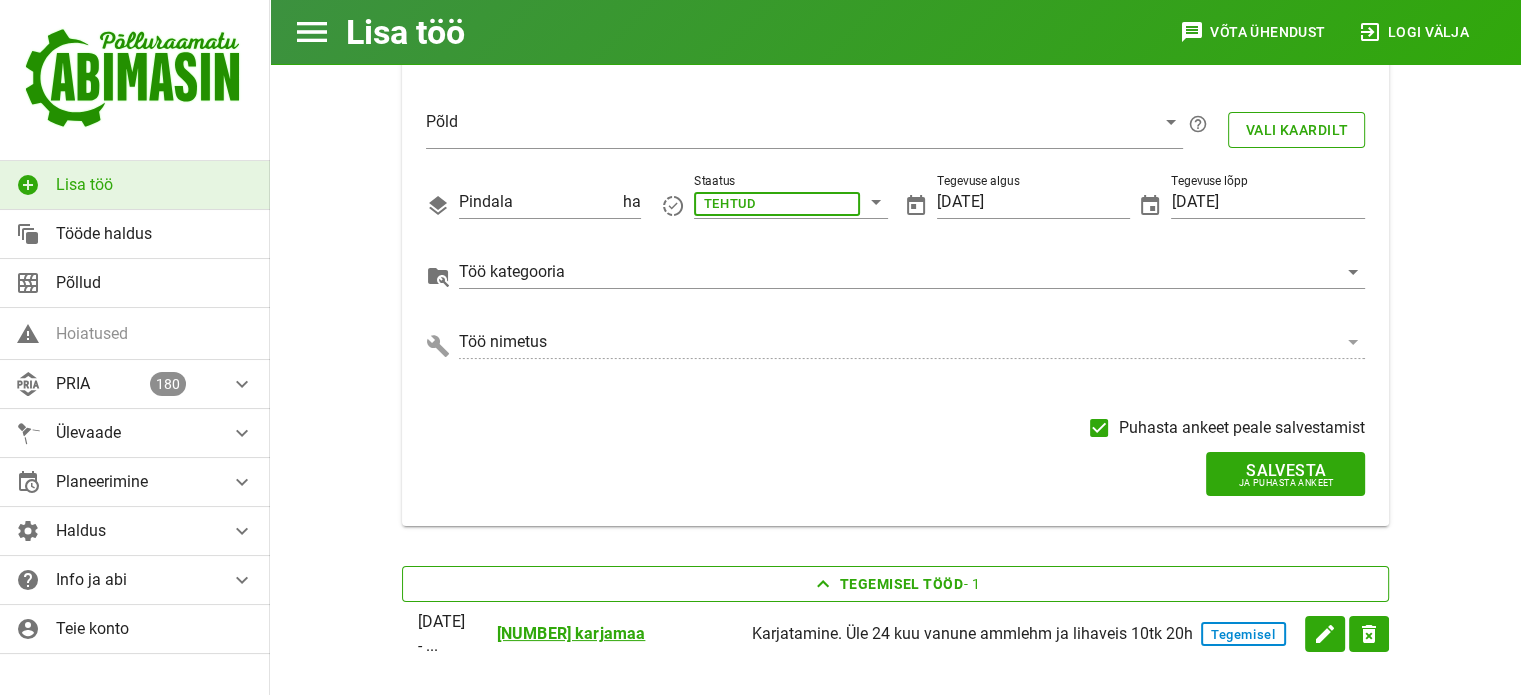 scroll, scrollTop: 83, scrollLeft: 0, axis: vertical 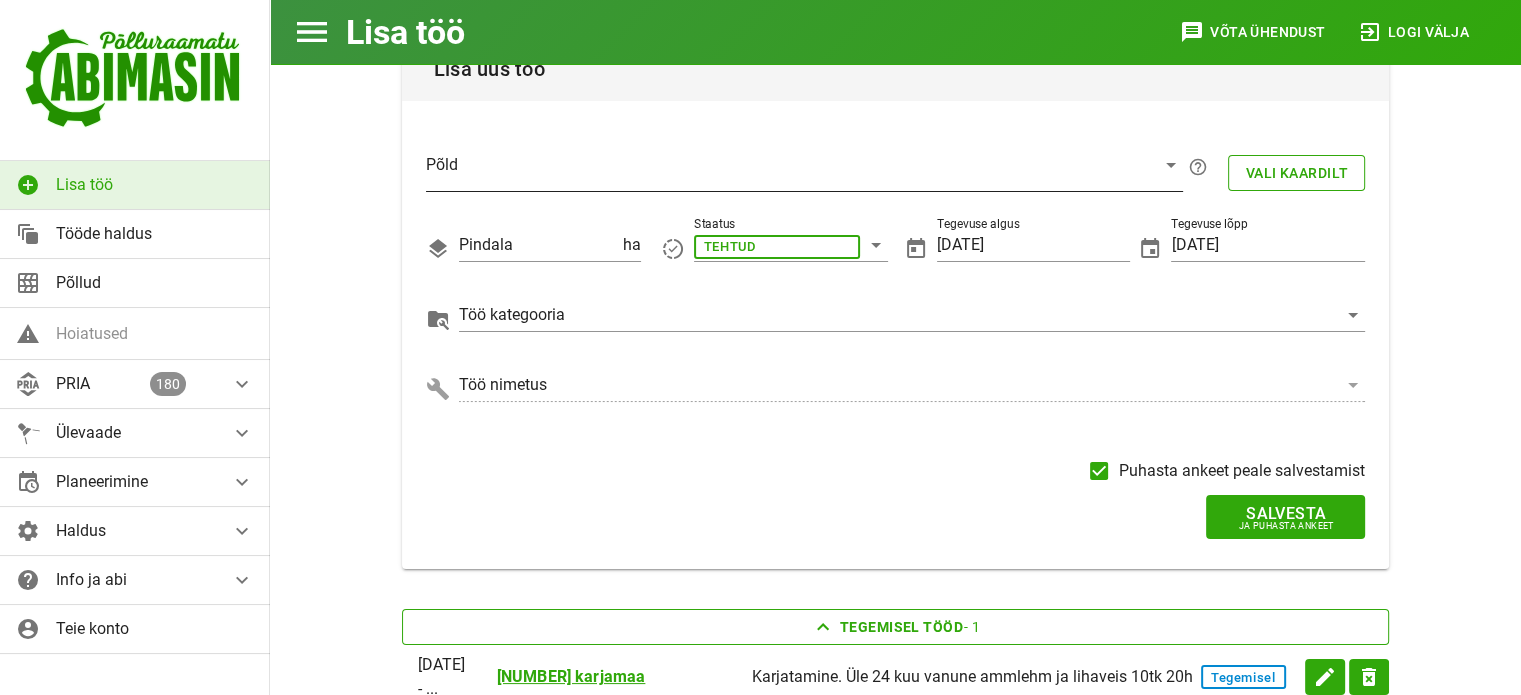 click at bounding box center [788, 170] 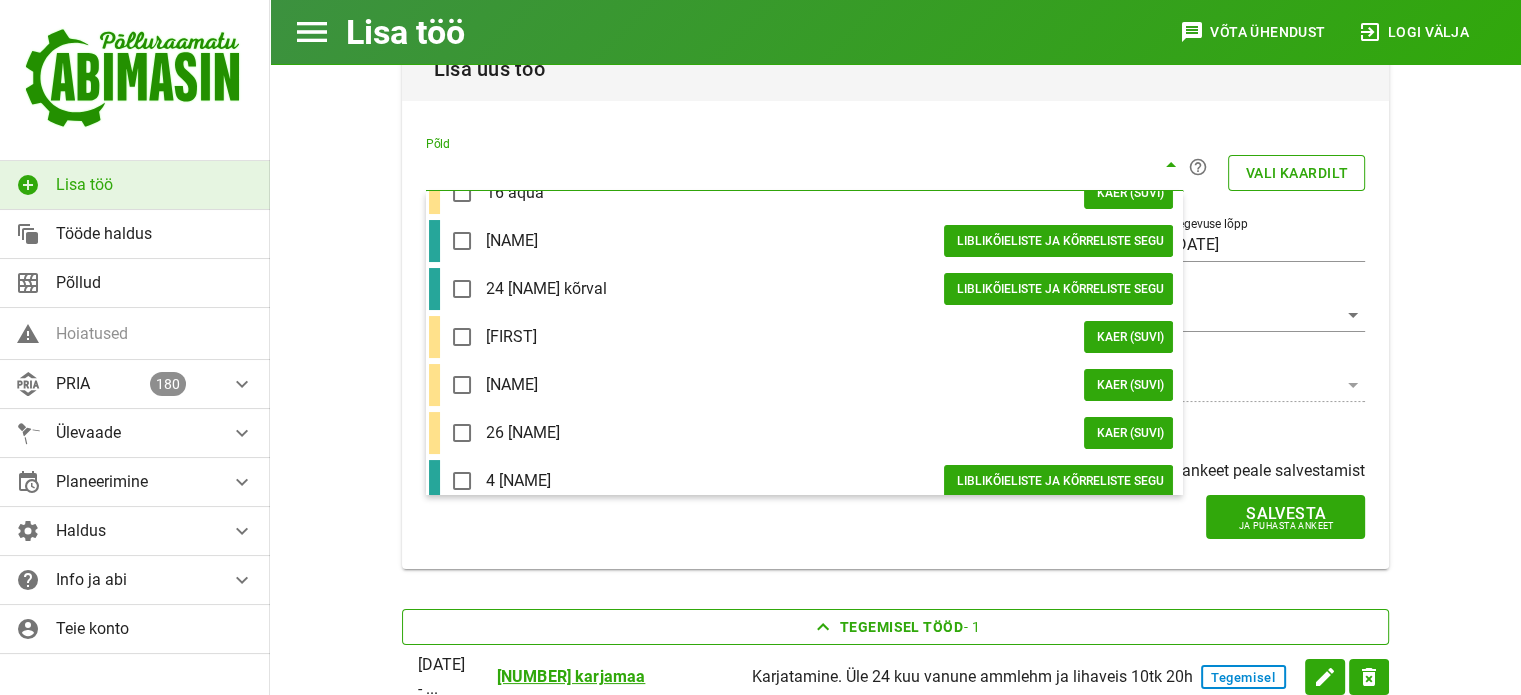 type on "a" 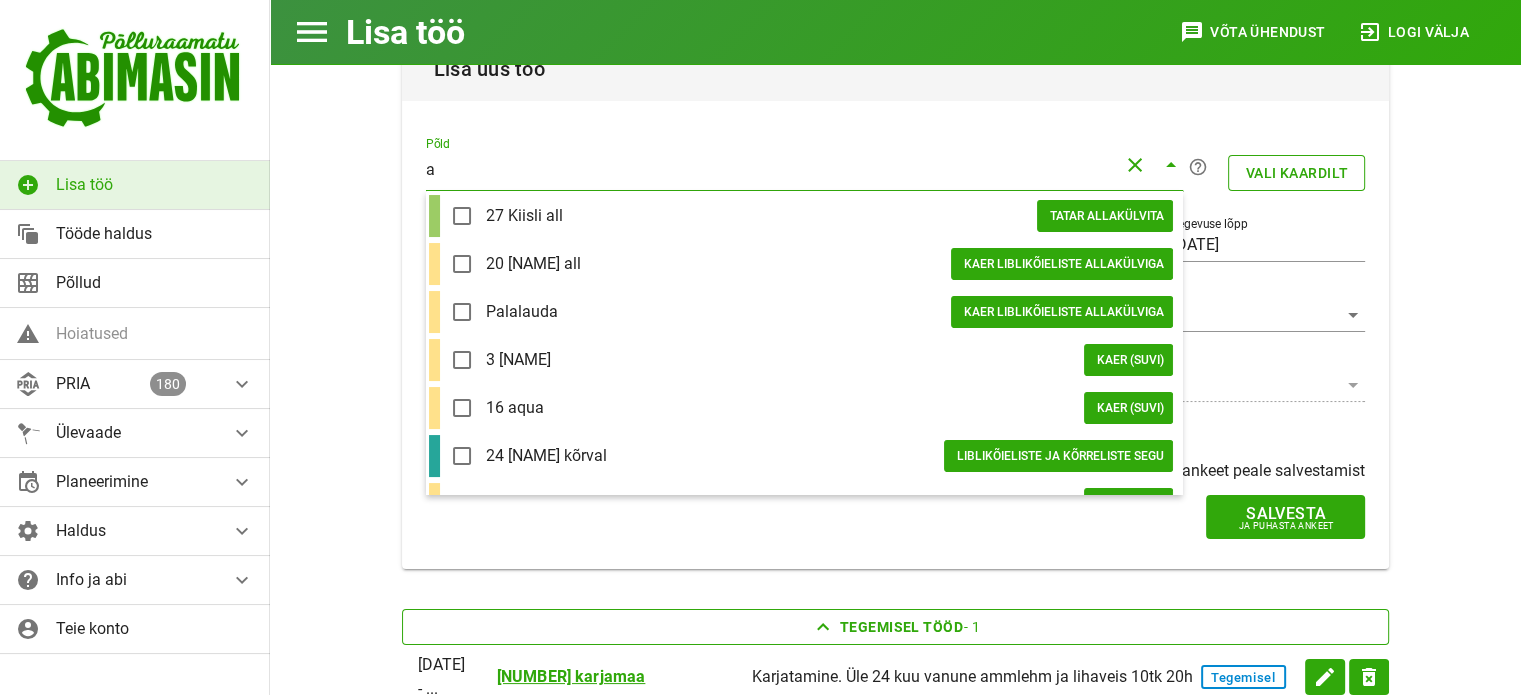 scroll, scrollTop: 0, scrollLeft: 0, axis: both 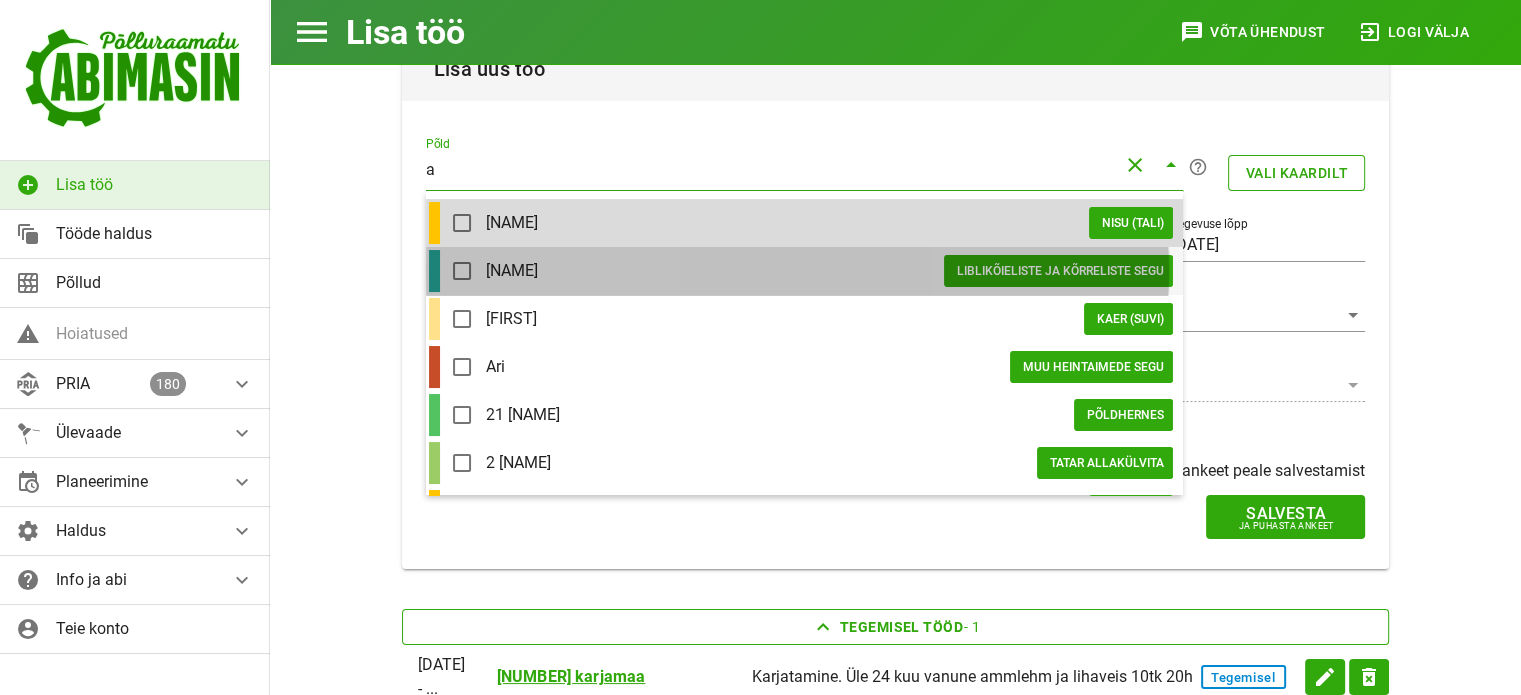 click on "[NAME]" at bounding box center [715, 270] 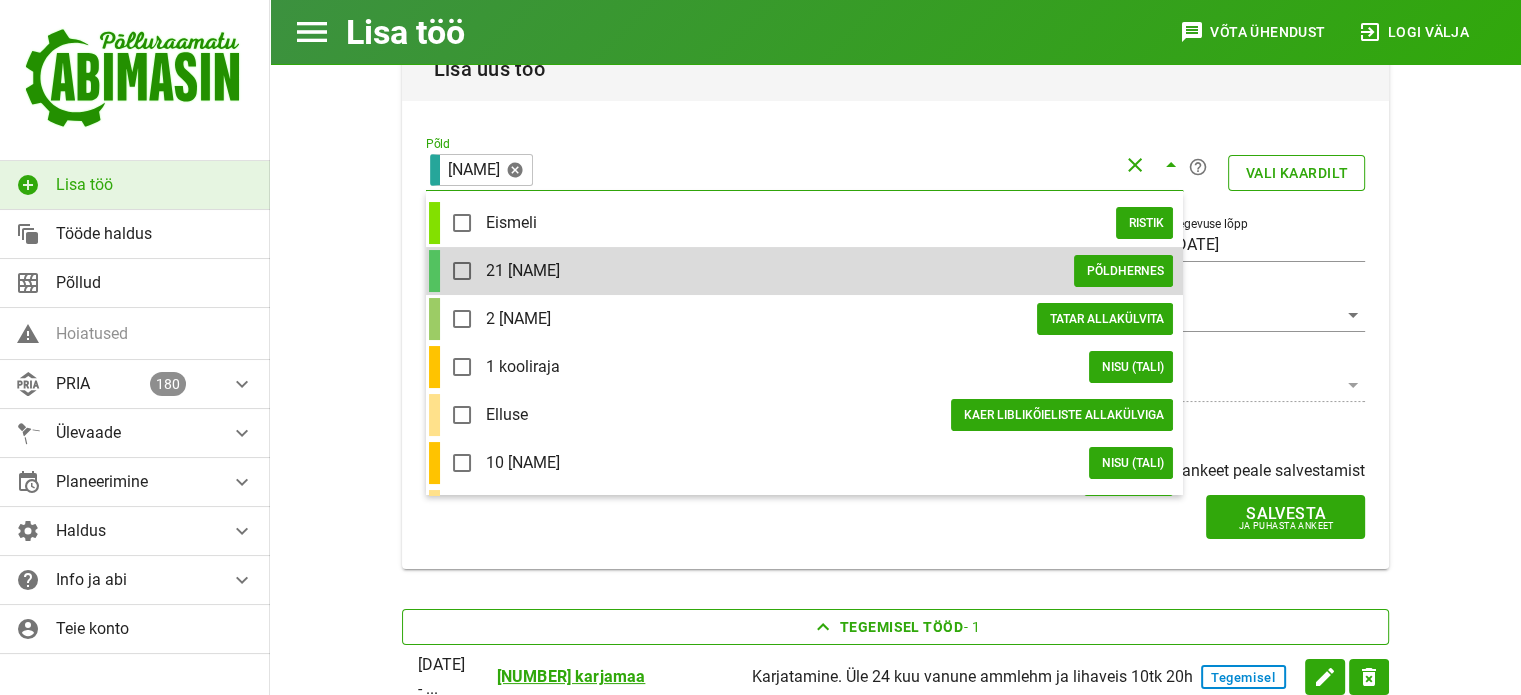 click on "Põld  [NAME]  help_outline  Vali kaardilt  Pindala 4.02 ha Staatus  TEHTUD  Tegevuse algus [DATE] Tegevuse lõpp [DATE] Töö kategooria Töö nimetus Puhasta ankeet peale salvestamist  Salvesta  Ja puhasta ankeet" at bounding box center (895, 303) 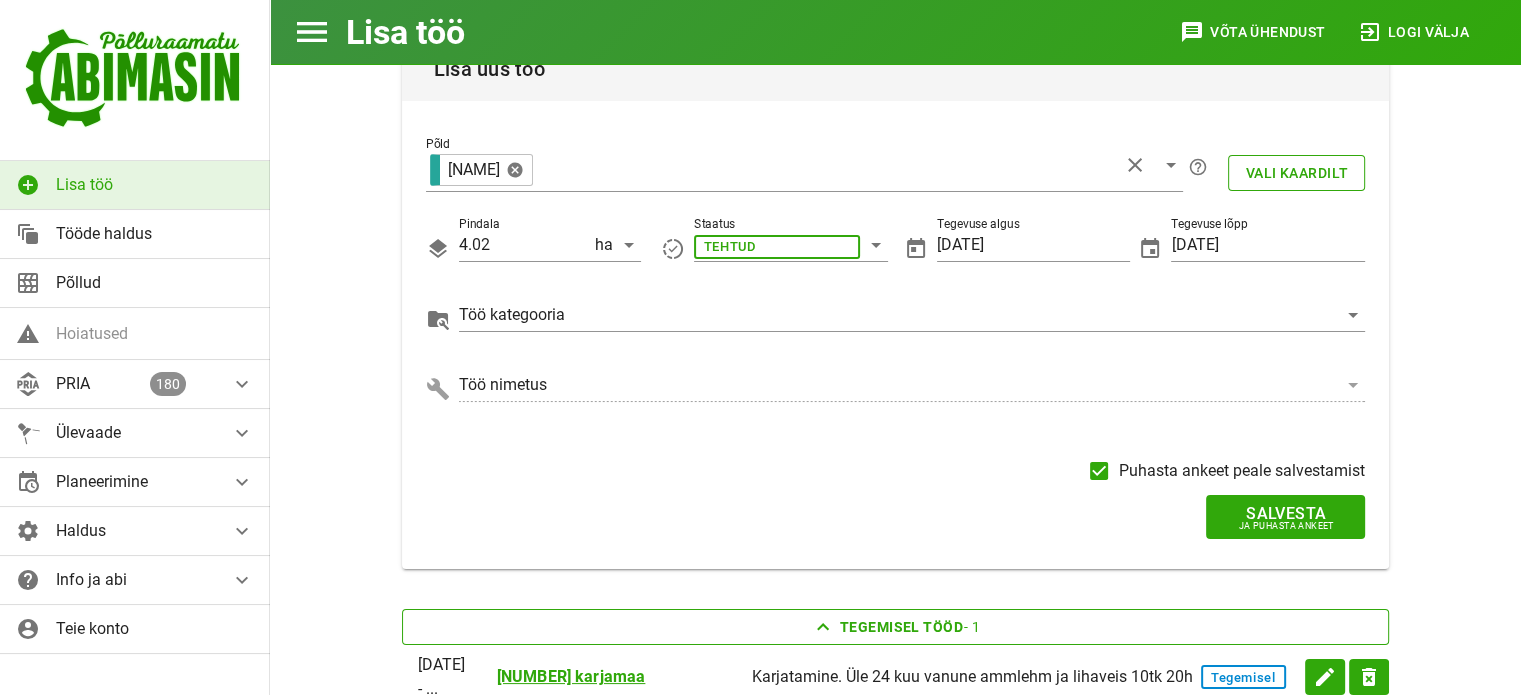 click on "Põld  [NAME]  help_outline  Vali kaardilt  Pindala 4.02 ha Staatus  TEHTUD  Tegevuse algus [DATE] Tegevuse lõpp [DATE] Töö kategooria Töö nimetus Puhasta ankeet peale salvestamist  Salvesta  Ja puhasta ankeet" at bounding box center [895, 303] 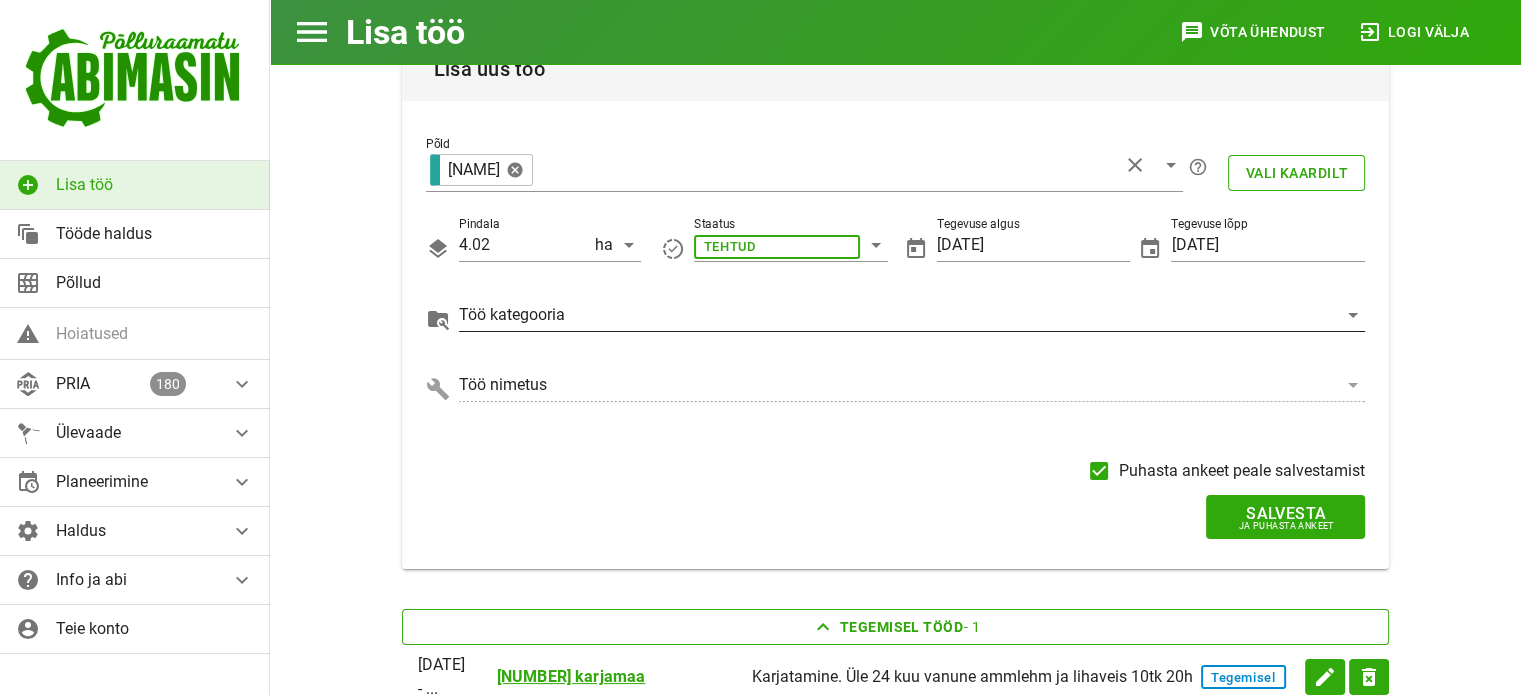 click at bounding box center (777, 245) 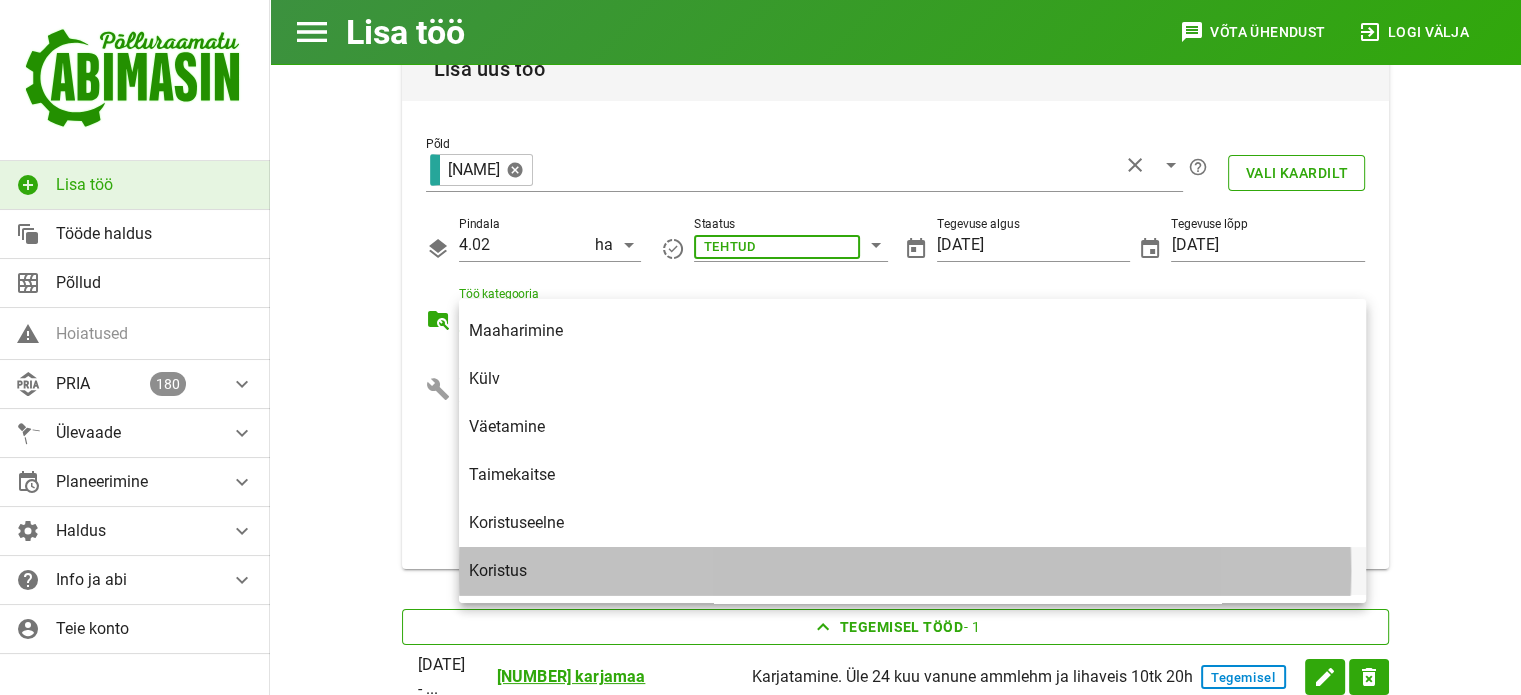 click on "Koristus" at bounding box center [912, 570] 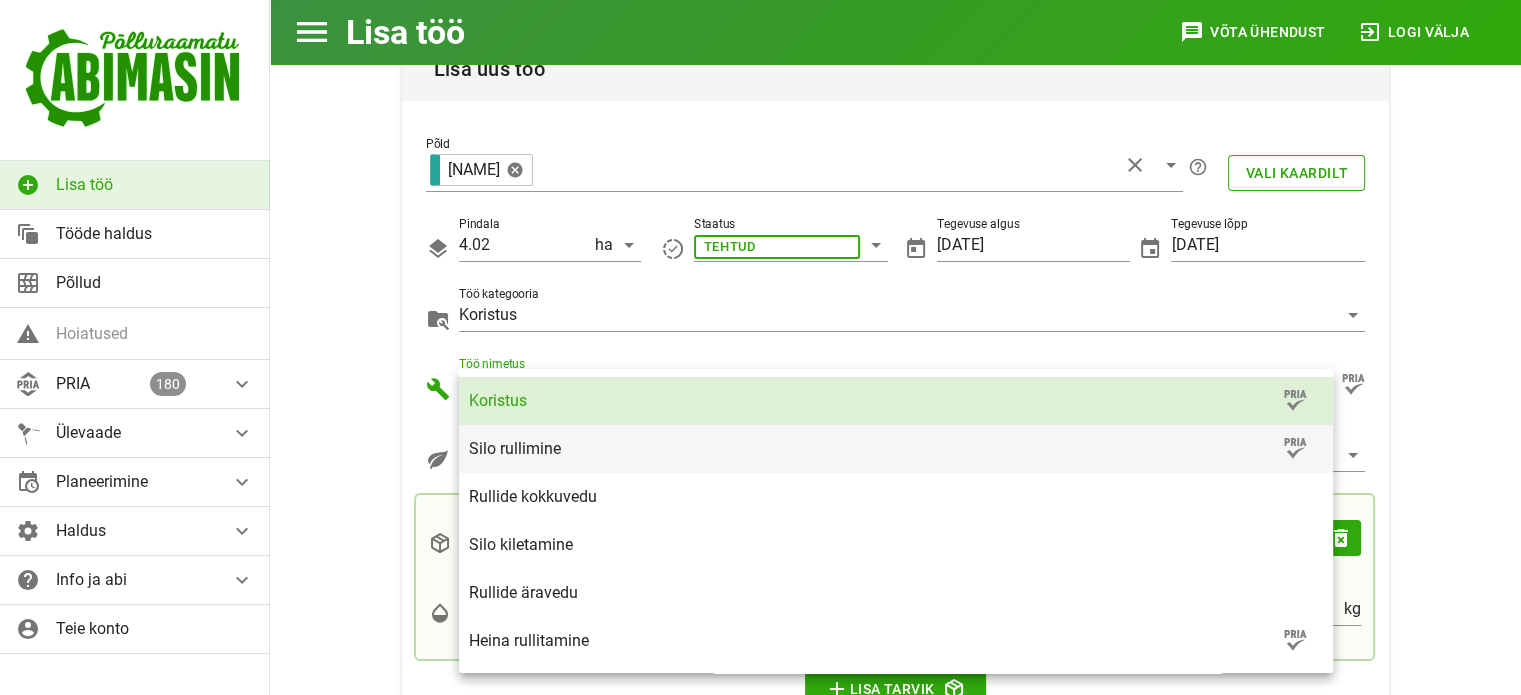 click on "Silo rullimine" at bounding box center (874, 448) 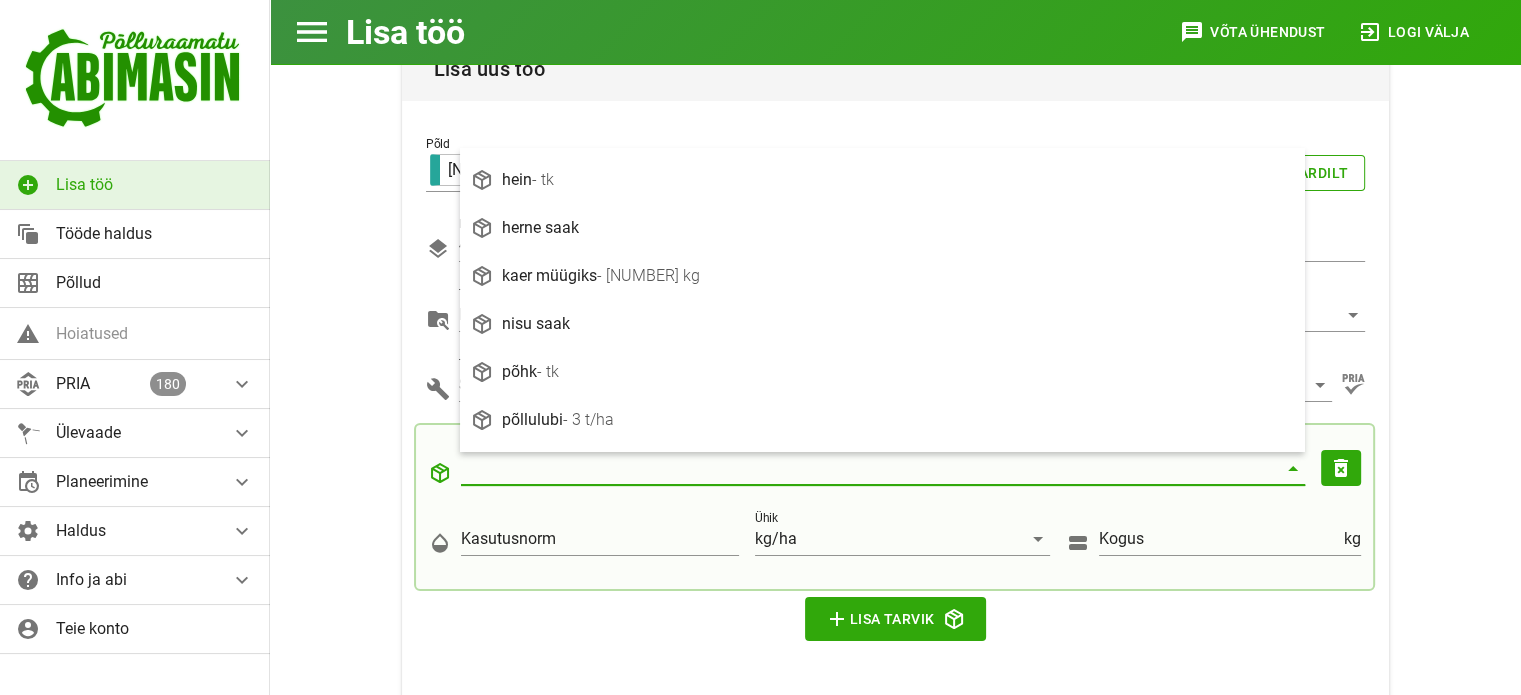 click on "Tarviku nimi" at bounding box center [883, 480] 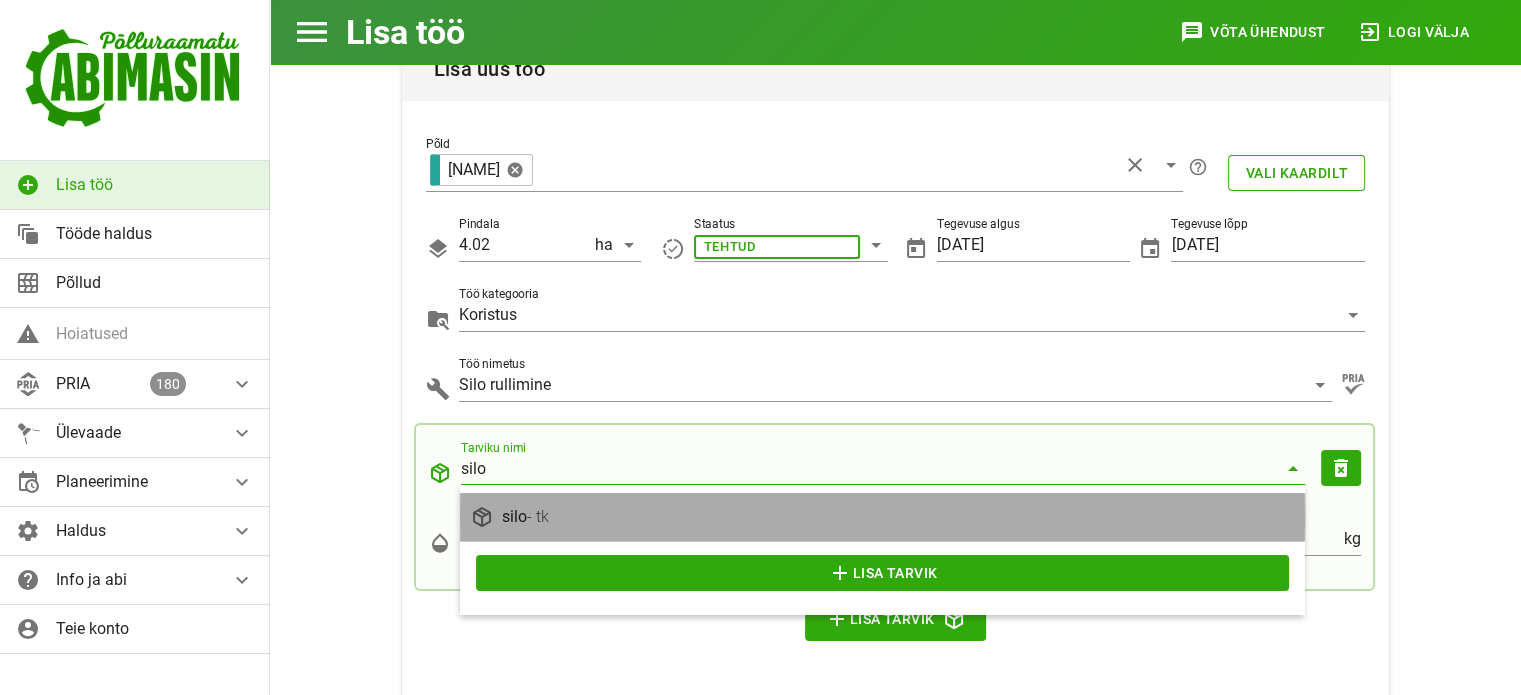 click on "silo   - tk" at bounding box center (898, 516) 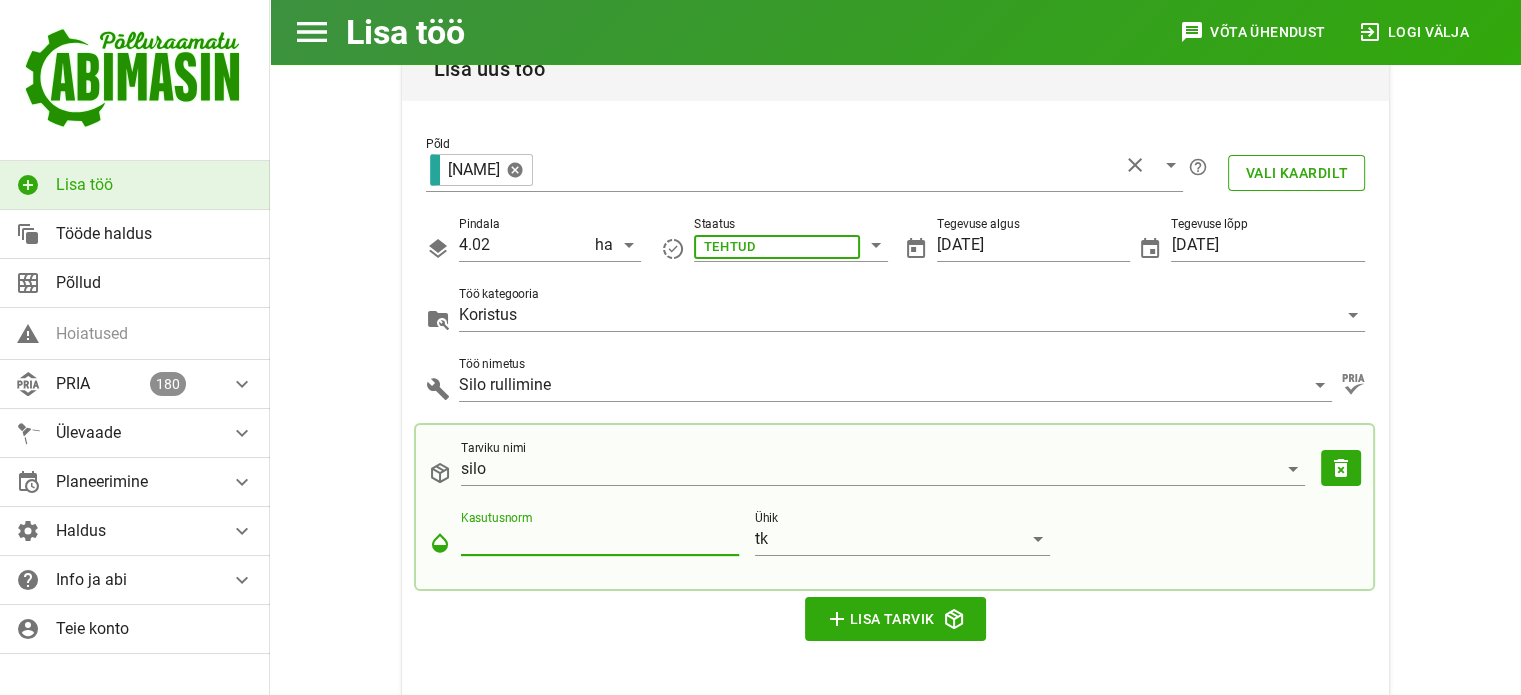 click on "Kasutusnorm" at bounding box center (600, 539) 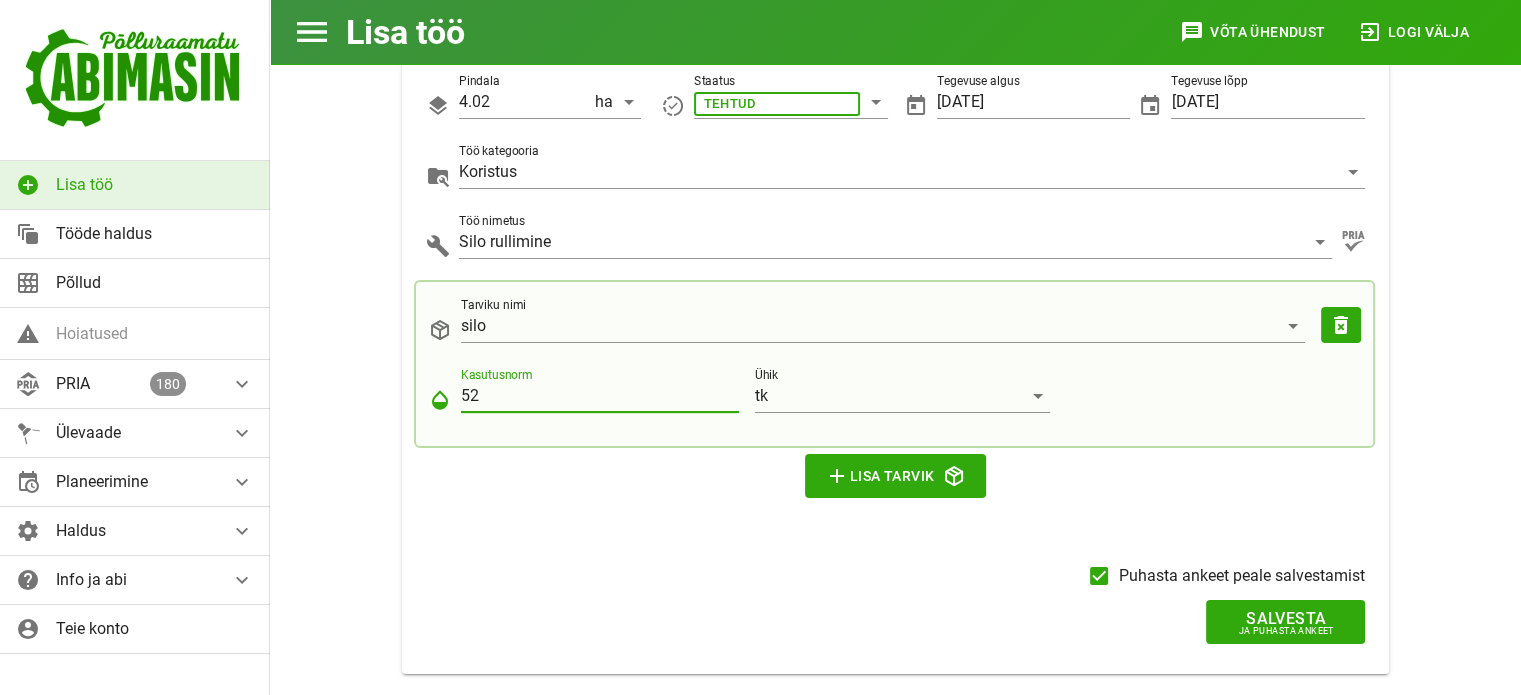 scroll, scrollTop: 299, scrollLeft: 0, axis: vertical 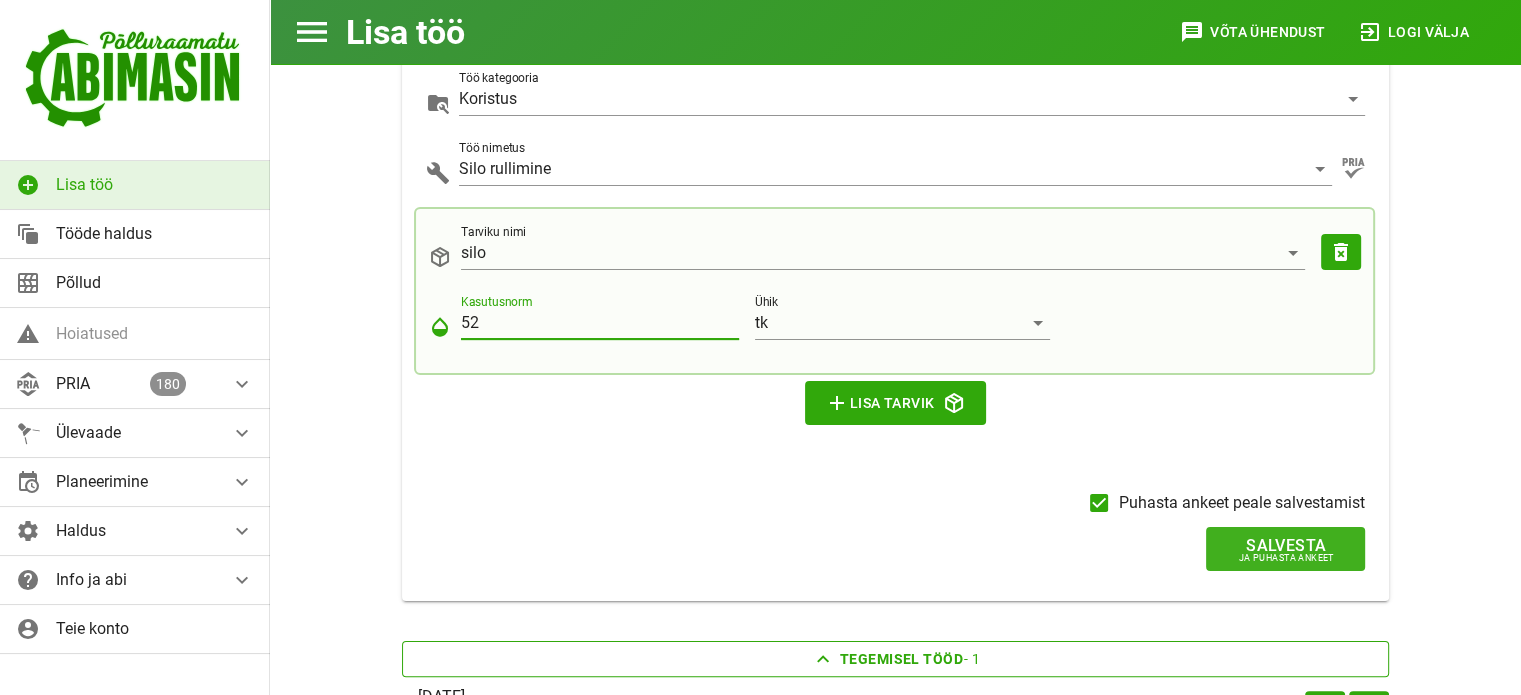 type on "52" 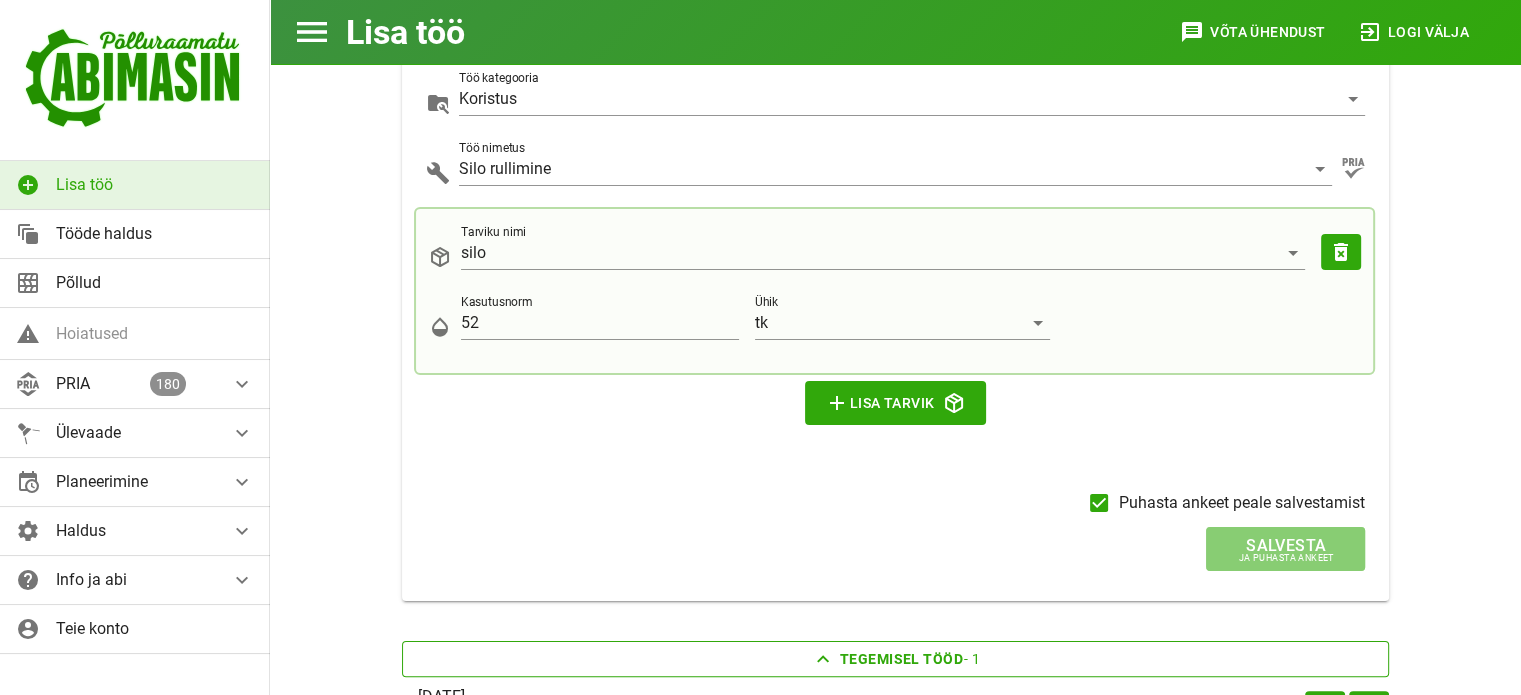 click on "Salvesta" at bounding box center [1285, 545] 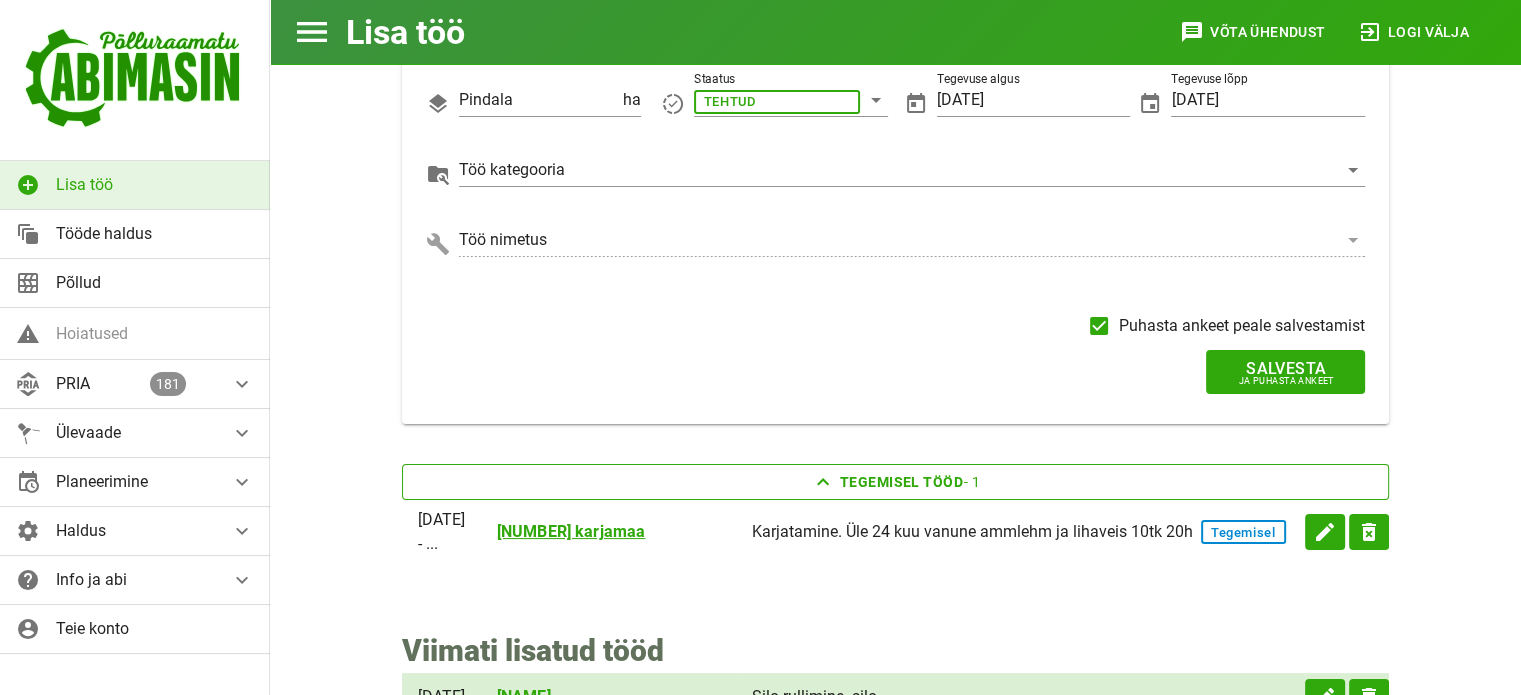scroll, scrollTop: 0, scrollLeft: 0, axis: both 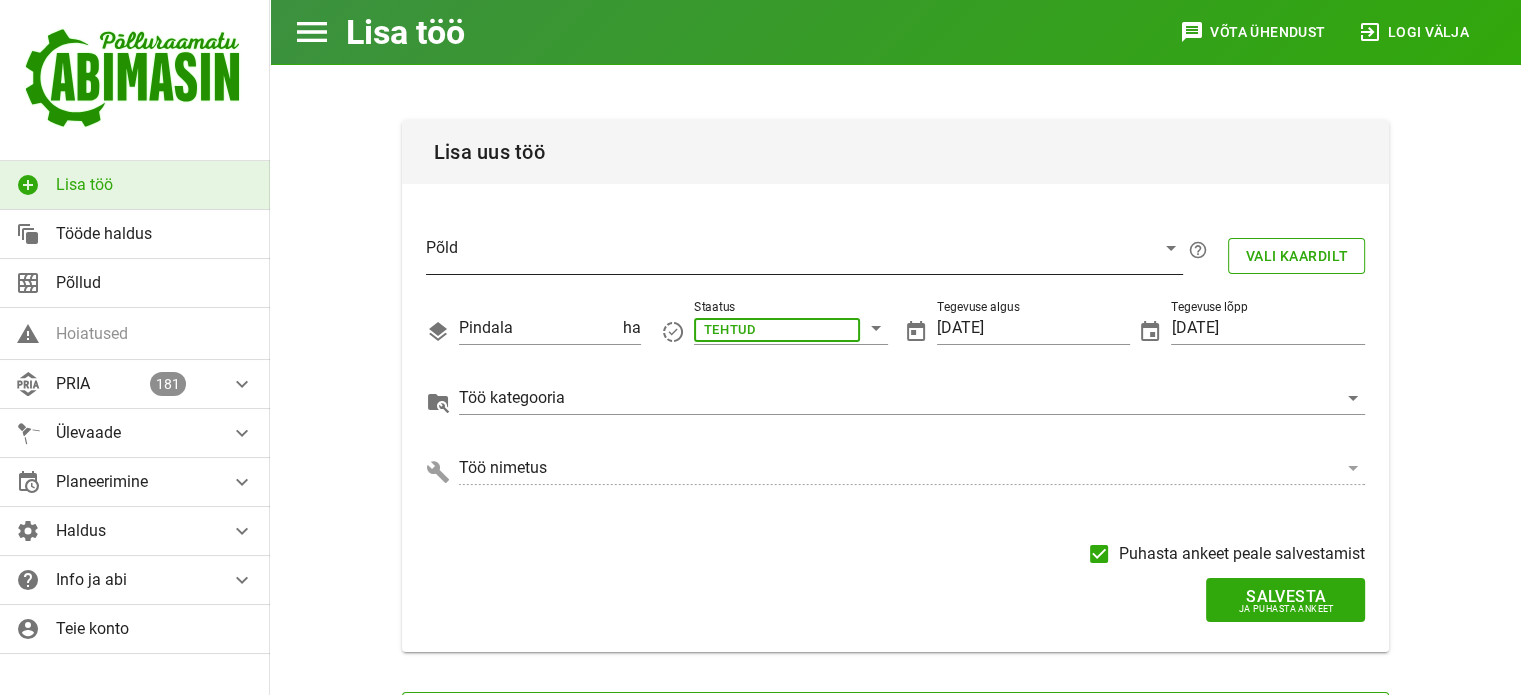 click at bounding box center (788, 253) 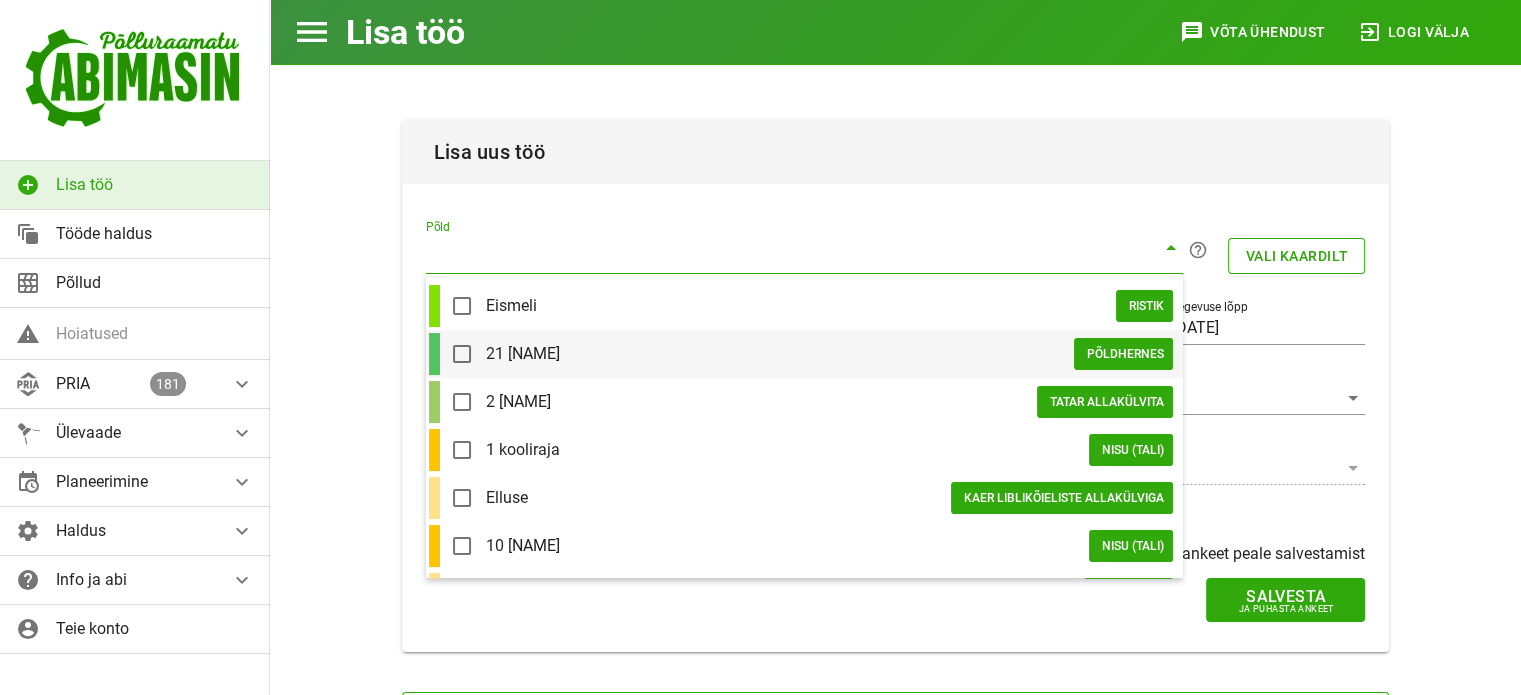 type on "u" 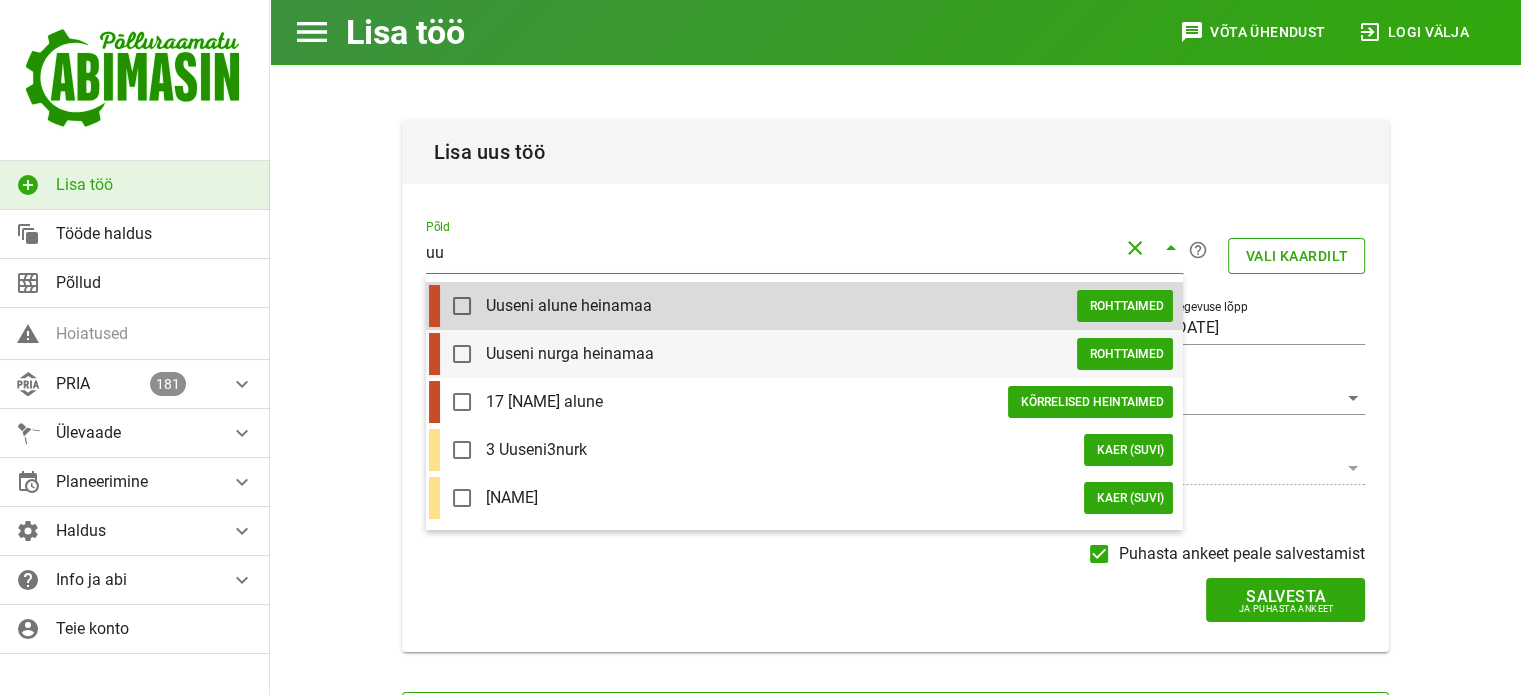 click on "Uuseni alune heinamaa" at bounding box center (781, 305) 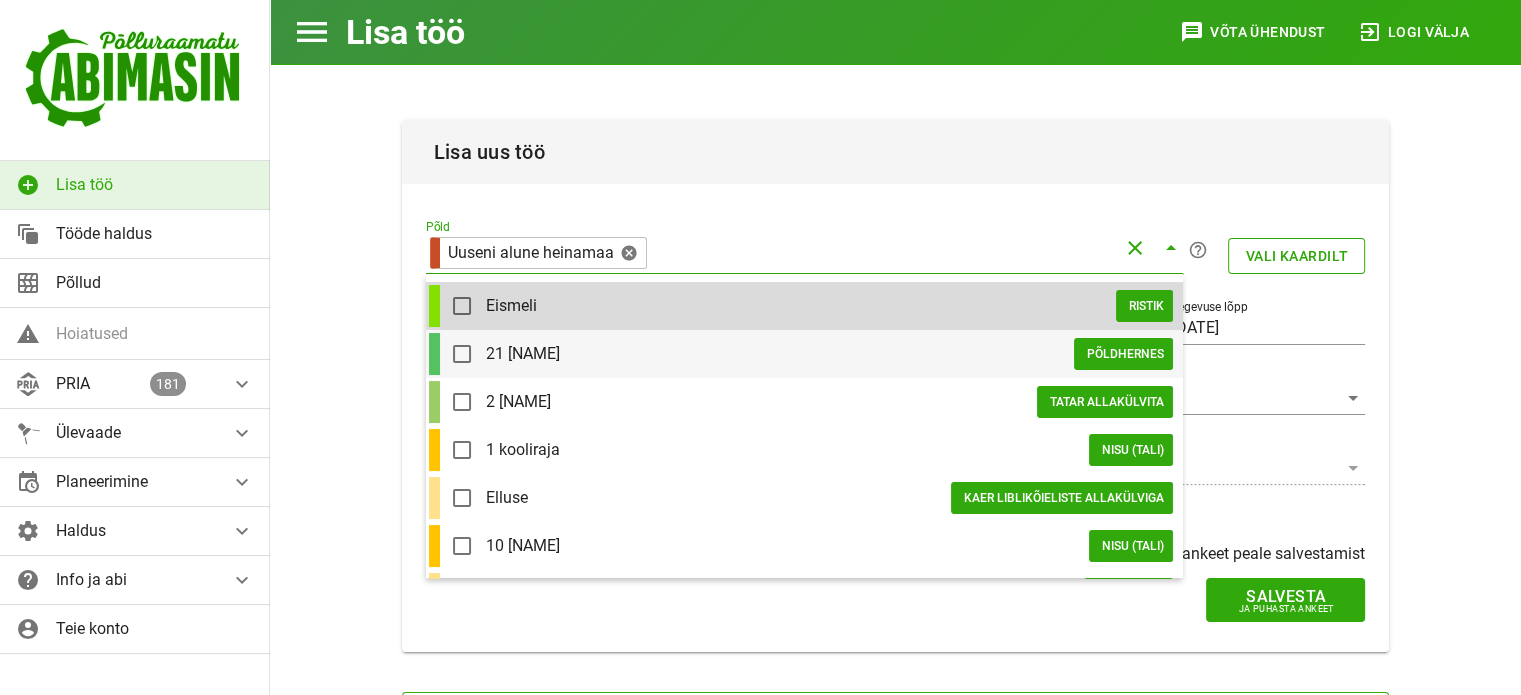 click on "Põld" at bounding box center [885, 253] 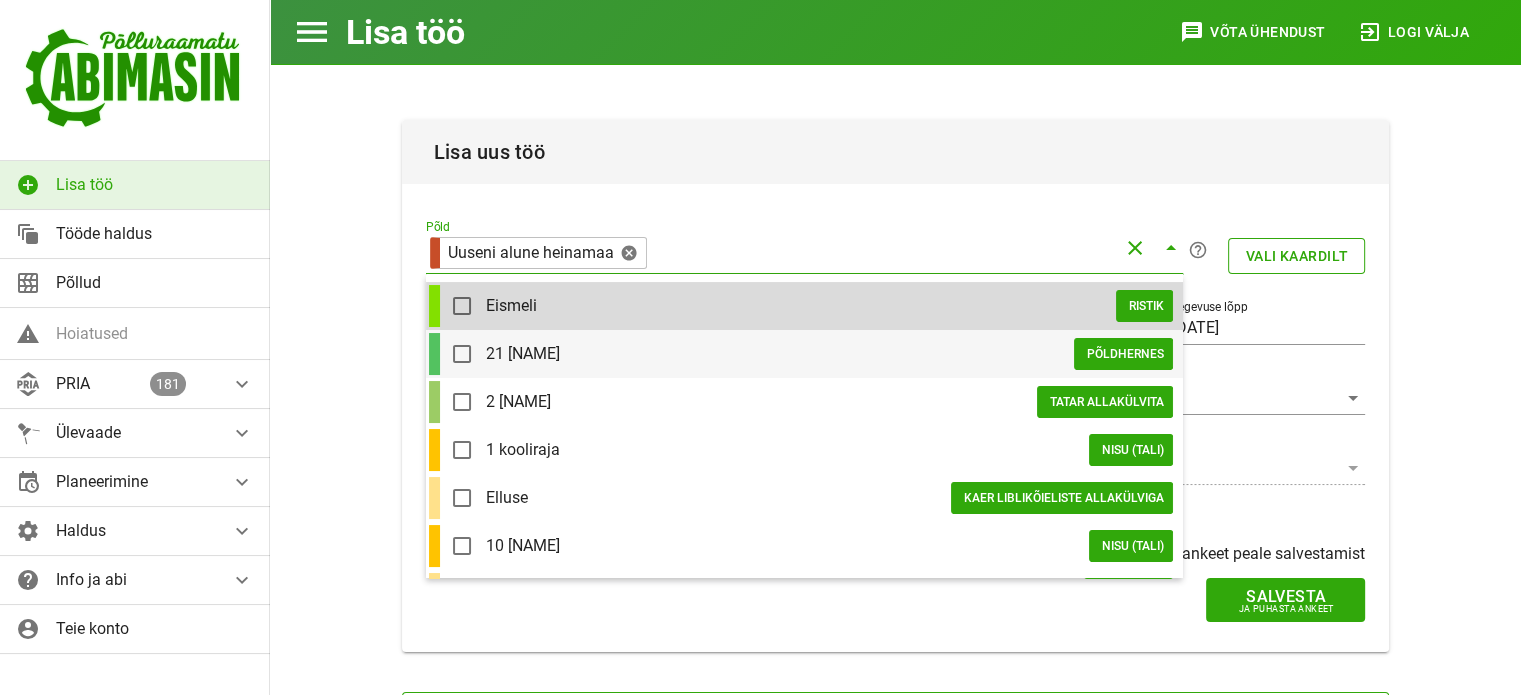 click on "Lisa uus töö PõldUuseni alune heinamaahelp_outlineVali kaardilPindala 17.39 haStaatusTEHTUDTegevuse algus 02.07.2025Tegevuse lõpp 02.07.2025Töö kategooriaTöö nimetusPuhasta ankeet peale salvestamistSalvestaJa puhasta ankeet" at bounding box center [895, 386] 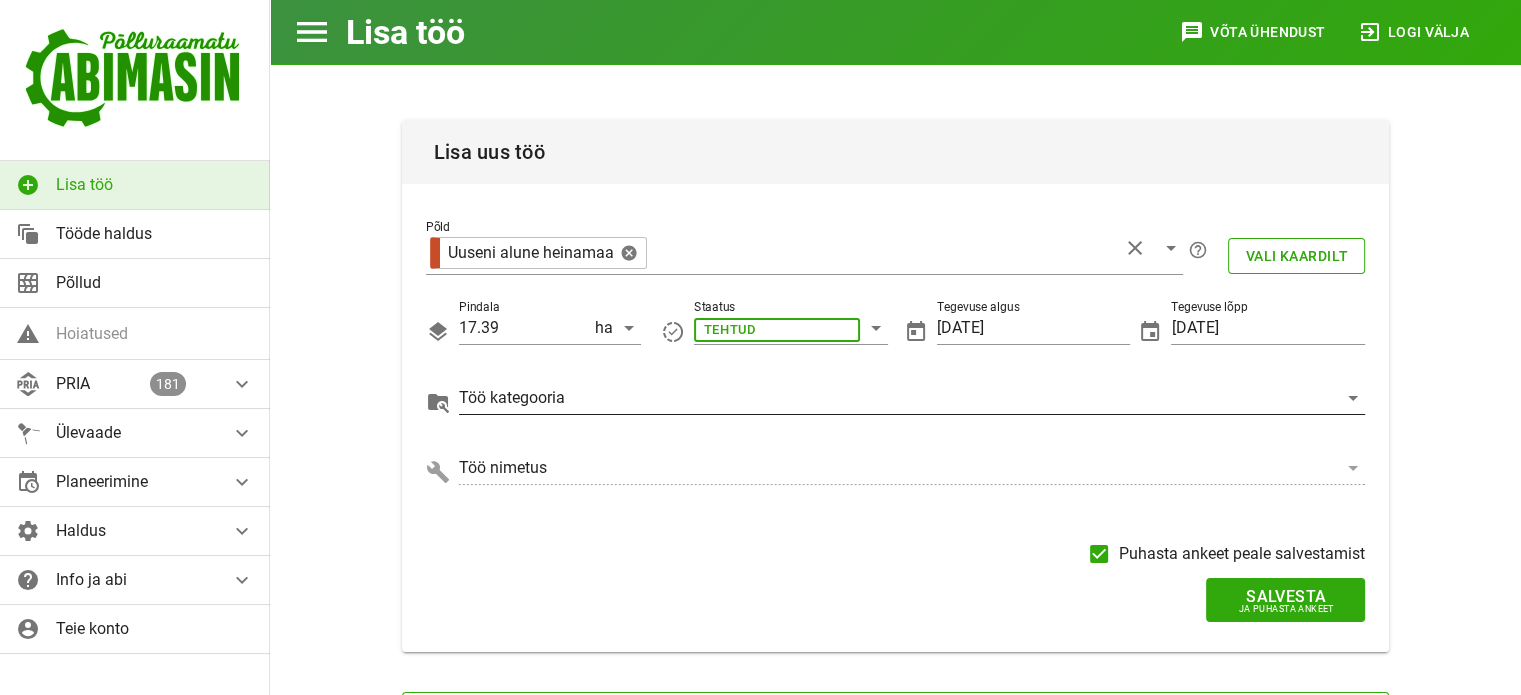 click at bounding box center [777, 328] 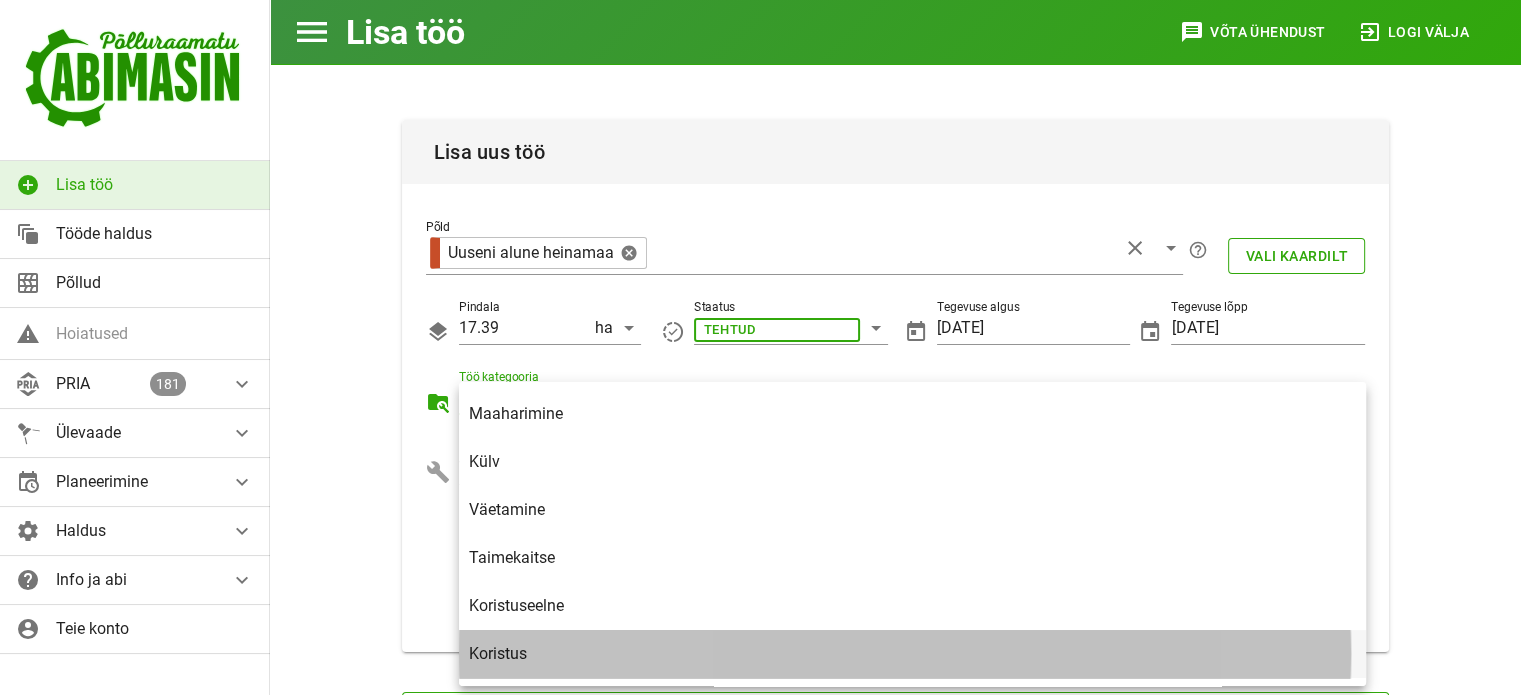 click on "Koristus" at bounding box center [912, 653] 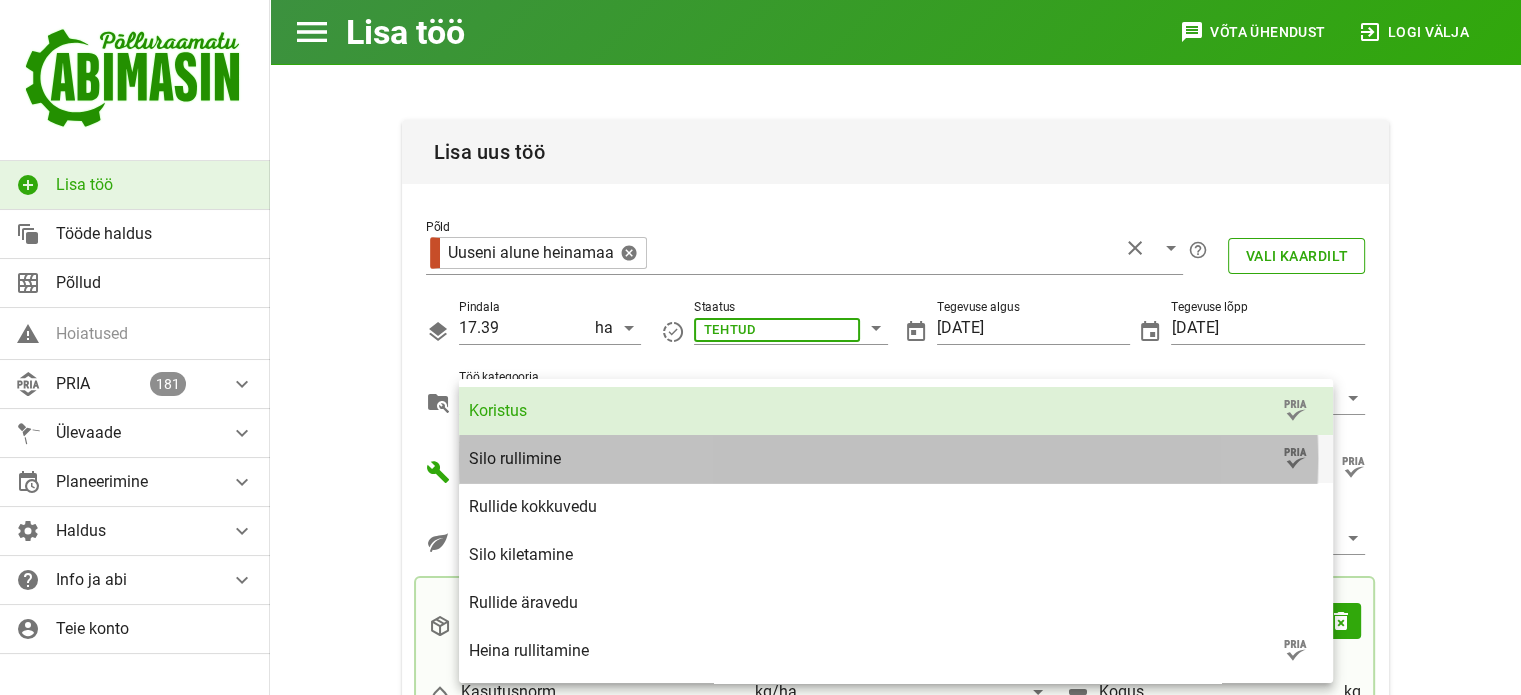 click on "Silo rullimine" at bounding box center (874, 458) 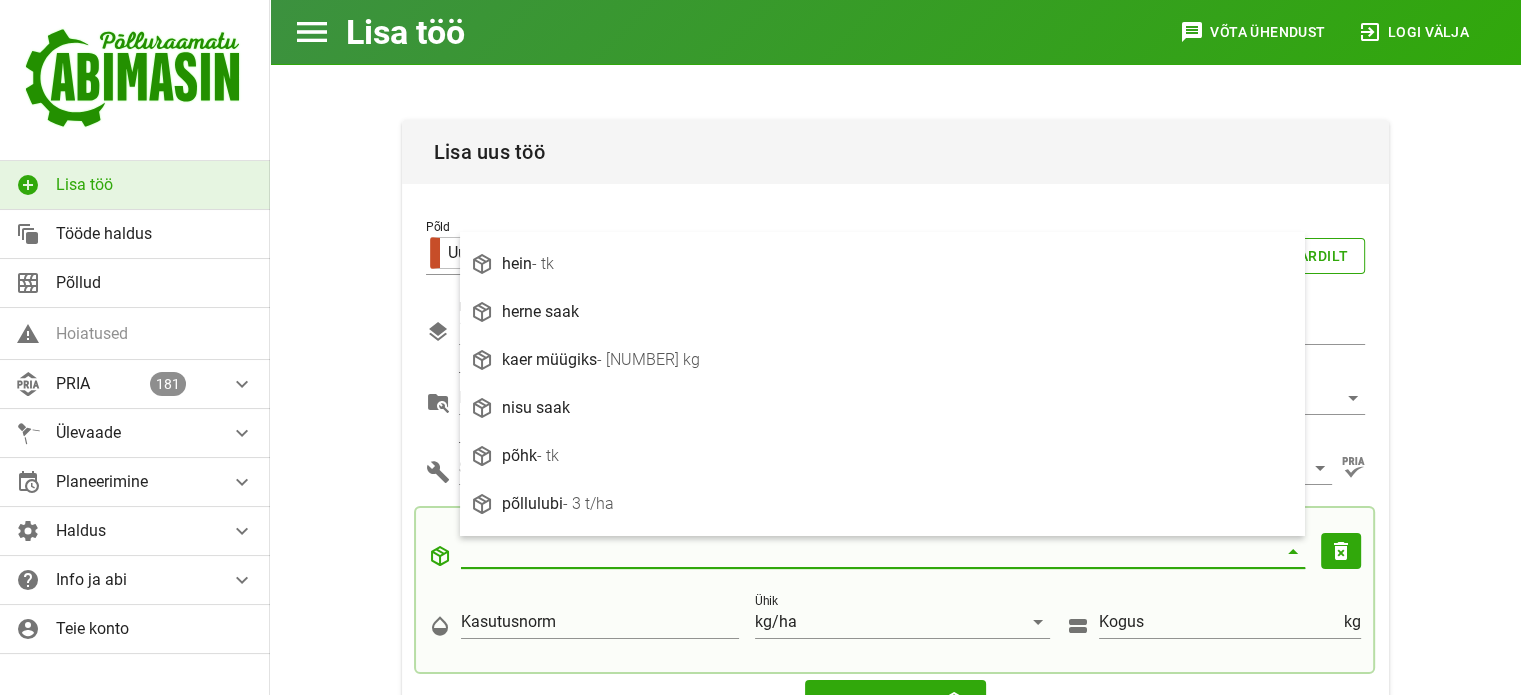 click on "Tarviku nimi" at bounding box center [869, 552] 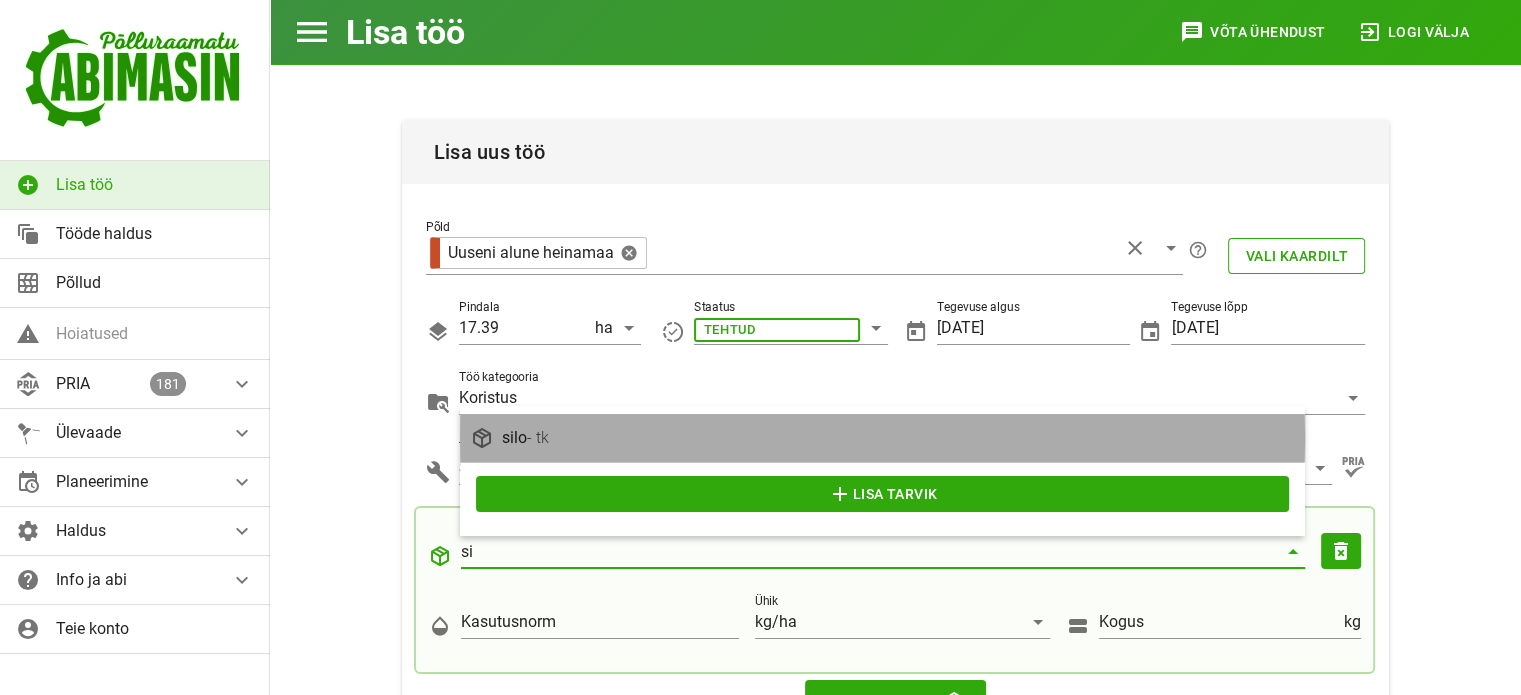 click on "silo   - tk" at bounding box center [898, 437] 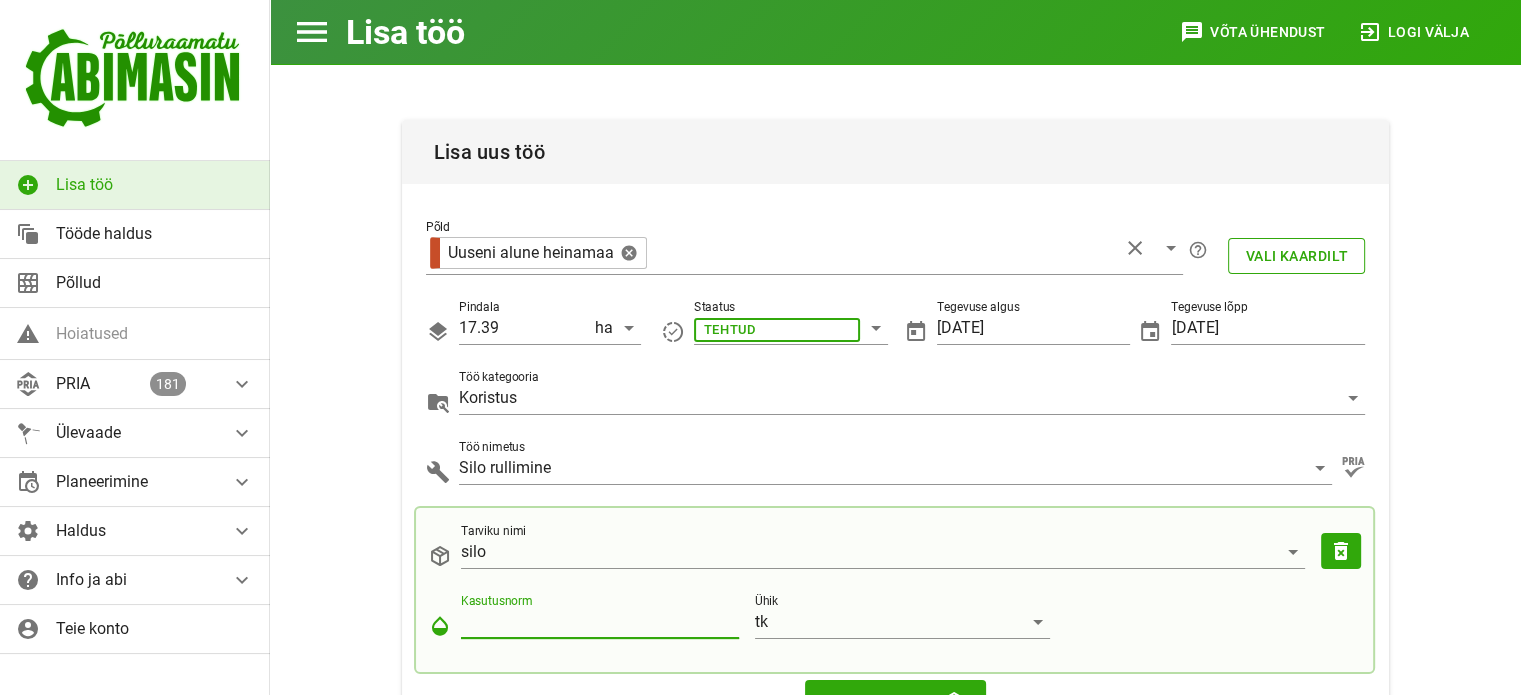 click on "Kasutusnorm" at bounding box center (600, 622) 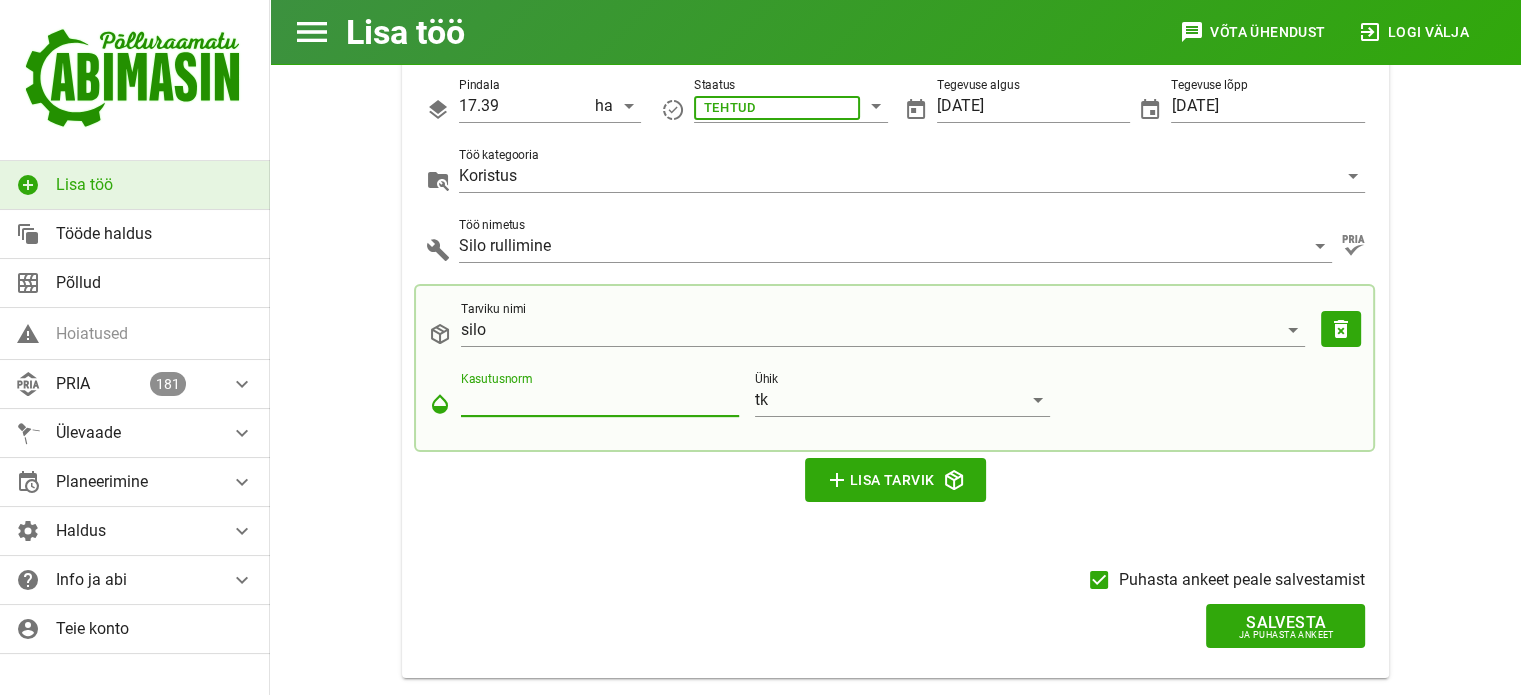 scroll, scrollTop: 167, scrollLeft: 0, axis: vertical 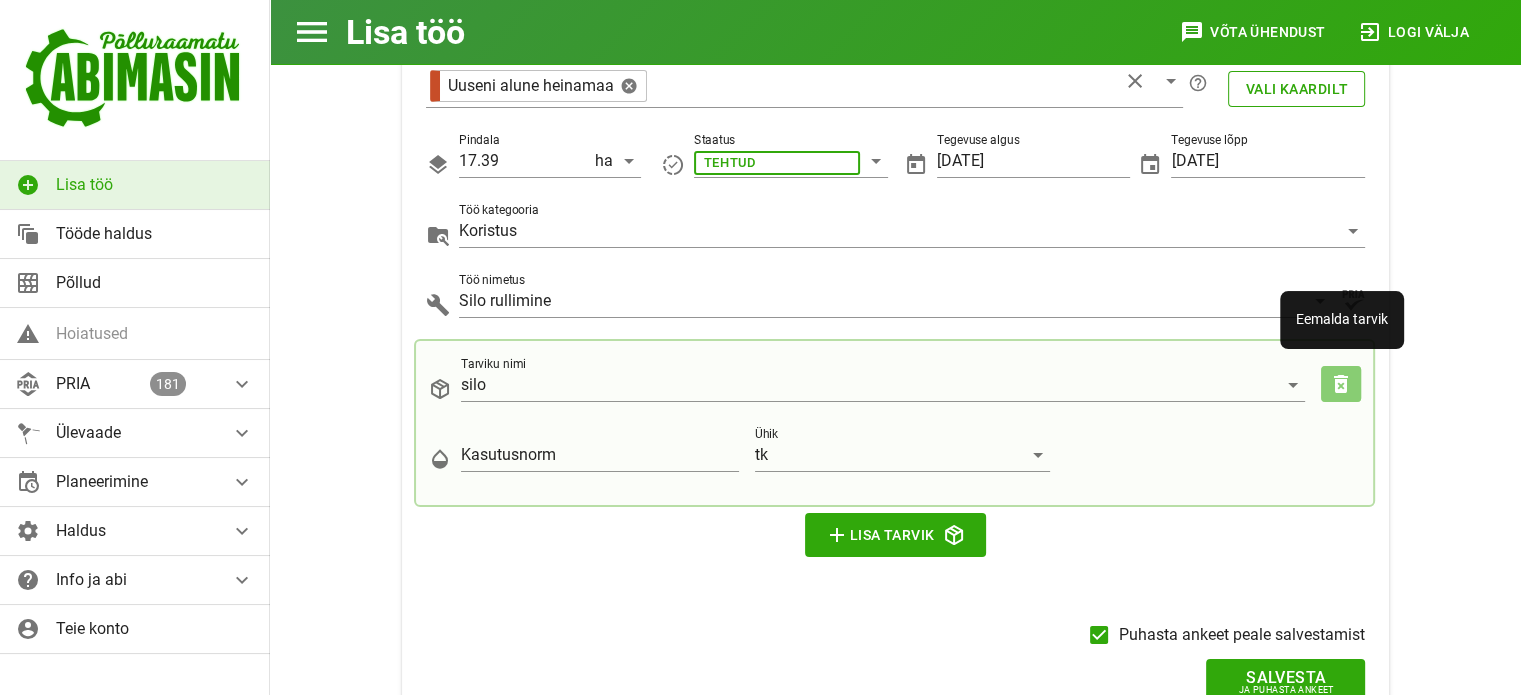 click on "delete_forever" at bounding box center [1341, 384] 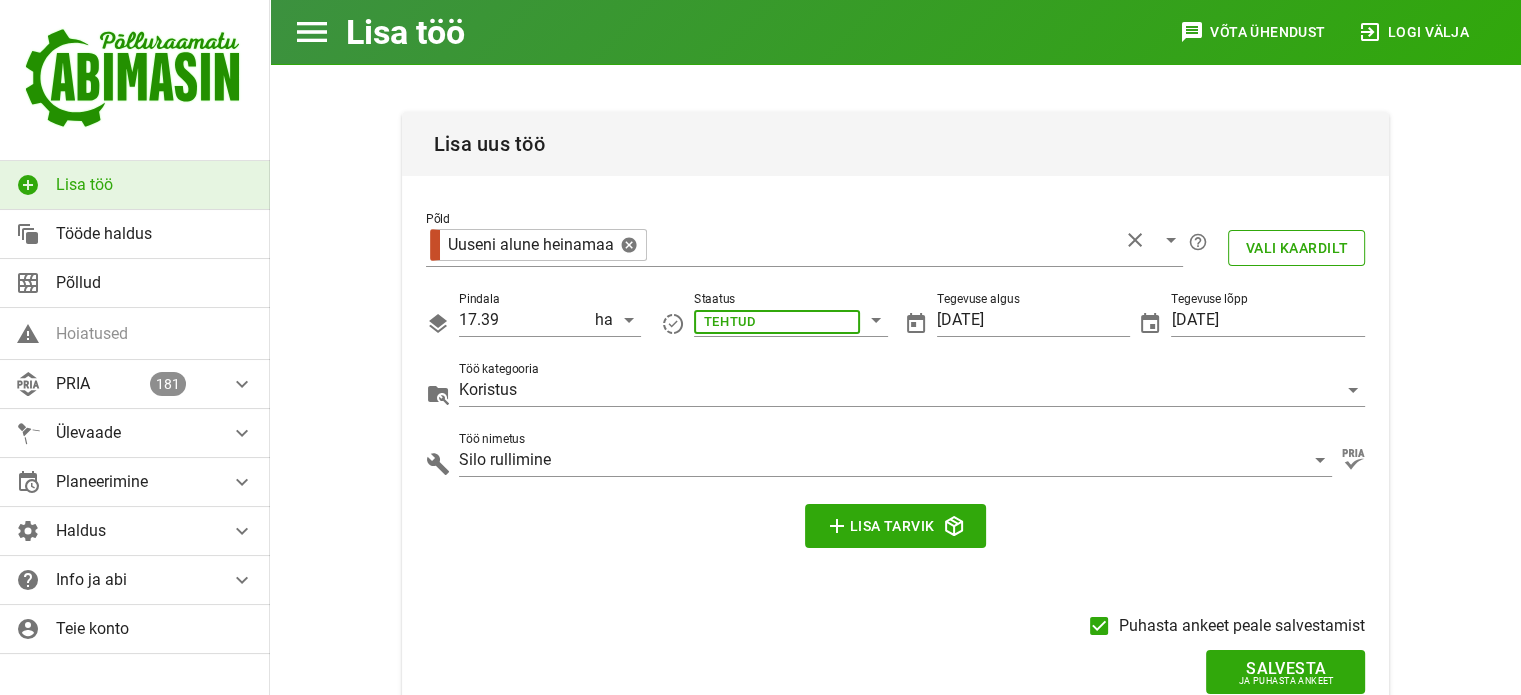 scroll, scrollTop: 0, scrollLeft: 0, axis: both 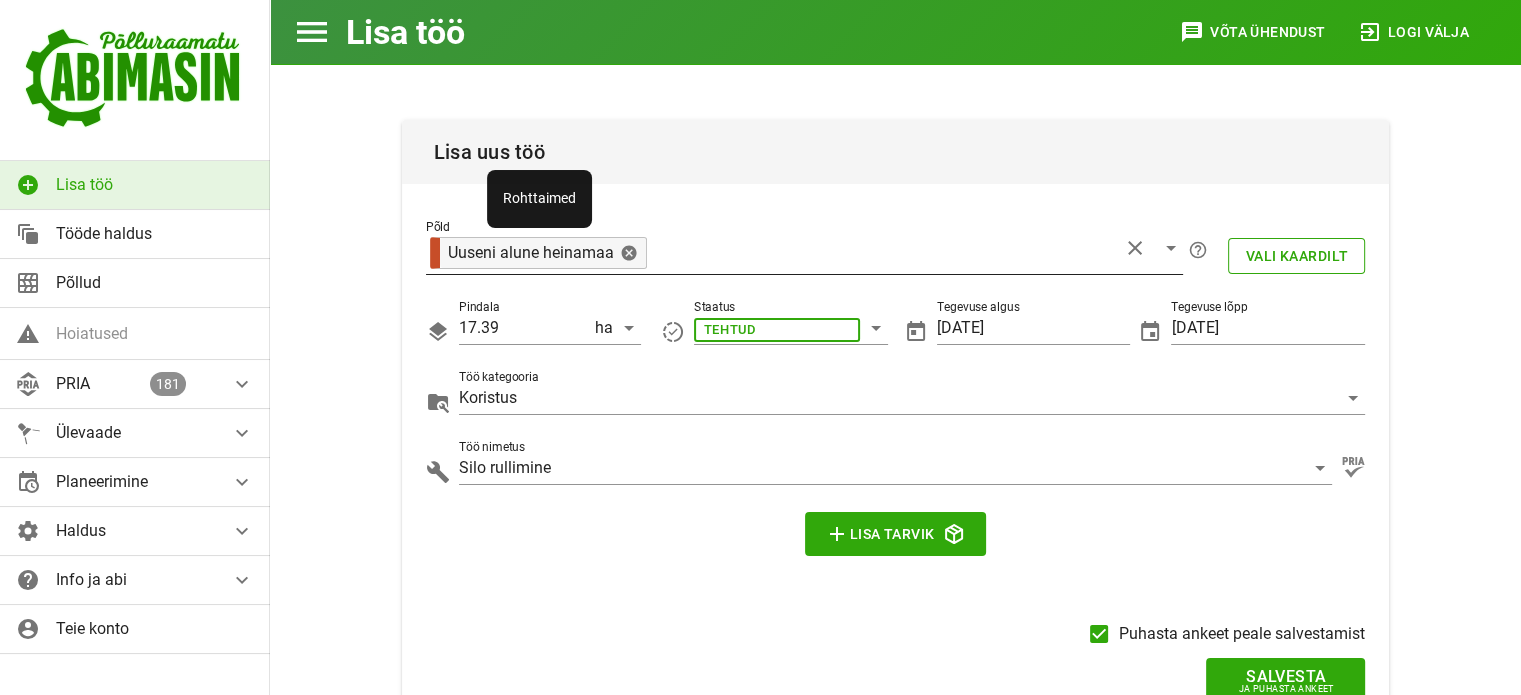 click on "Uuseni alune heinamaa" at bounding box center [541, 253] 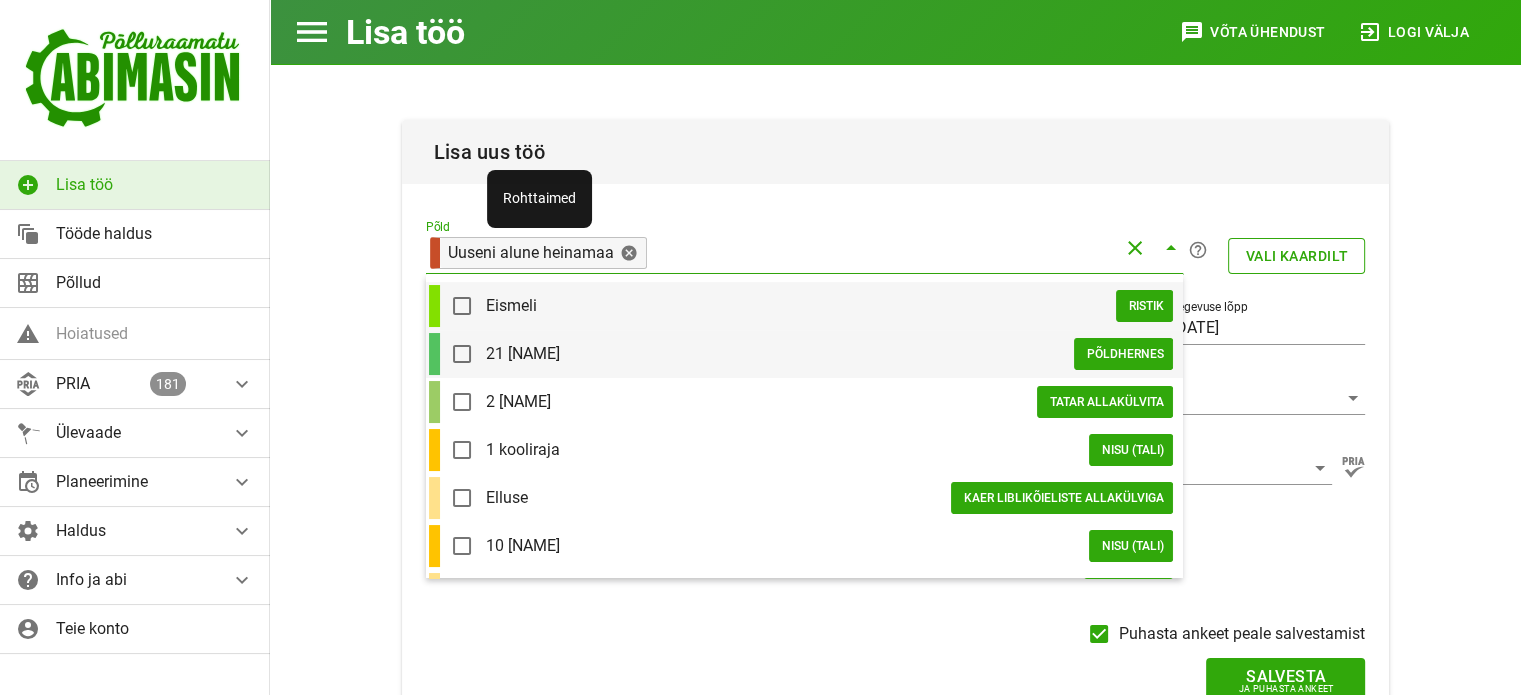 type on "u" 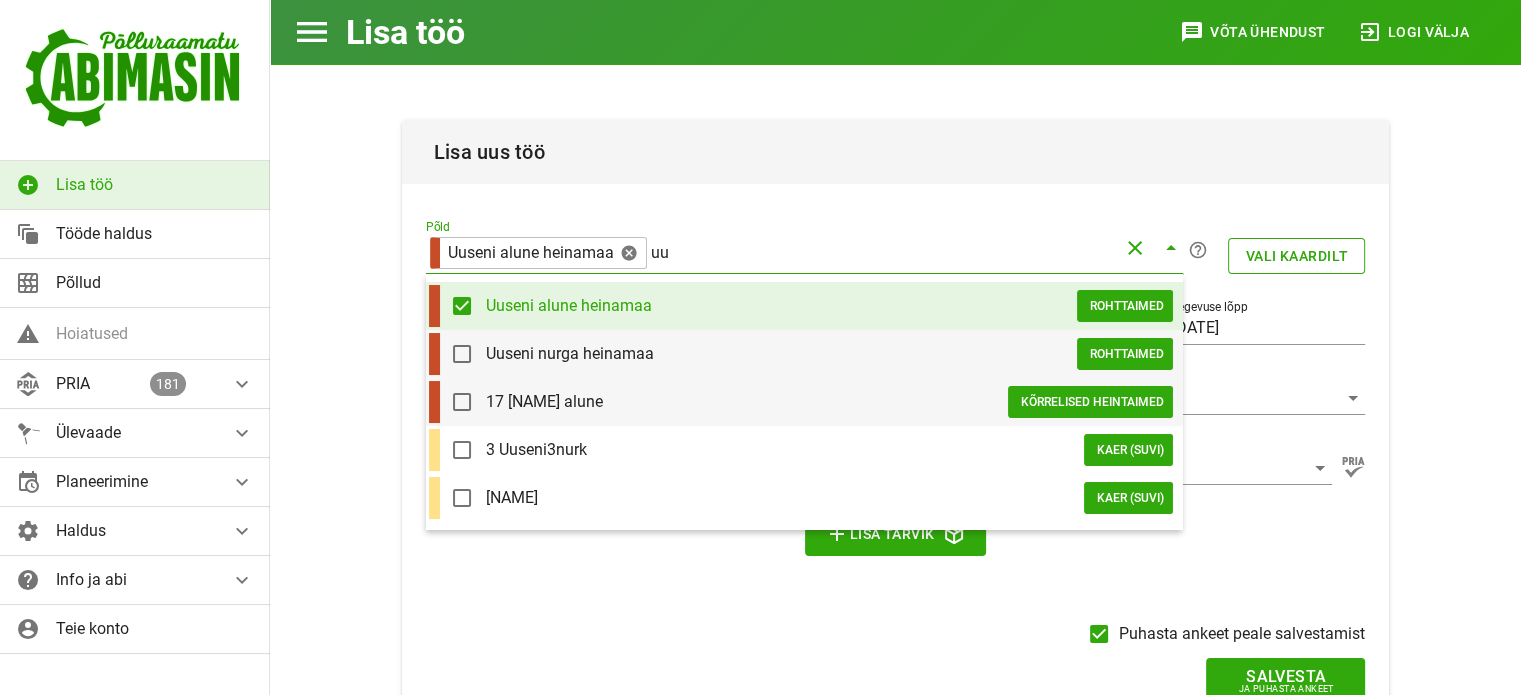 click on "17 [NAME] alune" at bounding box center [747, 401] 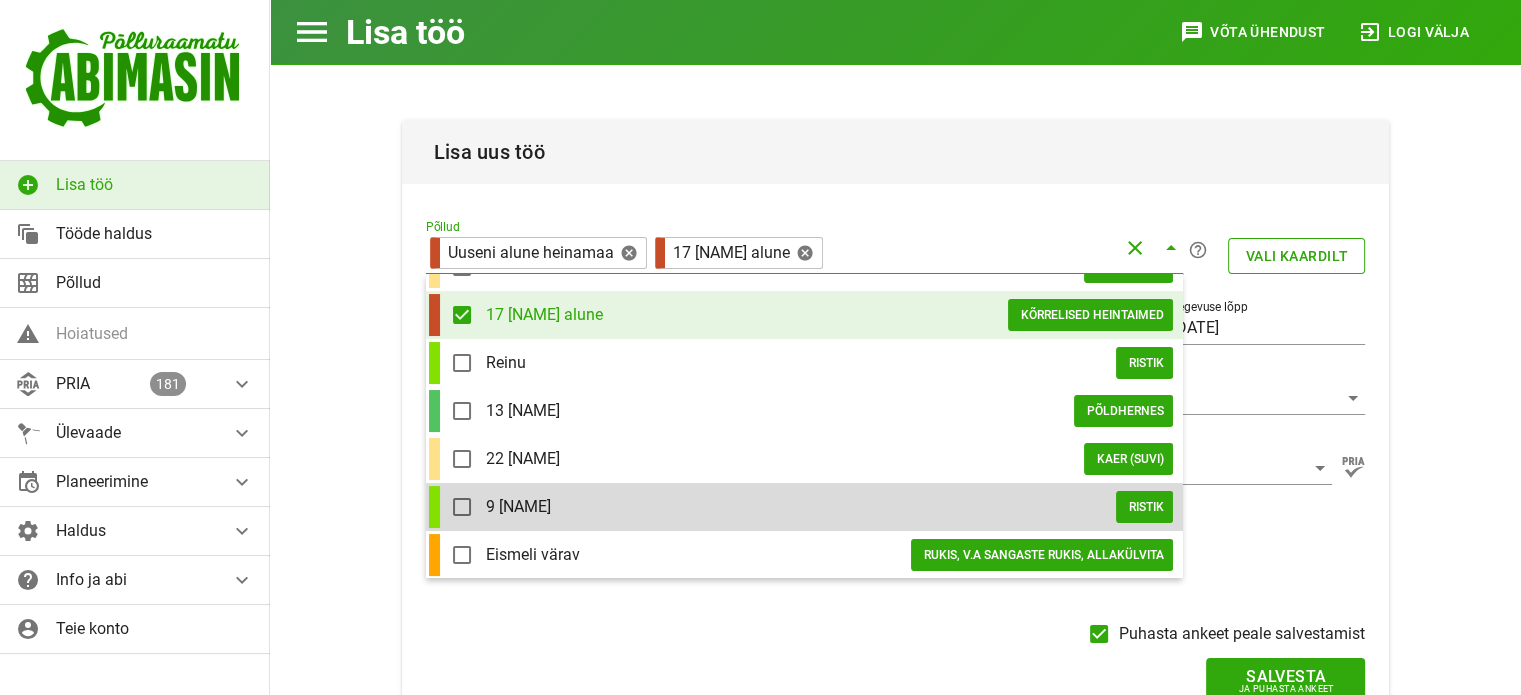 scroll, scrollTop: 328, scrollLeft: 0, axis: vertical 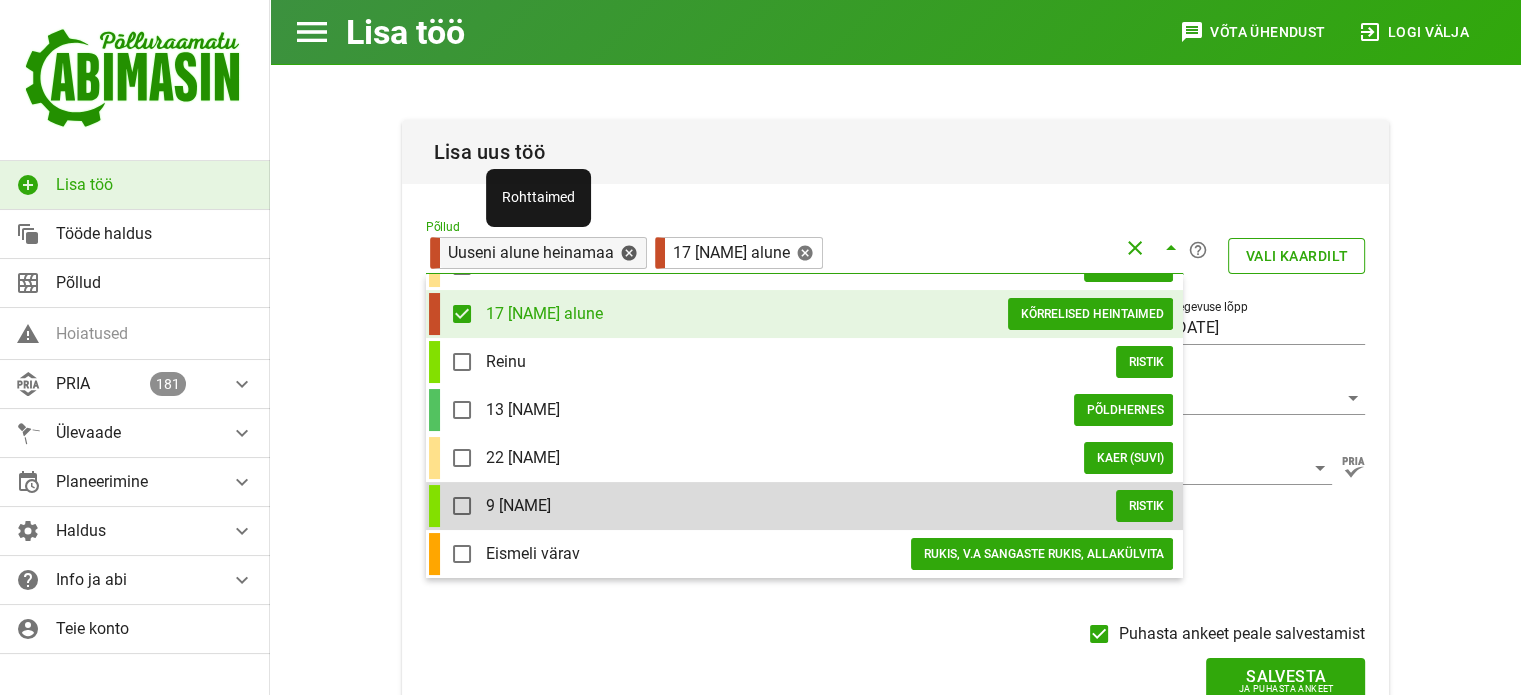 click at bounding box center [628, 253] 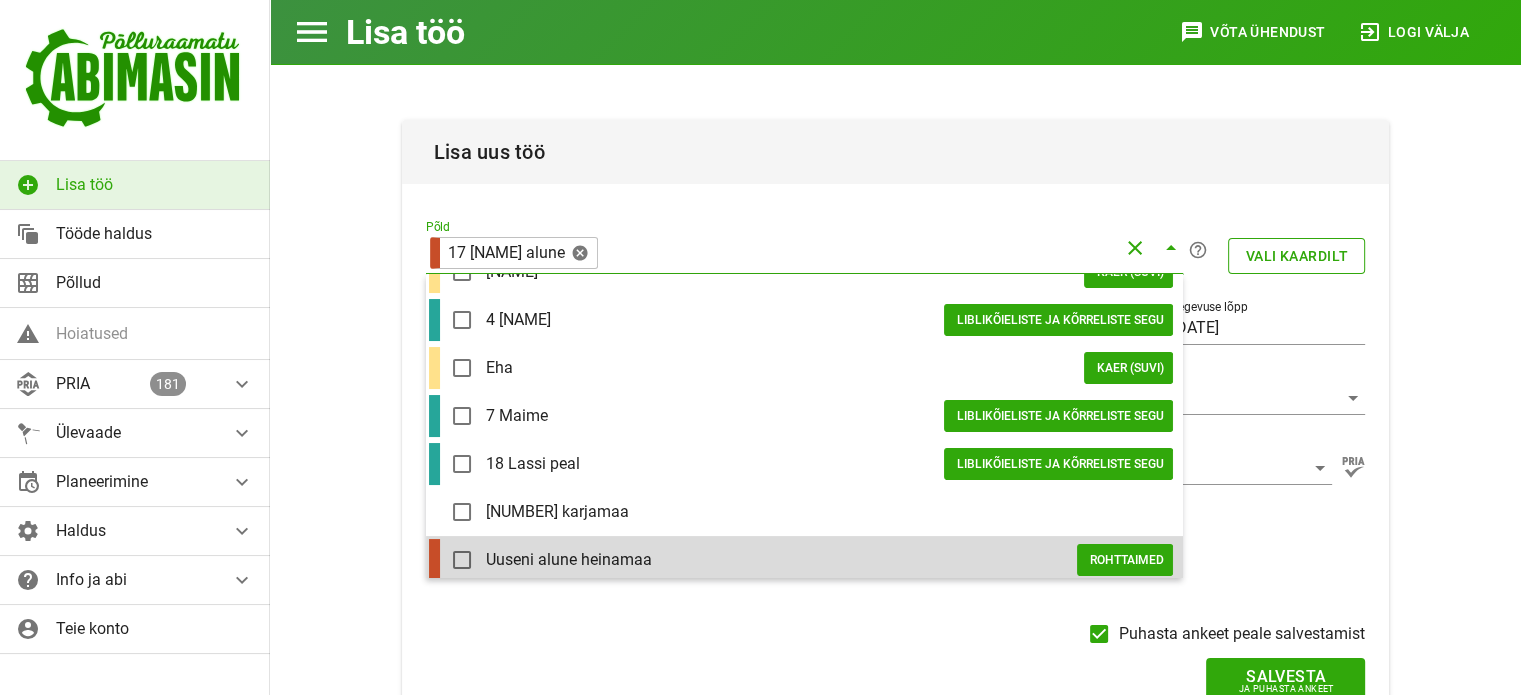 scroll, scrollTop: 1336, scrollLeft: 0, axis: vertical 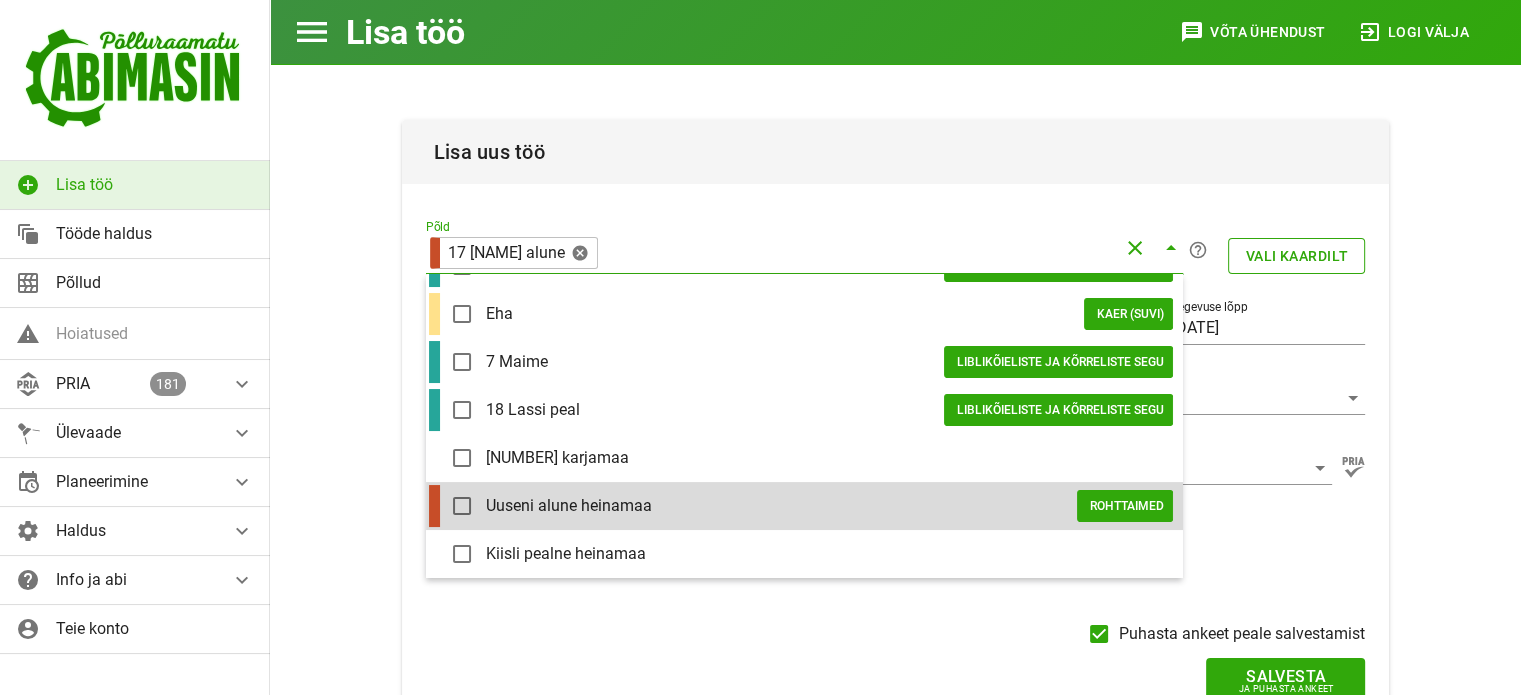 click on "Salvesta  Ja puhasta ankeet" at bounding box center (896, 680) 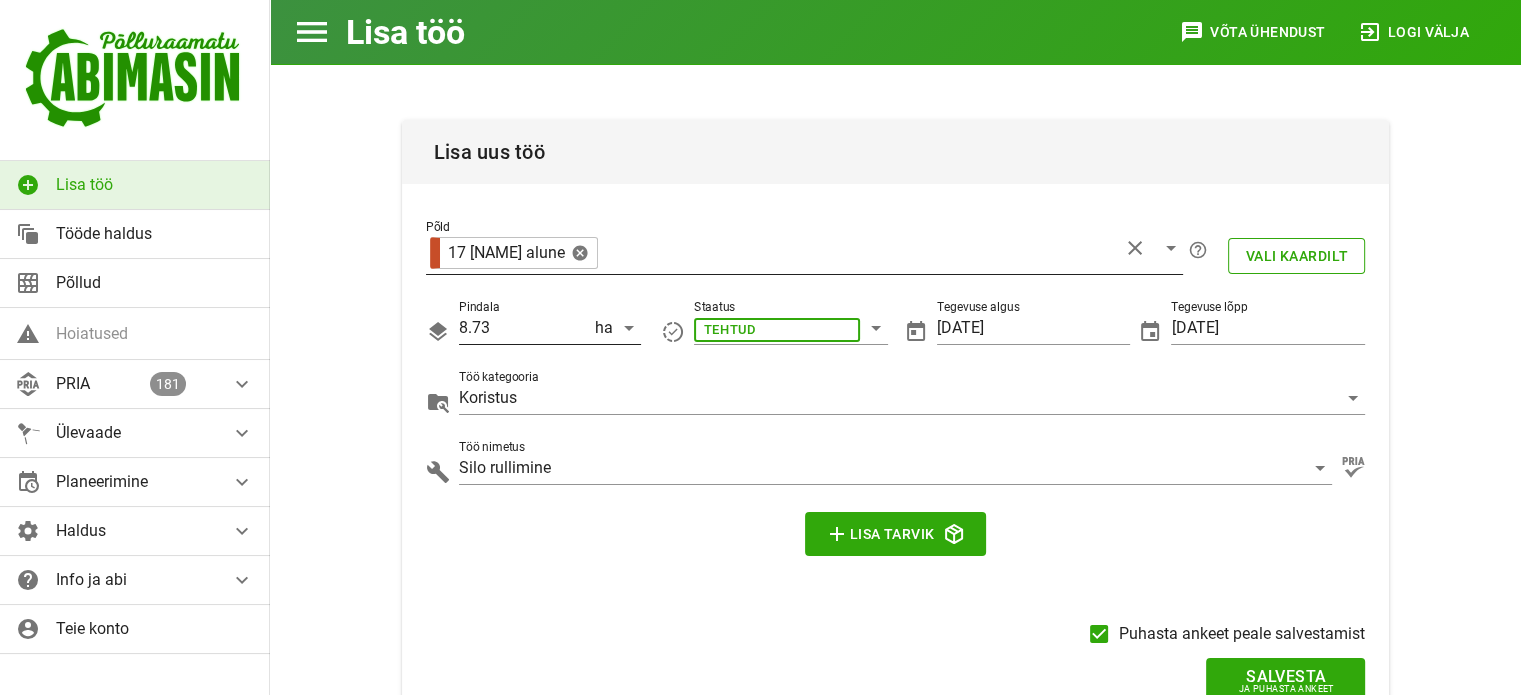 click on "8.73" at bounding box center (525, 328) 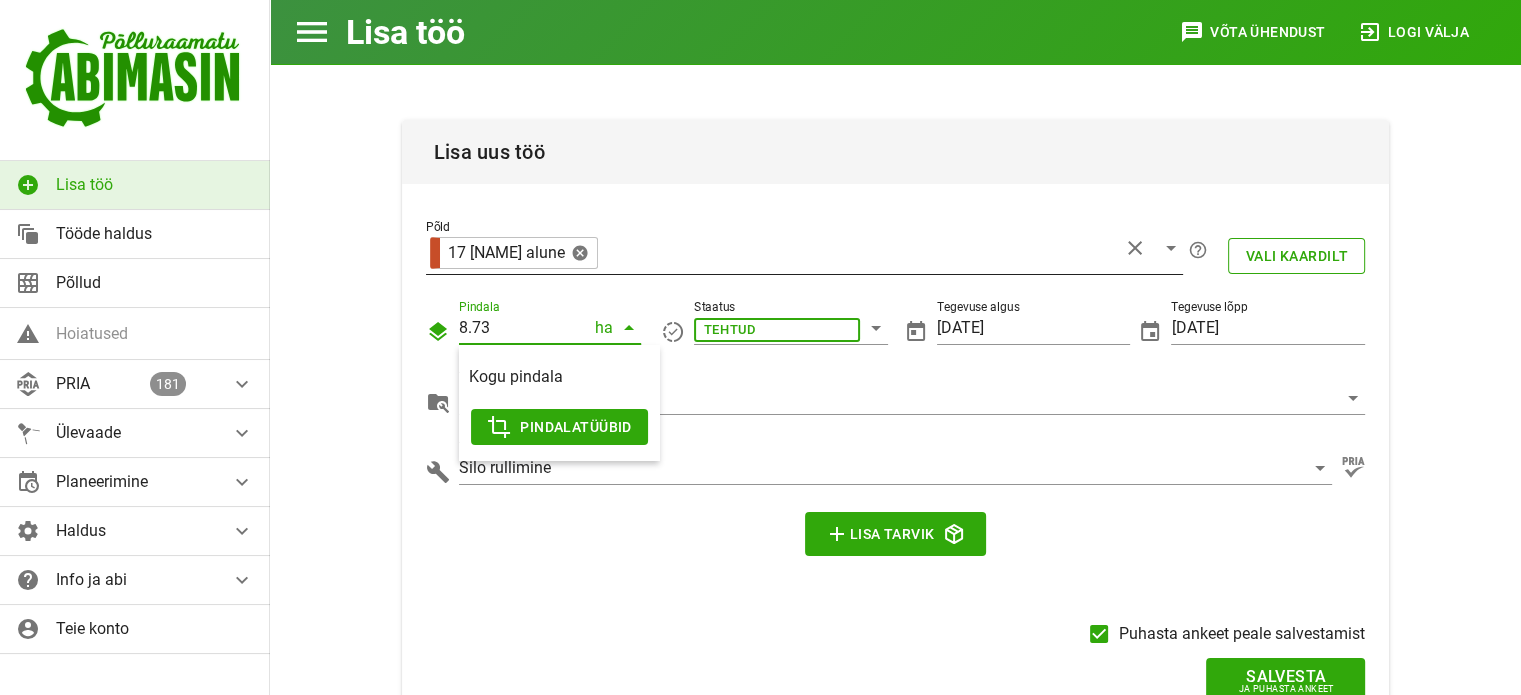 click on "8.73" at bounding box center [525, 328] 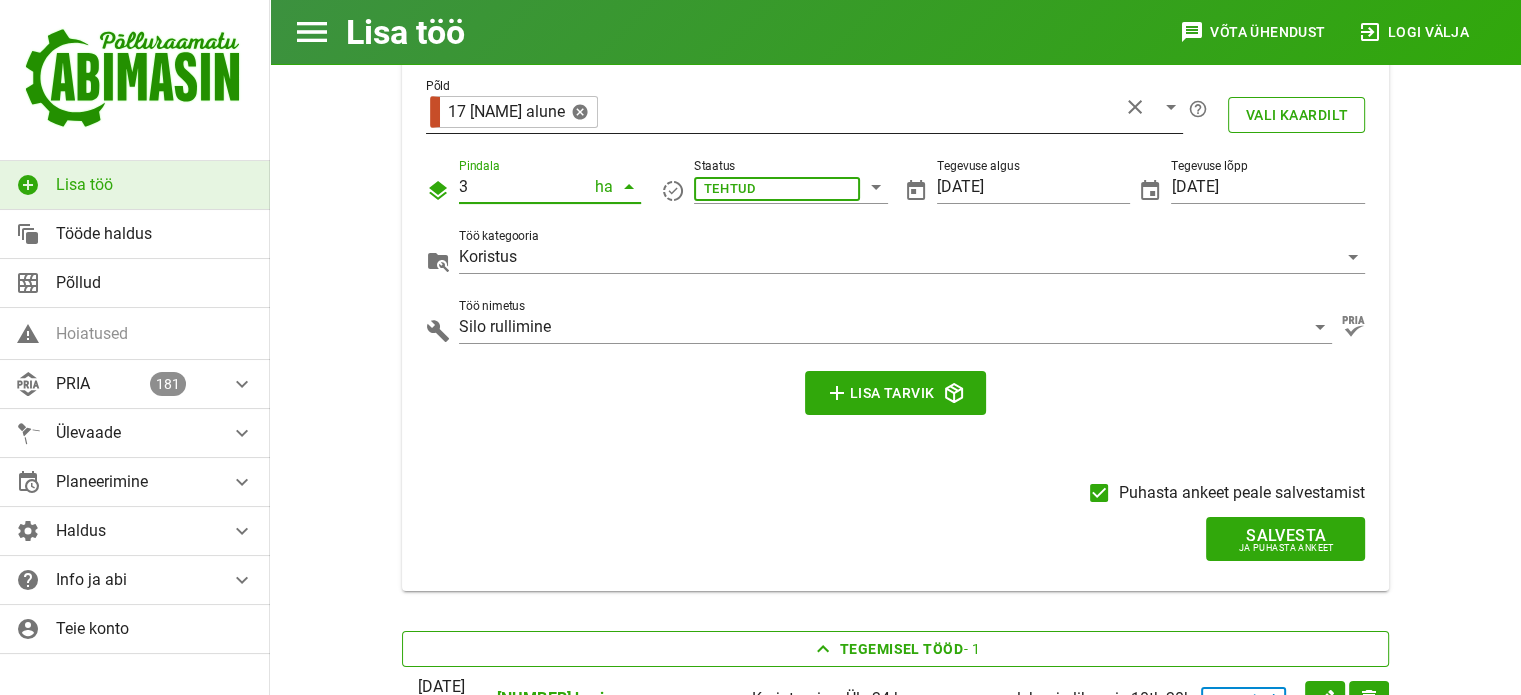 scroll, scrollTop: 143, scrollLeft: 0, axis: vertical 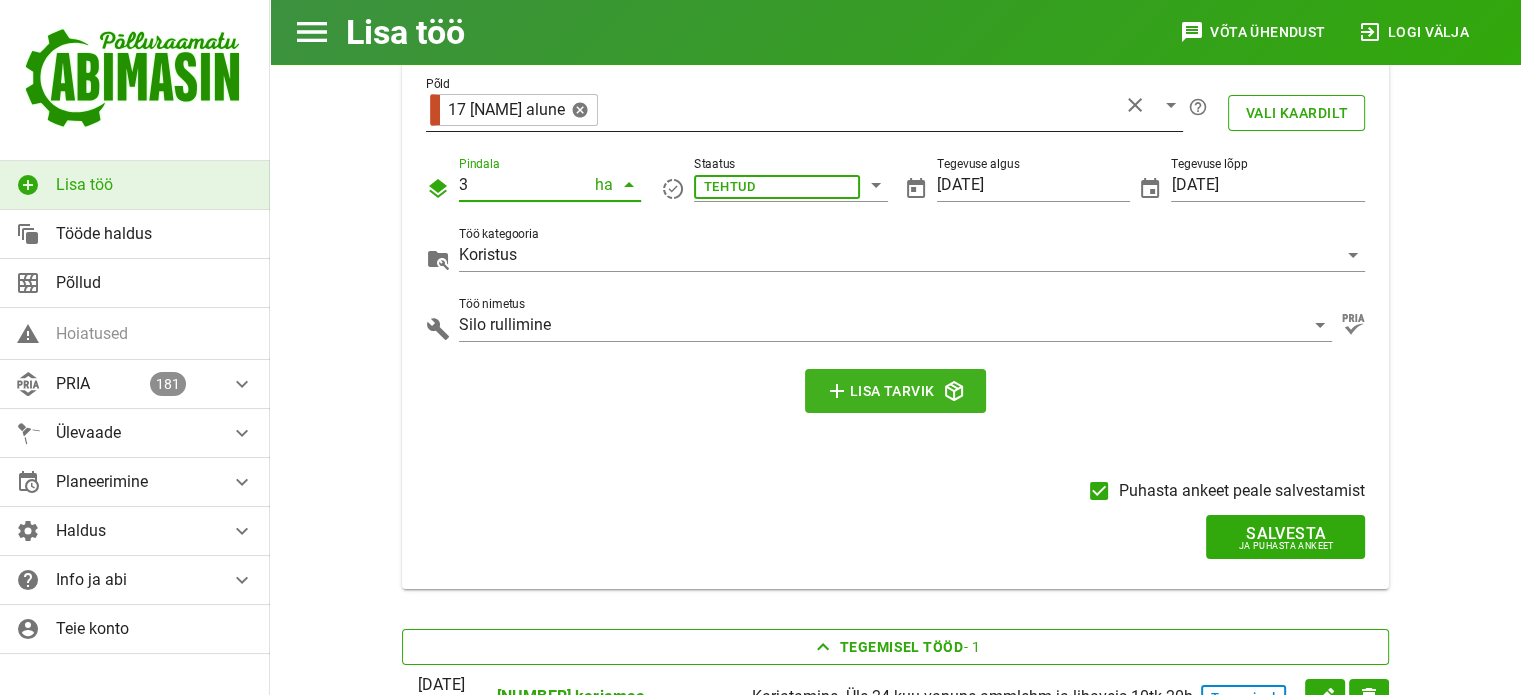 type on "3" 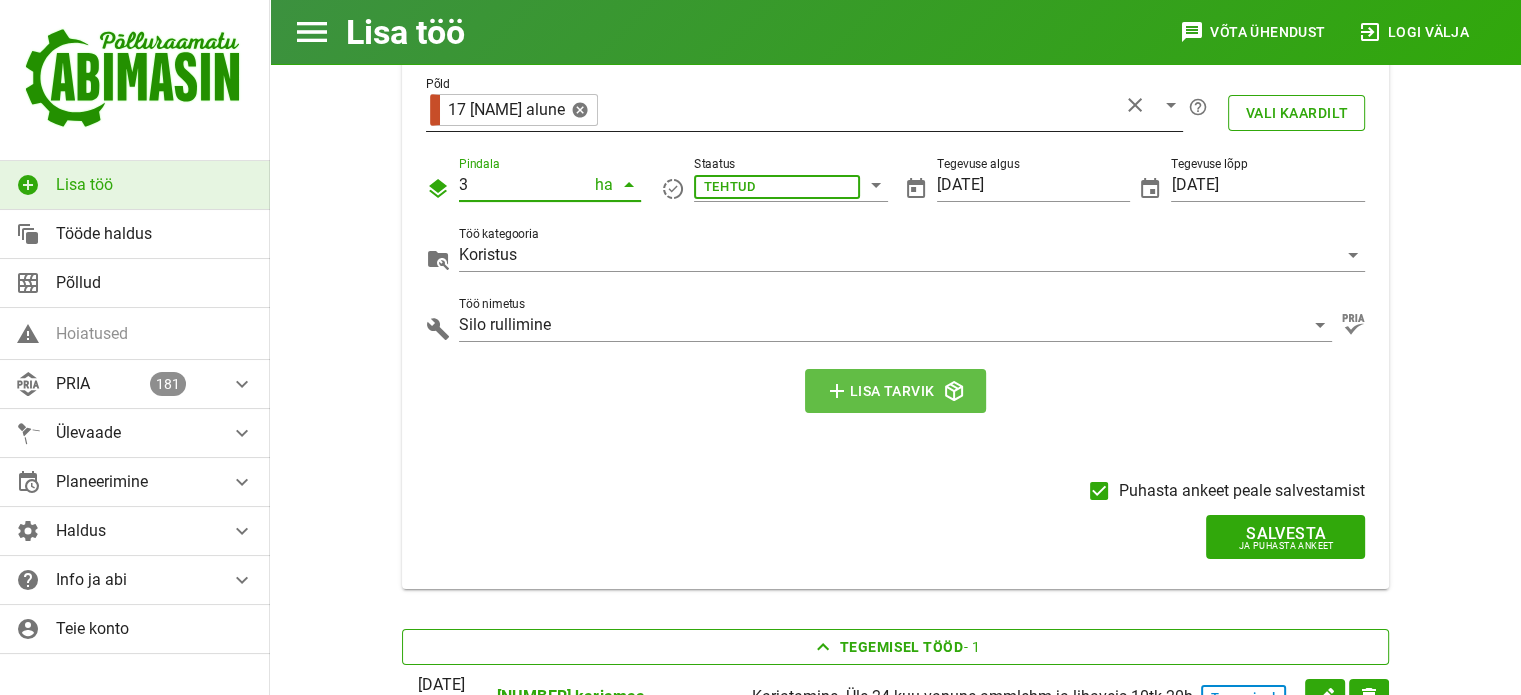 click on "addLisa tarvik" at bounding box center [896, 391] 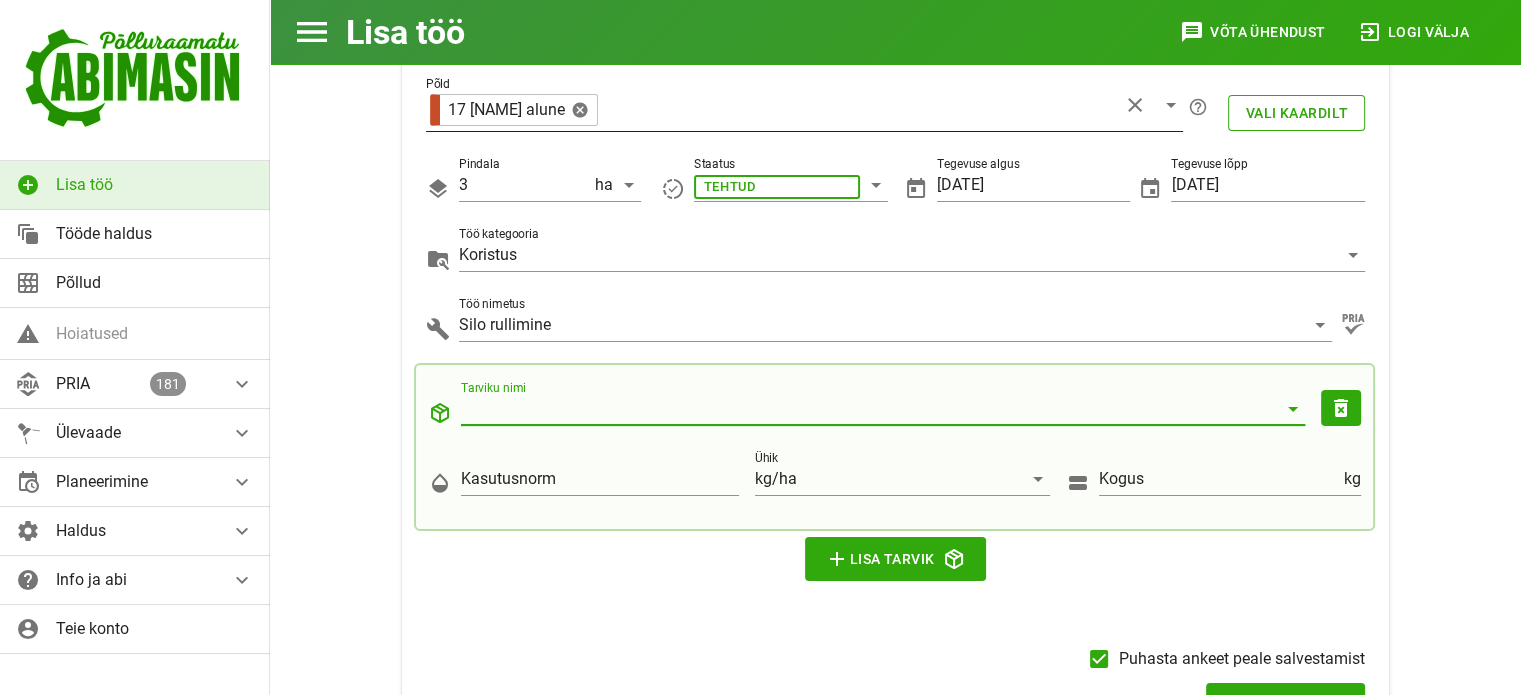 click on "Tarviku nimi" at bounding box center [869, 409] 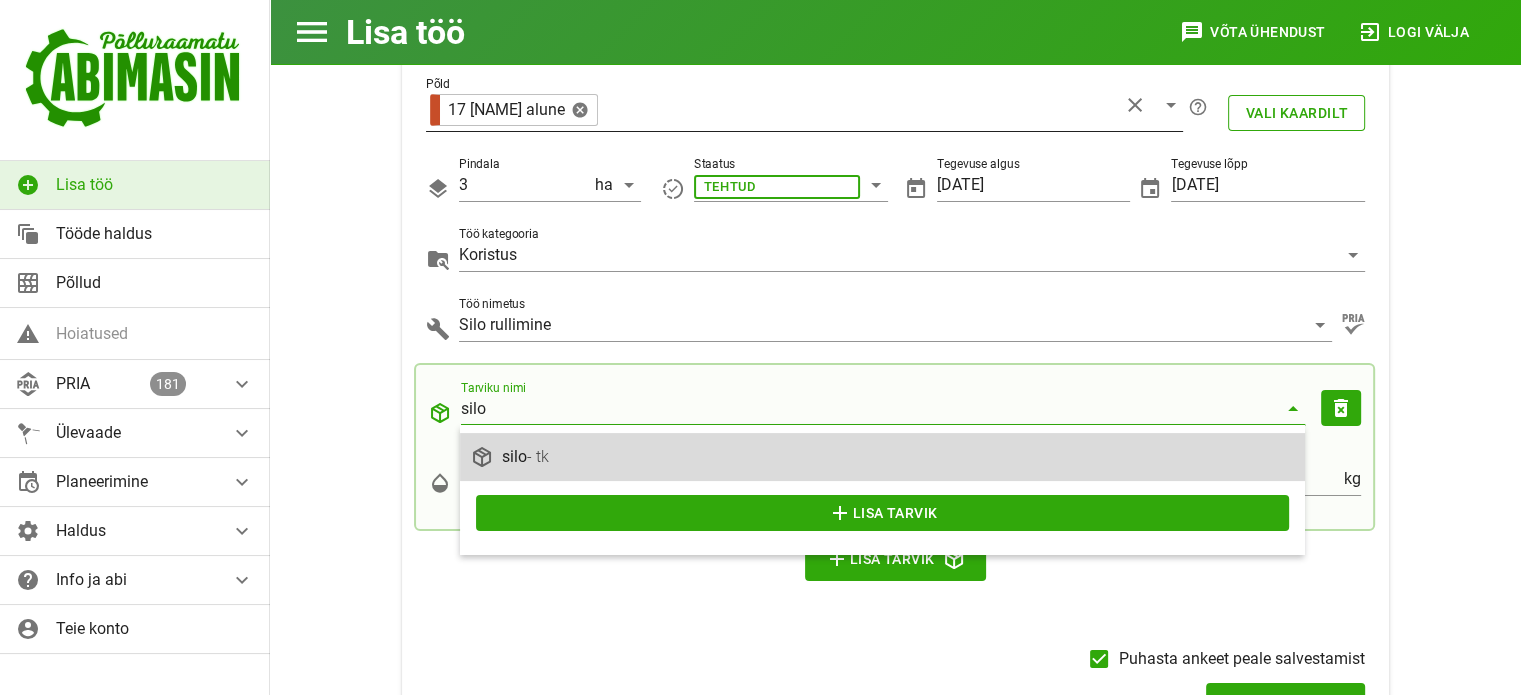 click on "silo   - tk" at bounding box center [898, 456] 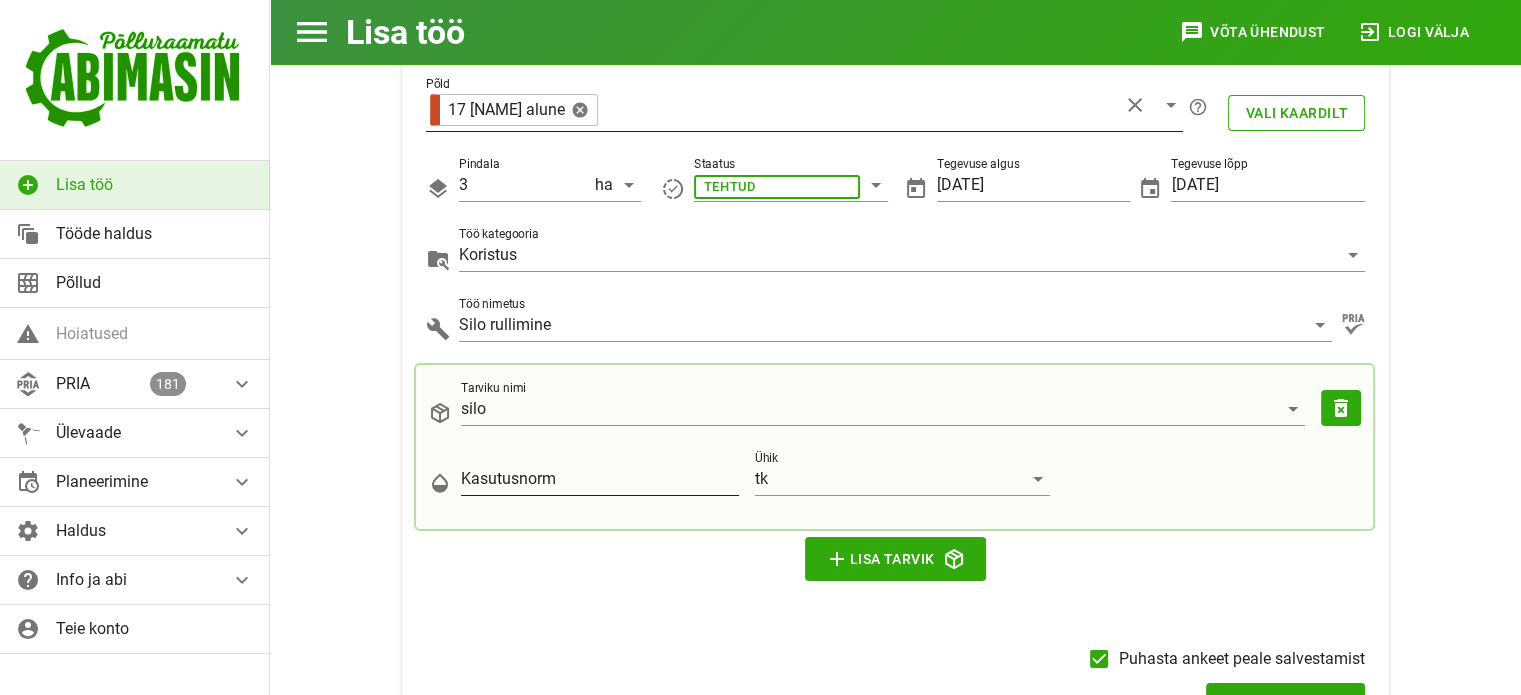 click on "Kasutusnorm" at bounding box center (600, 479) 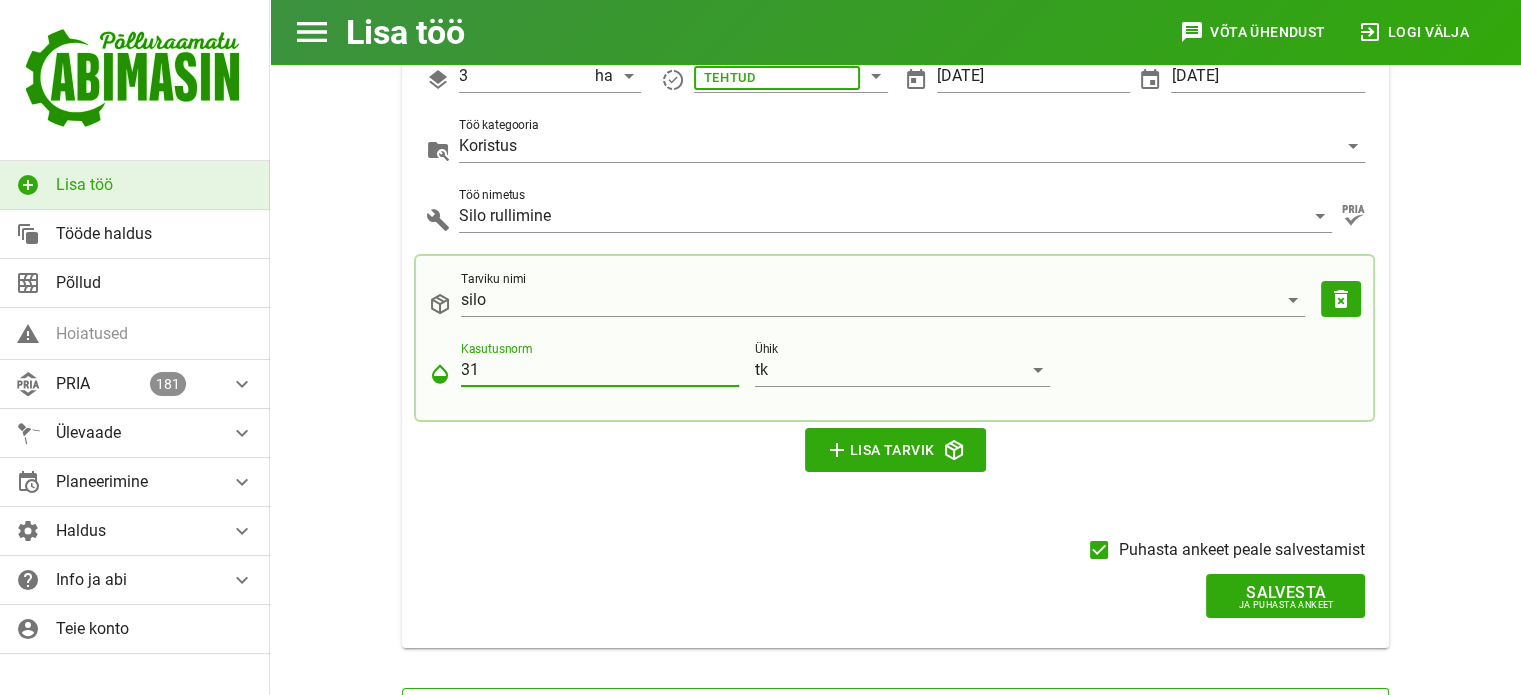 scroll, scrollTop: 266, scrollLeft: 0, axis: vertical 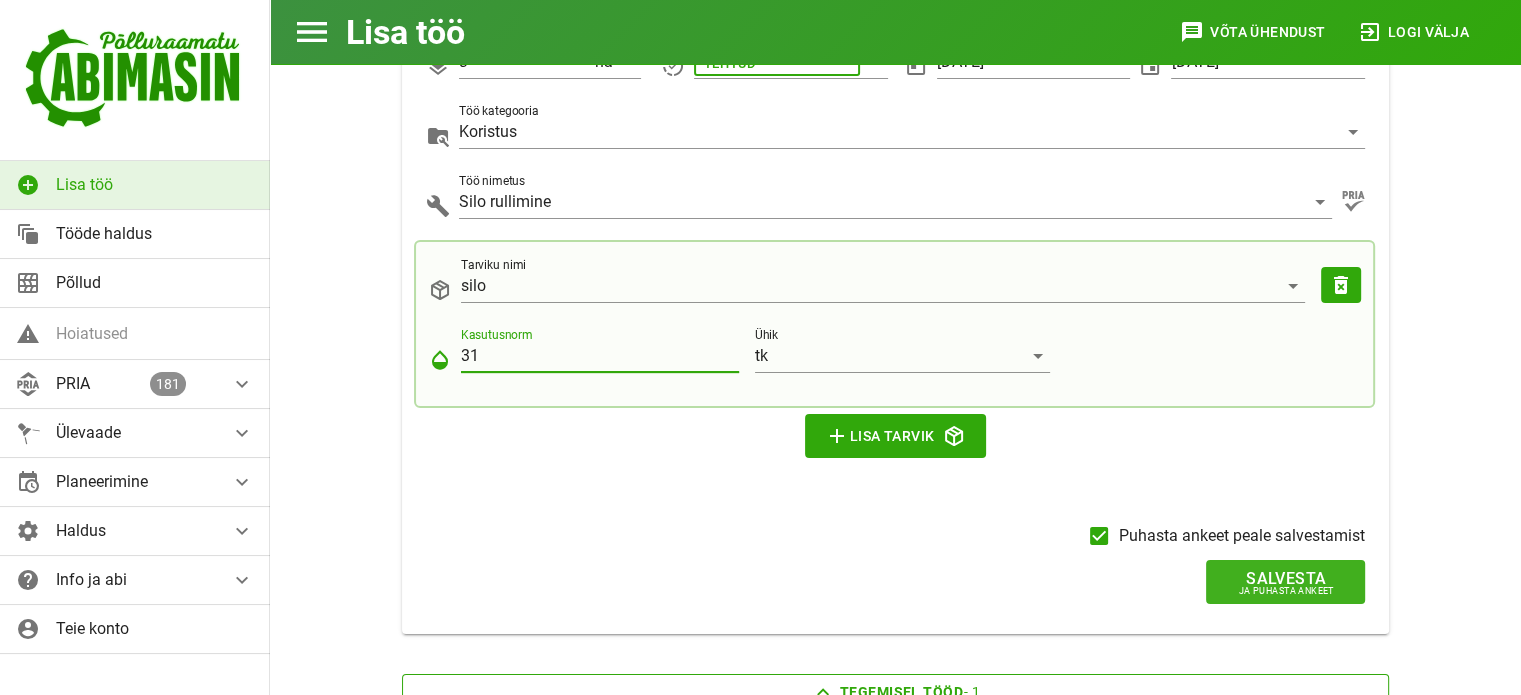 type on "31" 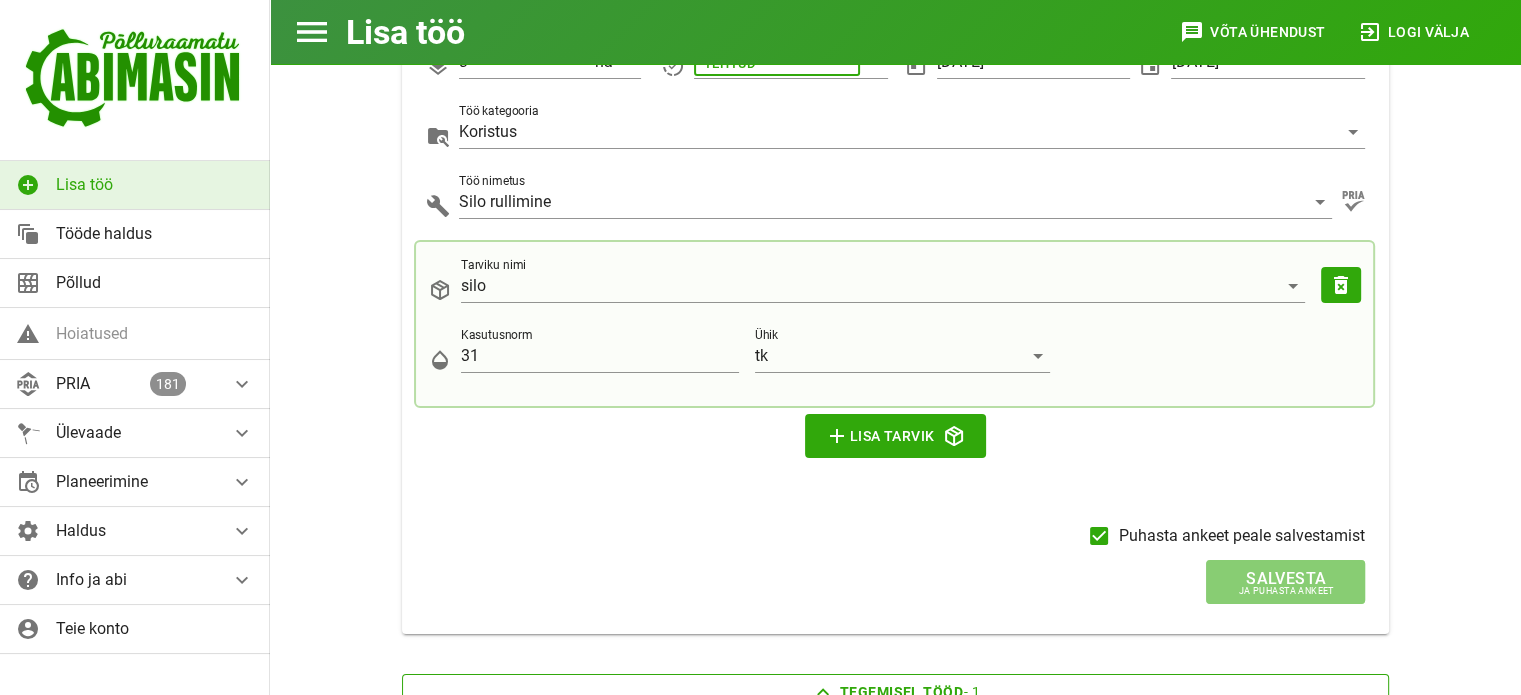 click on "Salvesta" at bounding box center [1285, 578] 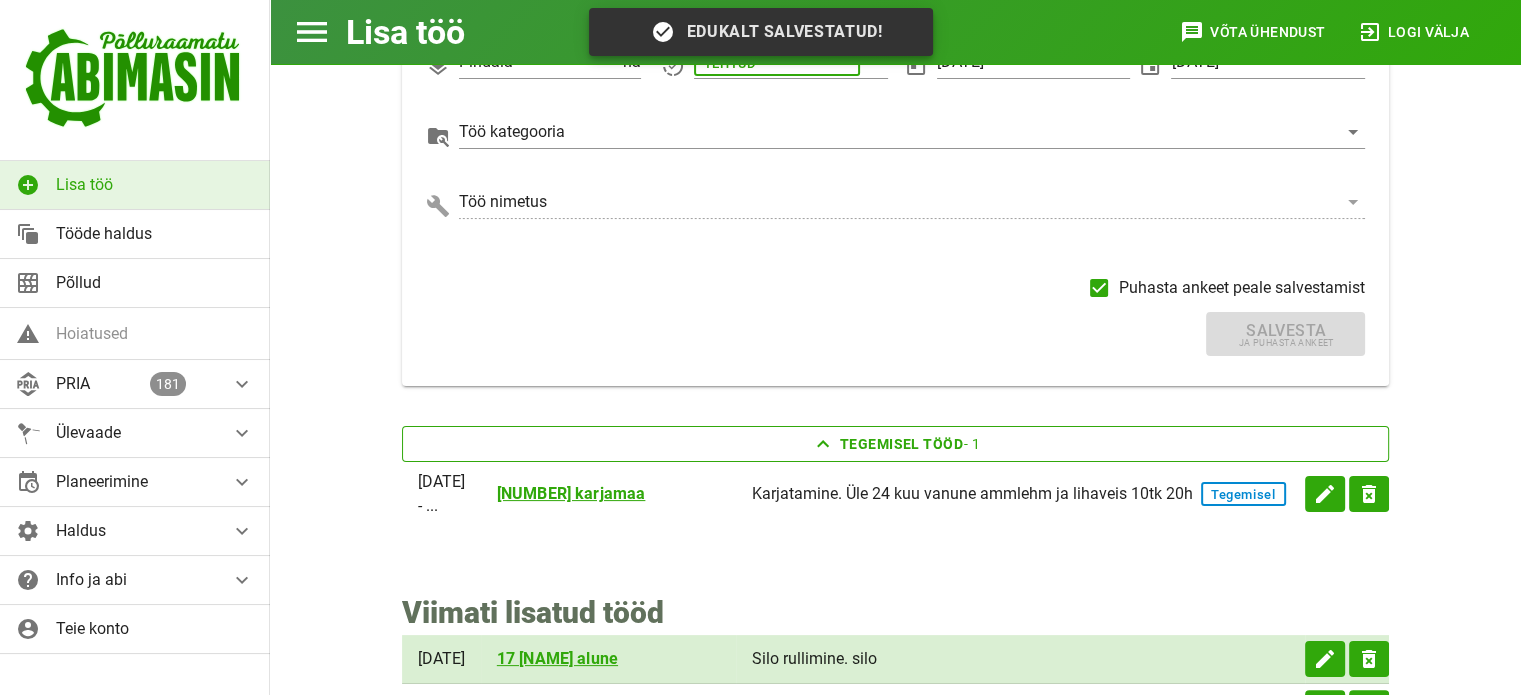 click on "Viimati lisatud tööd 02.07.2025 17Uuseni aluneSilo rullimine. silosize_me_up edit delete_forever 02.07.2025AhtoSilo rullimine. silosize_me_up edit delete_forever 02.07.2025 4KoduSilo rullimine. silosize_me_up edit delete_forever 02.07.2025Kiisli pealne heinamaaSilo rullimine. silosize_me_up edit delete_forever 02.07.2025Kiisli pealne heinamaaVaalutamine edit delete_forever 02.07.2025Uuseni nurga heinamaaVaalutamine edit delete_forever 02.07.2025 17Uuseni aluneVaalutamine edit delete_forever 02.07.2025 4KoduVaalutamine edit delete_forever 02.07.2025AhtoVaalutamine edit delete_forever 02.07.2025Kiisli kõrval heinamaaVaalutamine edit delete_forever 01.07.2025AhtoKaarutamine edit delete_forever" at bounding box center (895, 845) 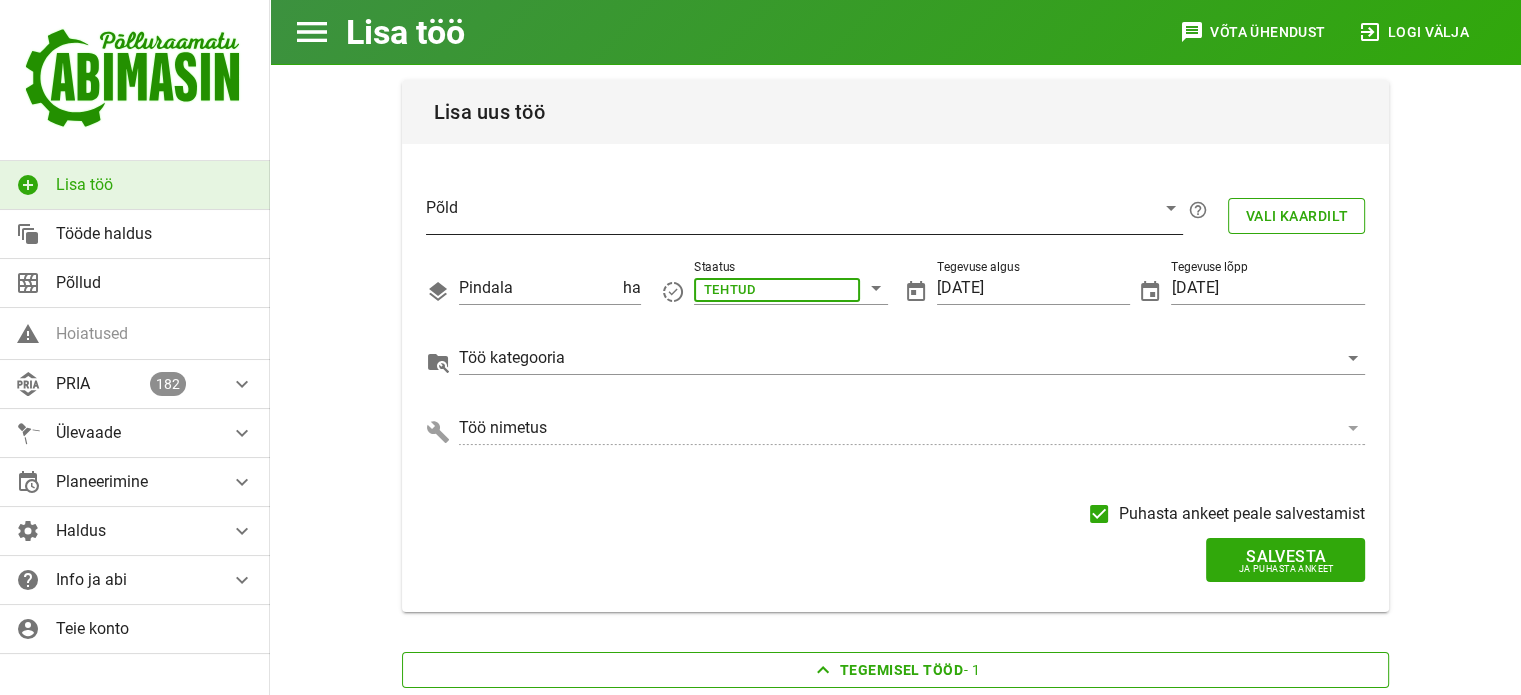 scroll, scrollTop: 0, scrollLeft: 0, axis: both 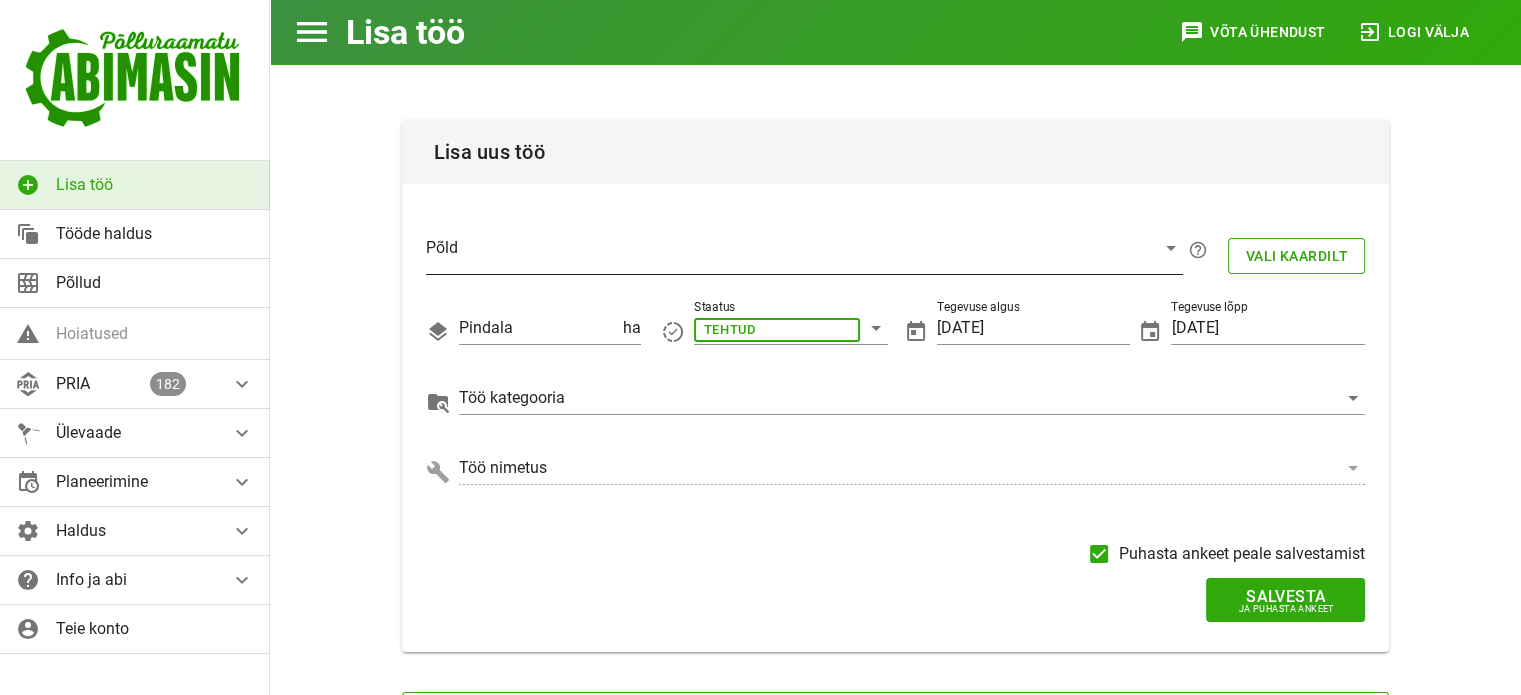 click at bounding box center [788, 253] 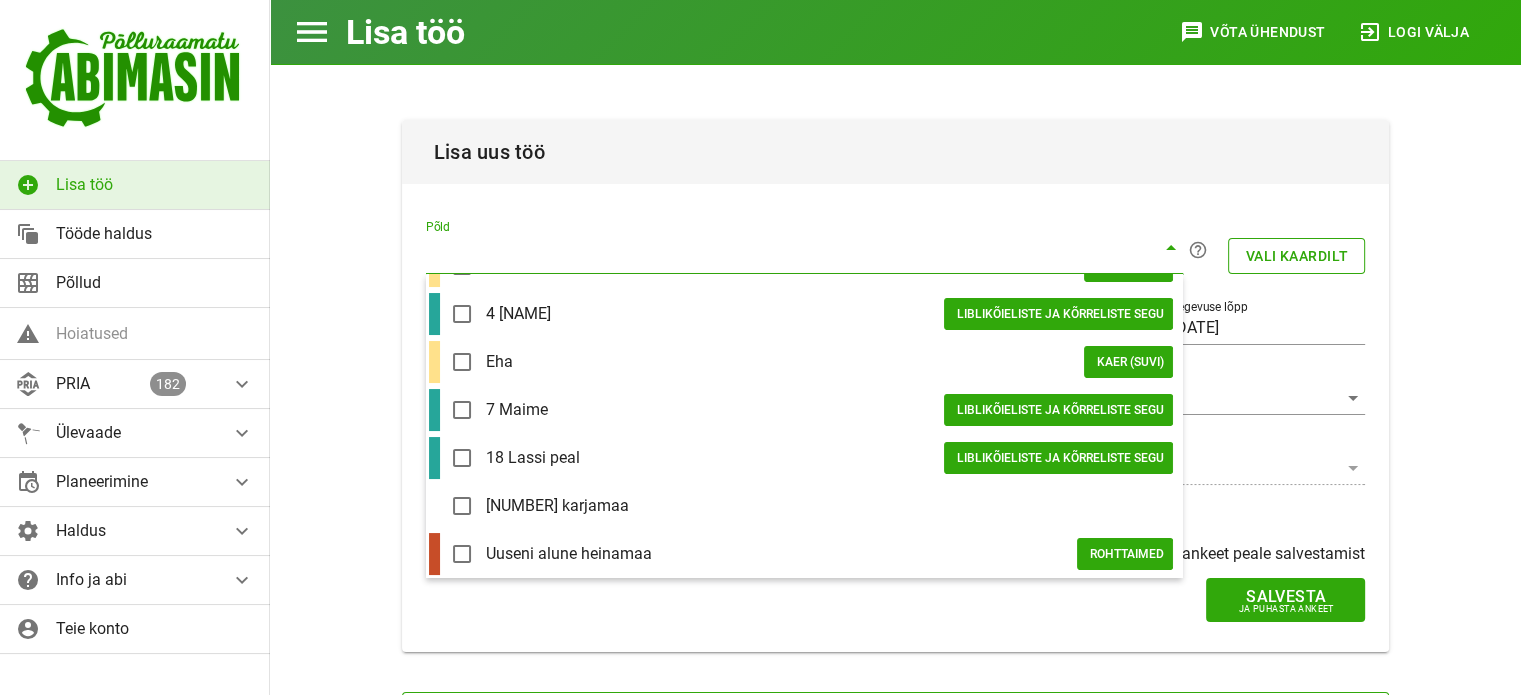 type on "u" 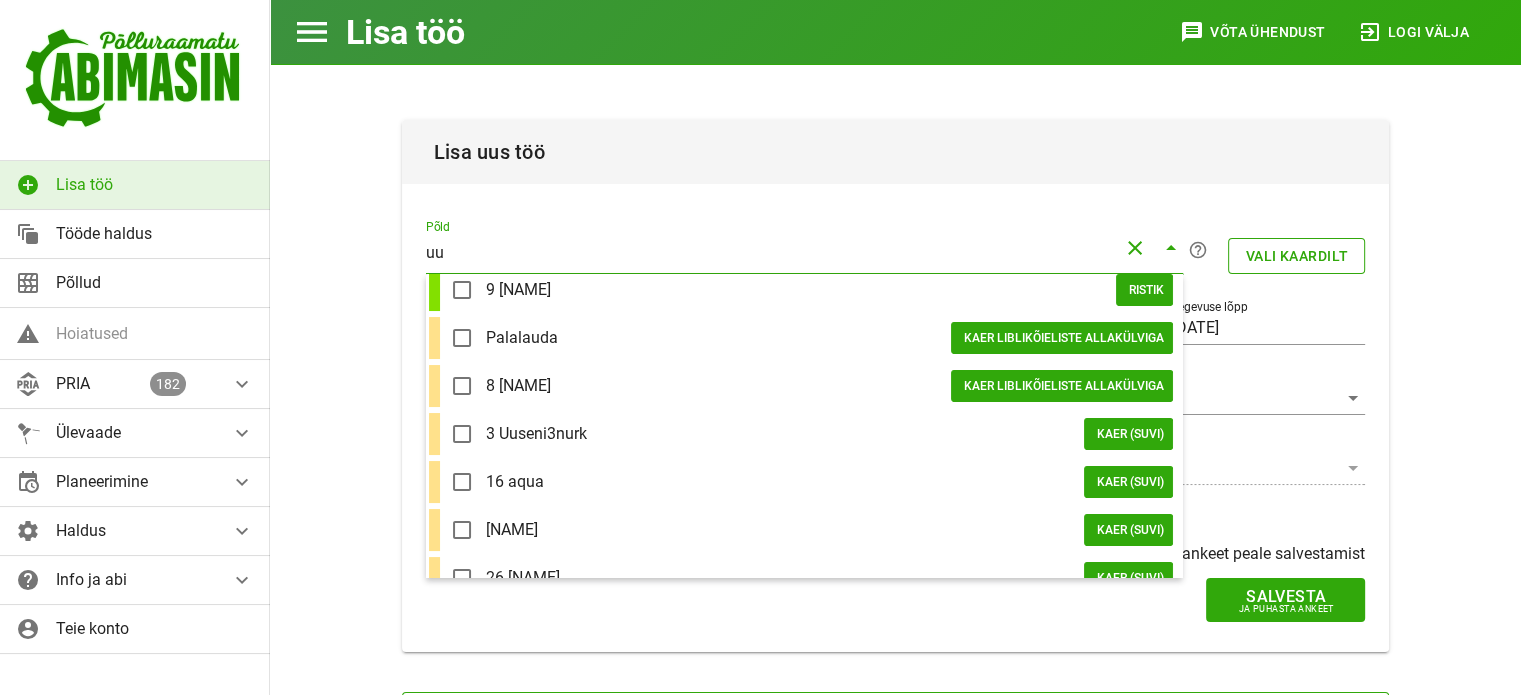 scroll, scrollTop: 0, scrollLeft: 0, axis: both 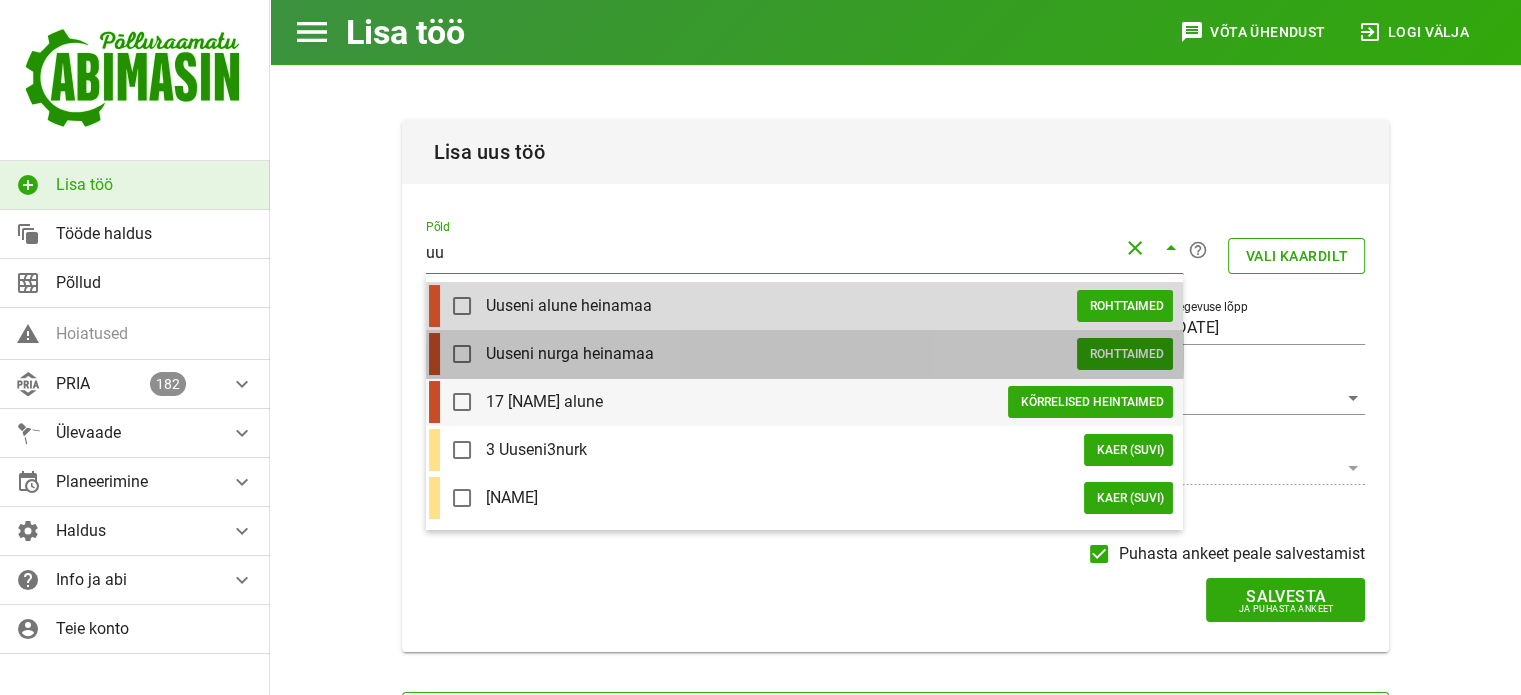 click on "Uuseni nurga heinamaa" at bounding box center (781, 353) 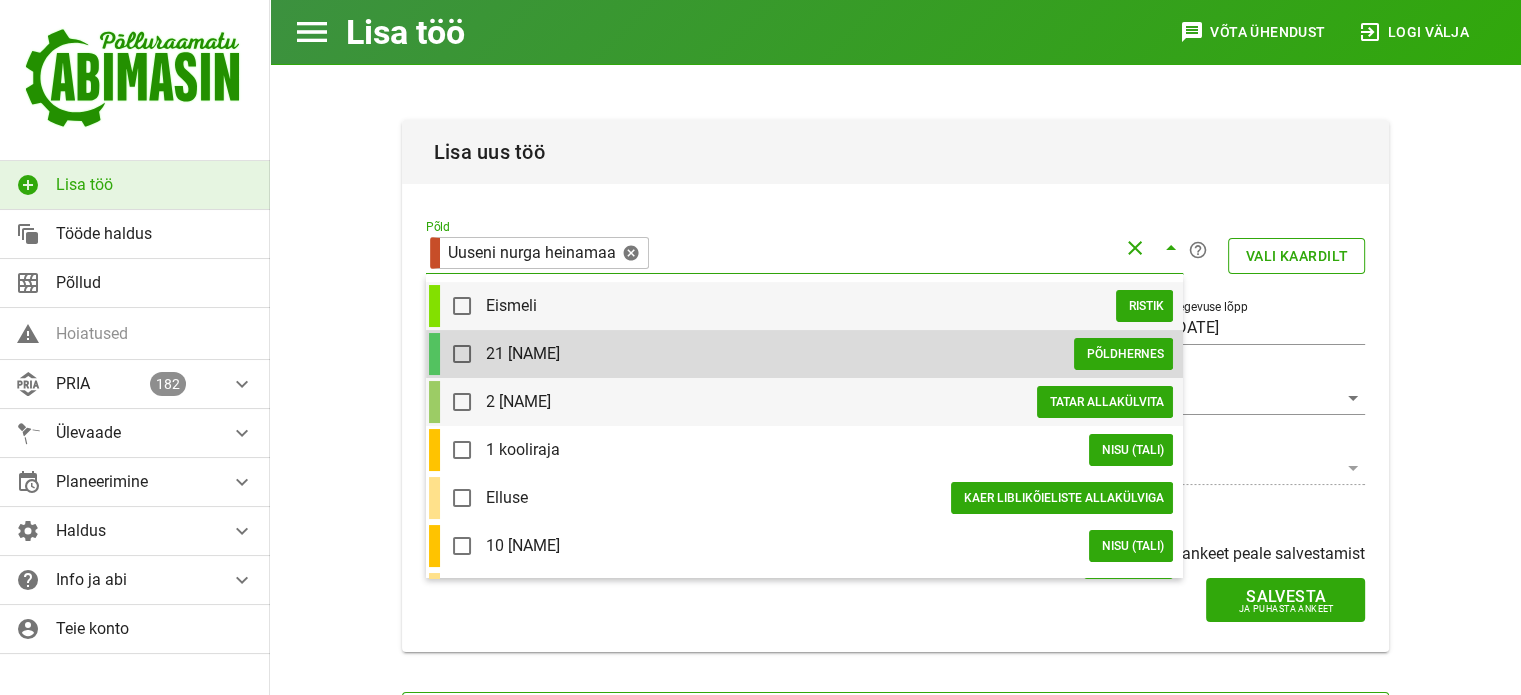 click on "Lisa uus töö PõldUuseni nurga heinamaahelp_outlineVali kaardilPindala 1.45 haStaatusTEHTUDTegevuse algus 02.07.2025Tegevuse lõpp 02.07.2025Töö kategooriaTöö nimetusPuhasta ankeet peale salvestamistSalvestaJa puhasta ankeet" at bounding box center [896, 386] 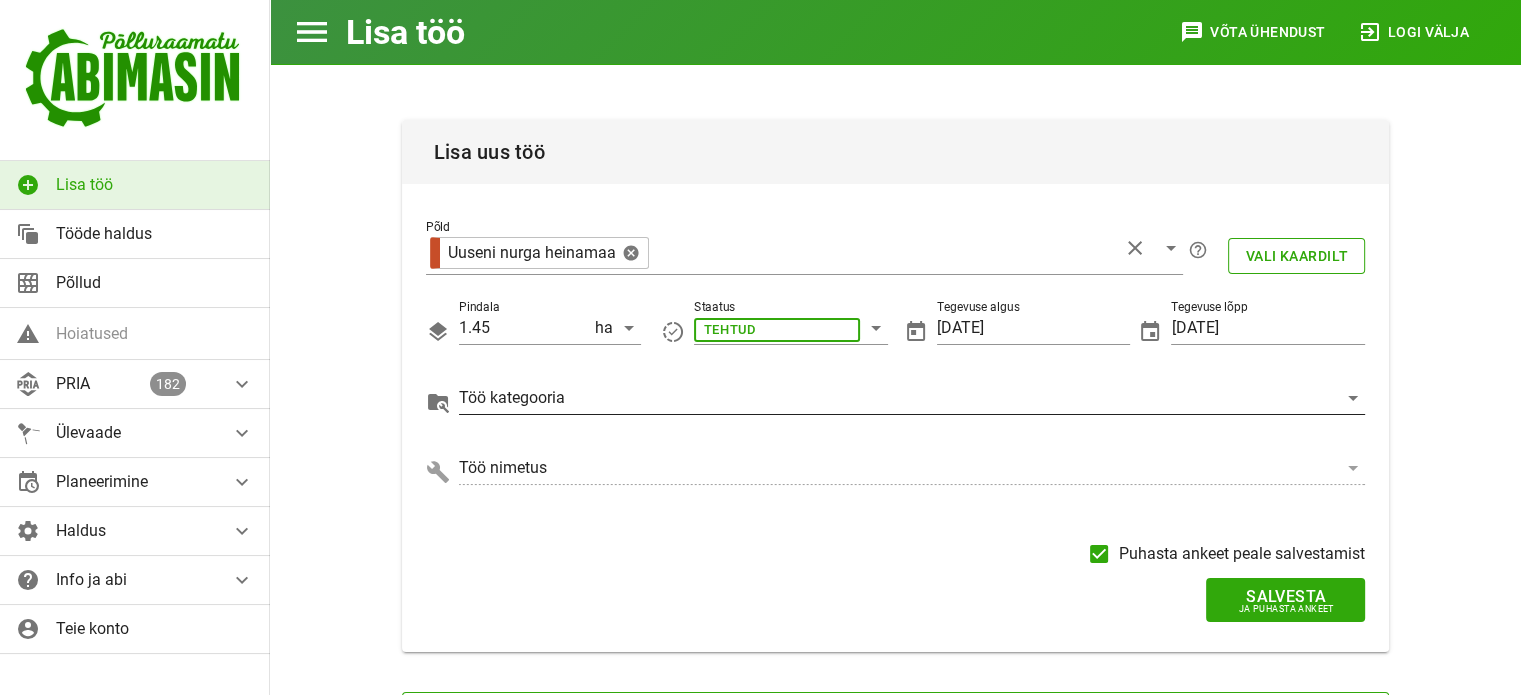 click at bounding box center (777, 328) 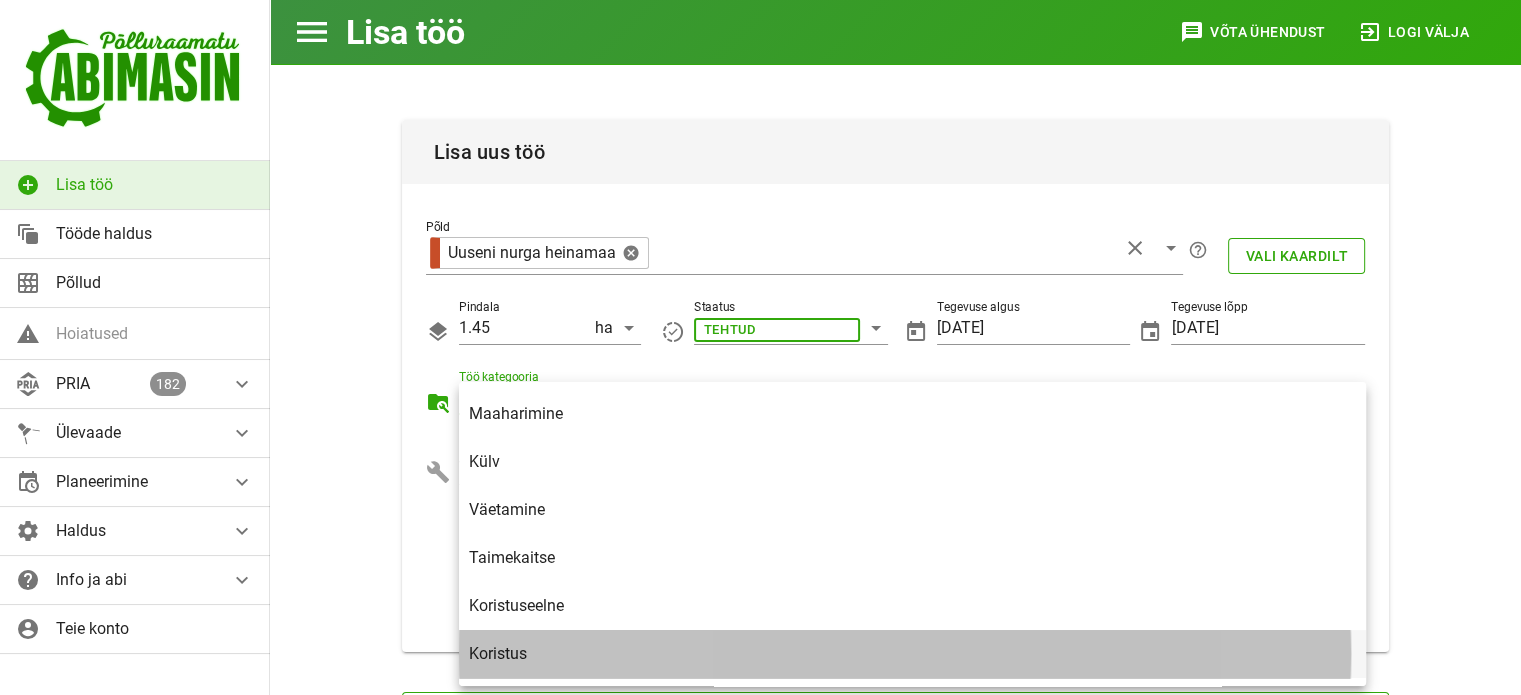 click on "Koristus" at bounding box center [912, 653] 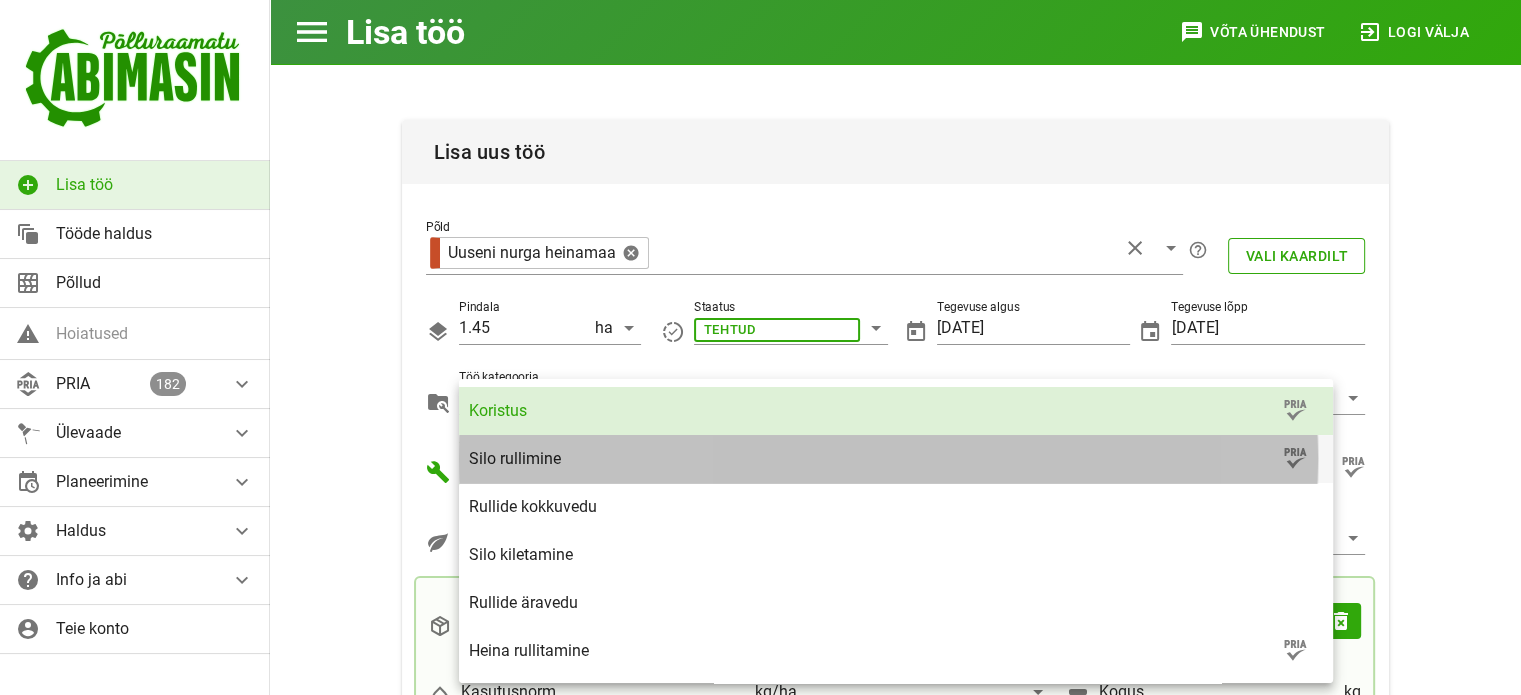 click on "Silo rullimine" at bounding box center [874, 458] 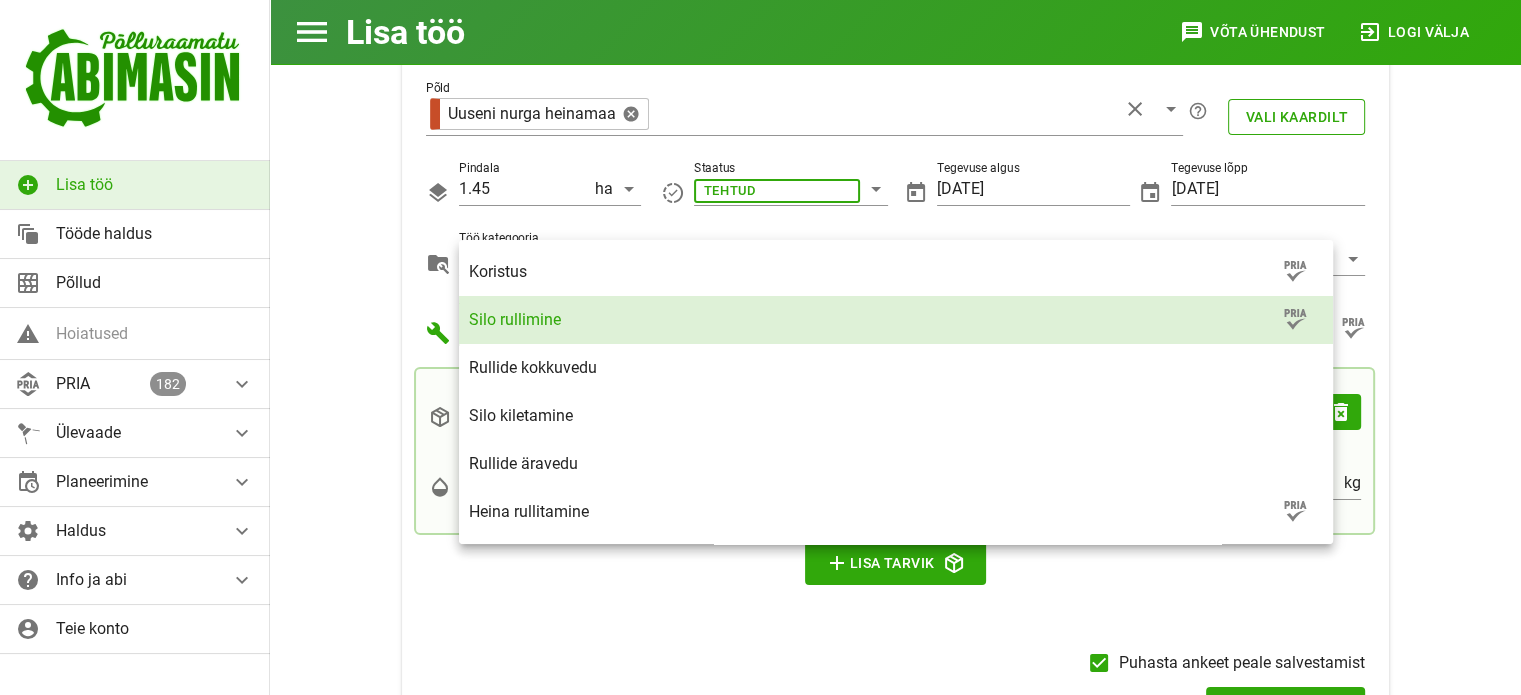 scroll, scrollTop: 159, scrollLeft: 0, axis: vertical 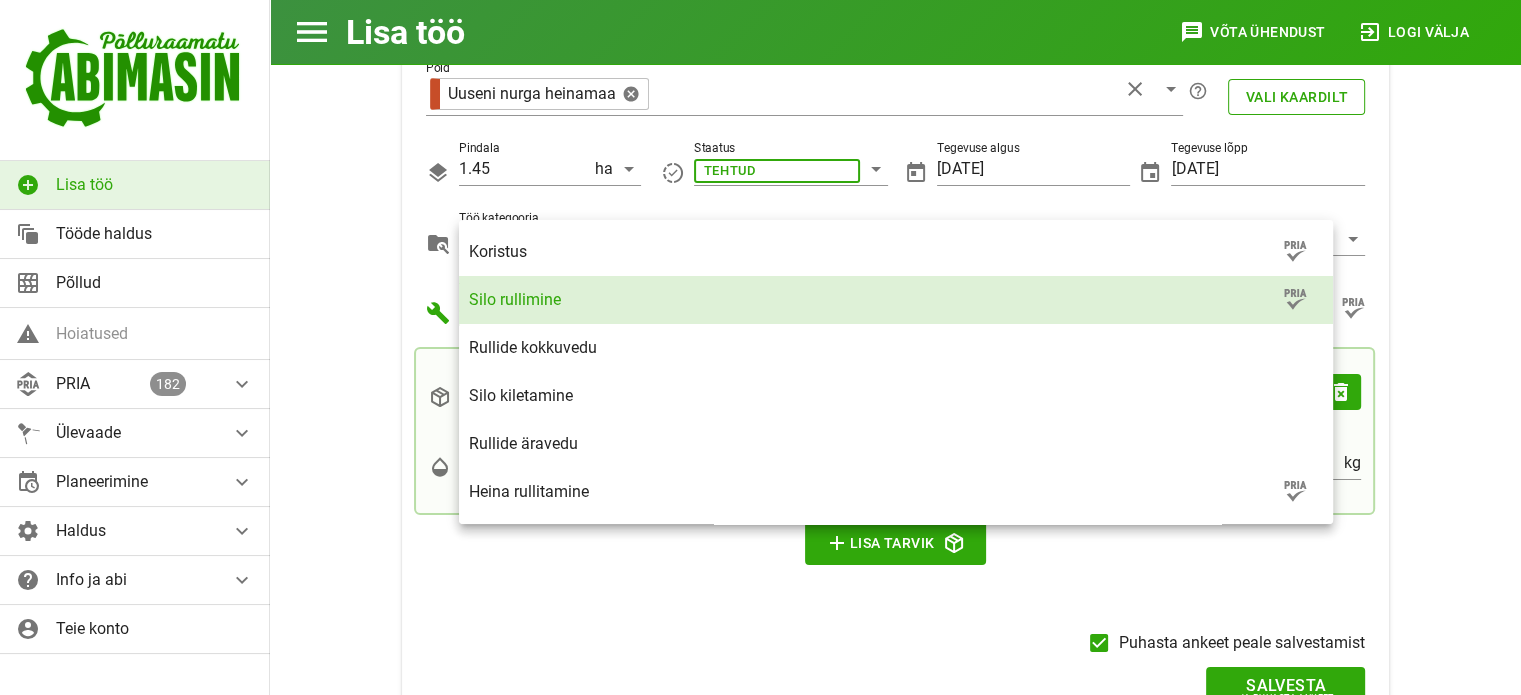 click on "Põld  [NAME] heinamaa  help_outline  Vali kaardilt  Pindala 1.45 ha Staatus  TEHTUD  Tegevuse algus [DATE] Tegevuse lõpp [DATE] Töö kategooria Koristus Töö nimetus Silo rullimine Tarviku nimi delete_forever opacity Kasutusnorm Ühik kg/ha view_stream Kogus kg add  Lisa tarvik  Puhasta ankeet peale salvestamist  Salvesta  Ja puhasta ankeet" at bounding box center [895, 351] 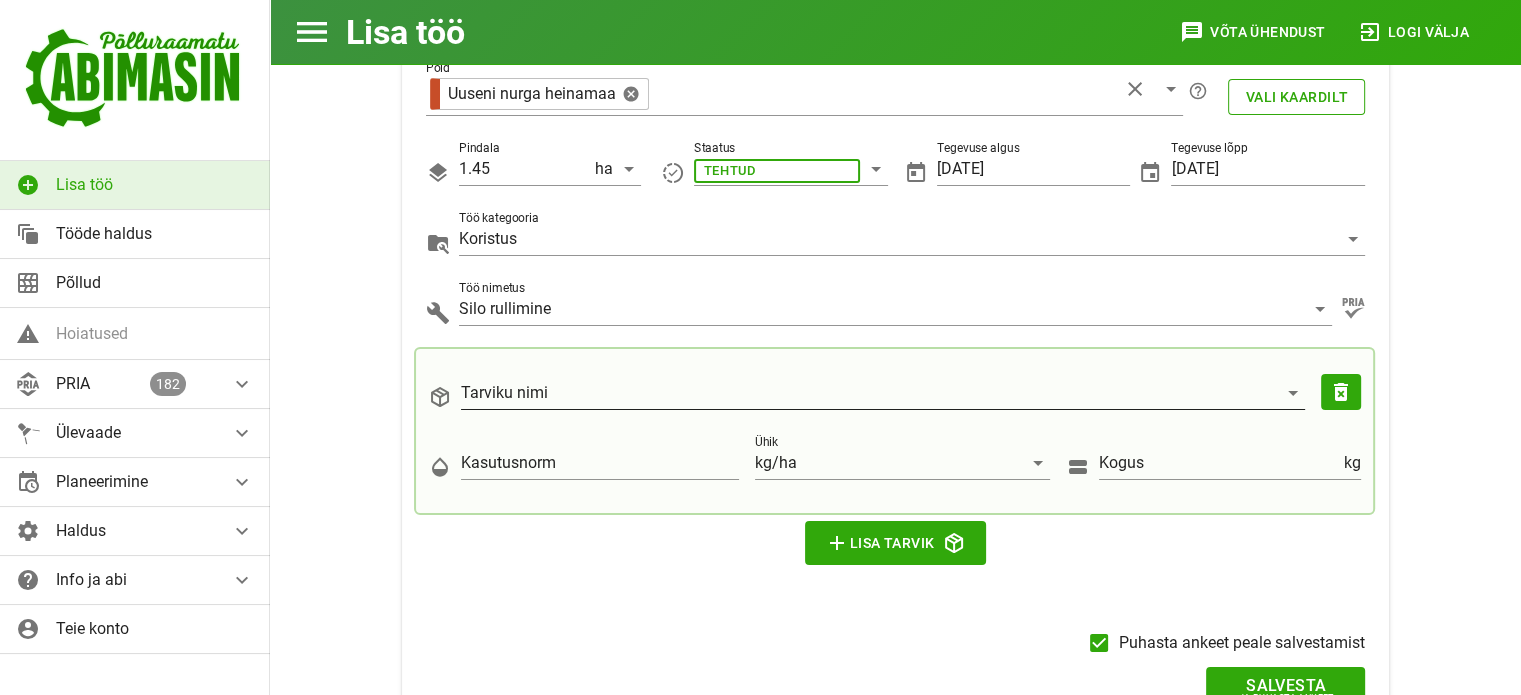 click on "Tarviku nimi" at bounding box center [869, 393] 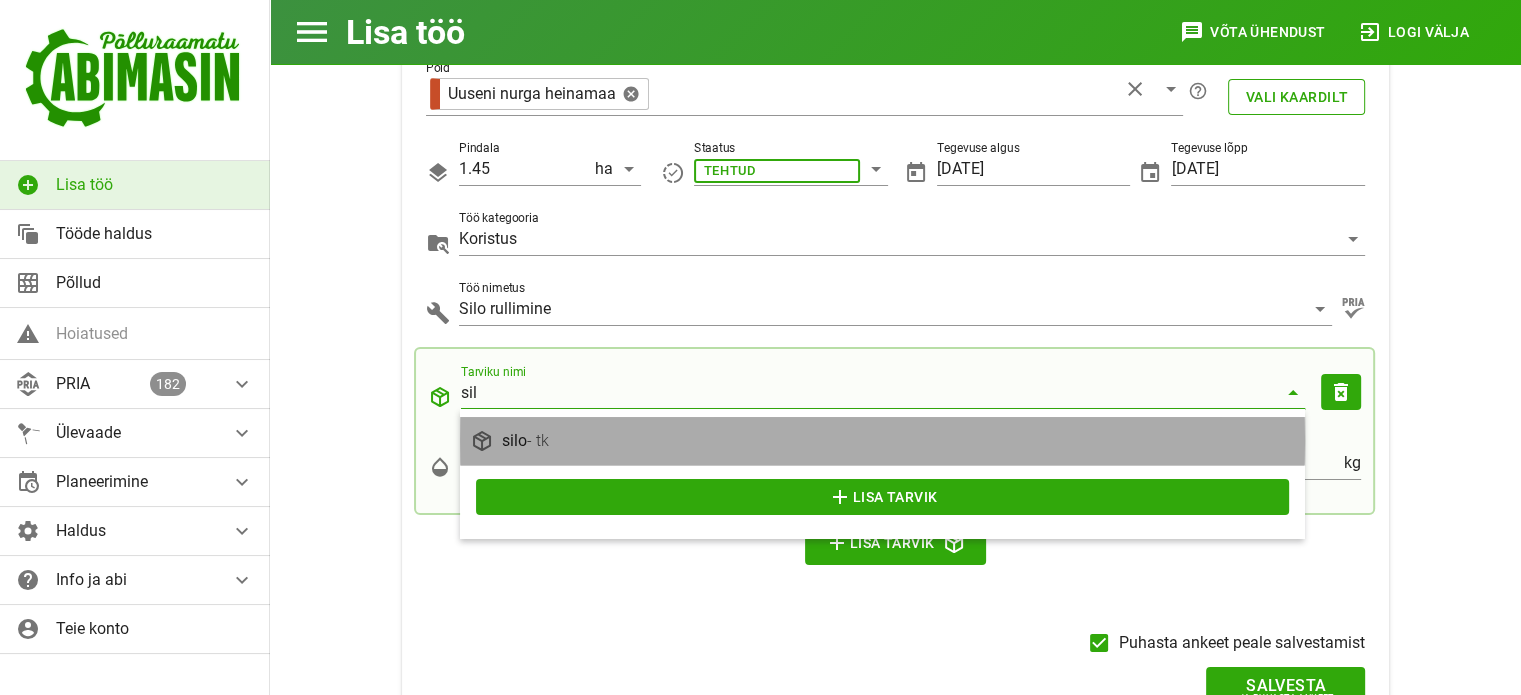 click on "silo   - tk" at bounding box center (882, 441) 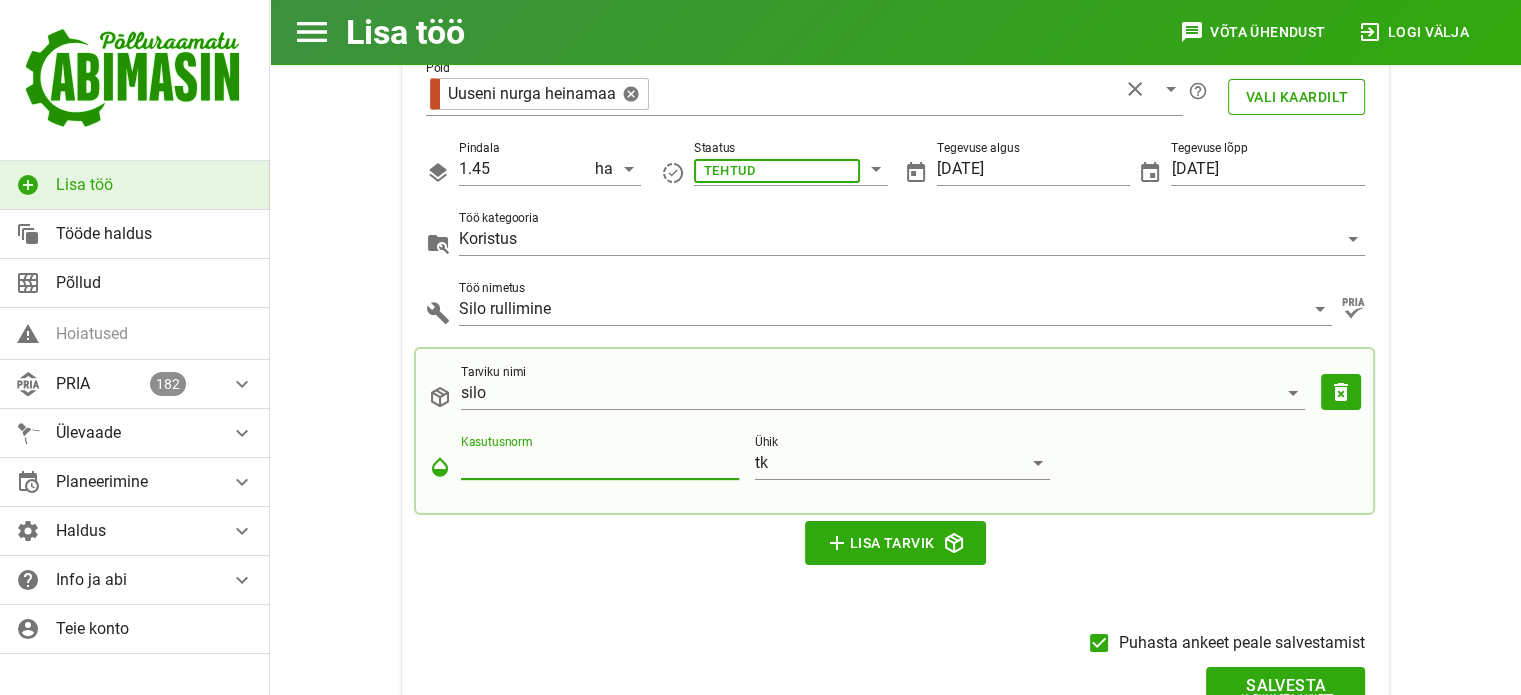 click on "Kasutusnorm" at bounding box center (600, 463) 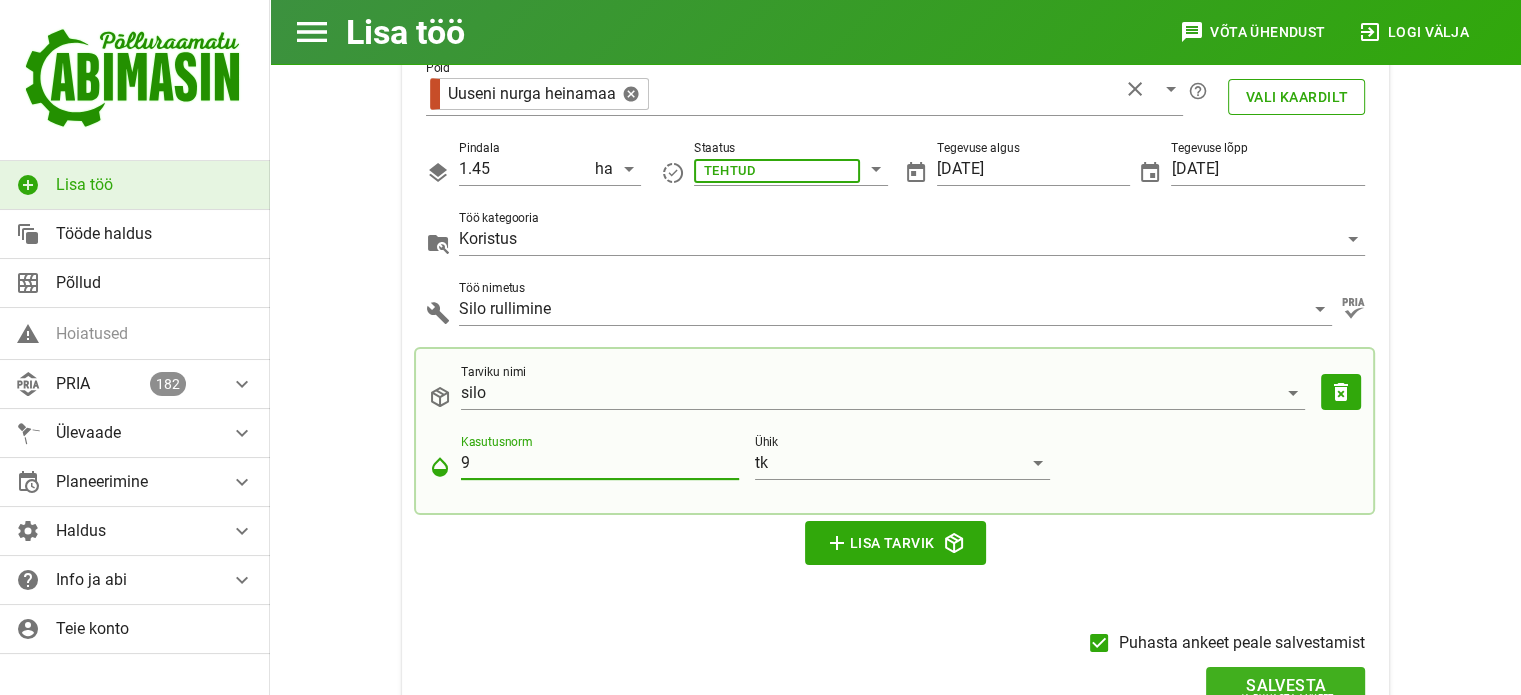 type on "9" 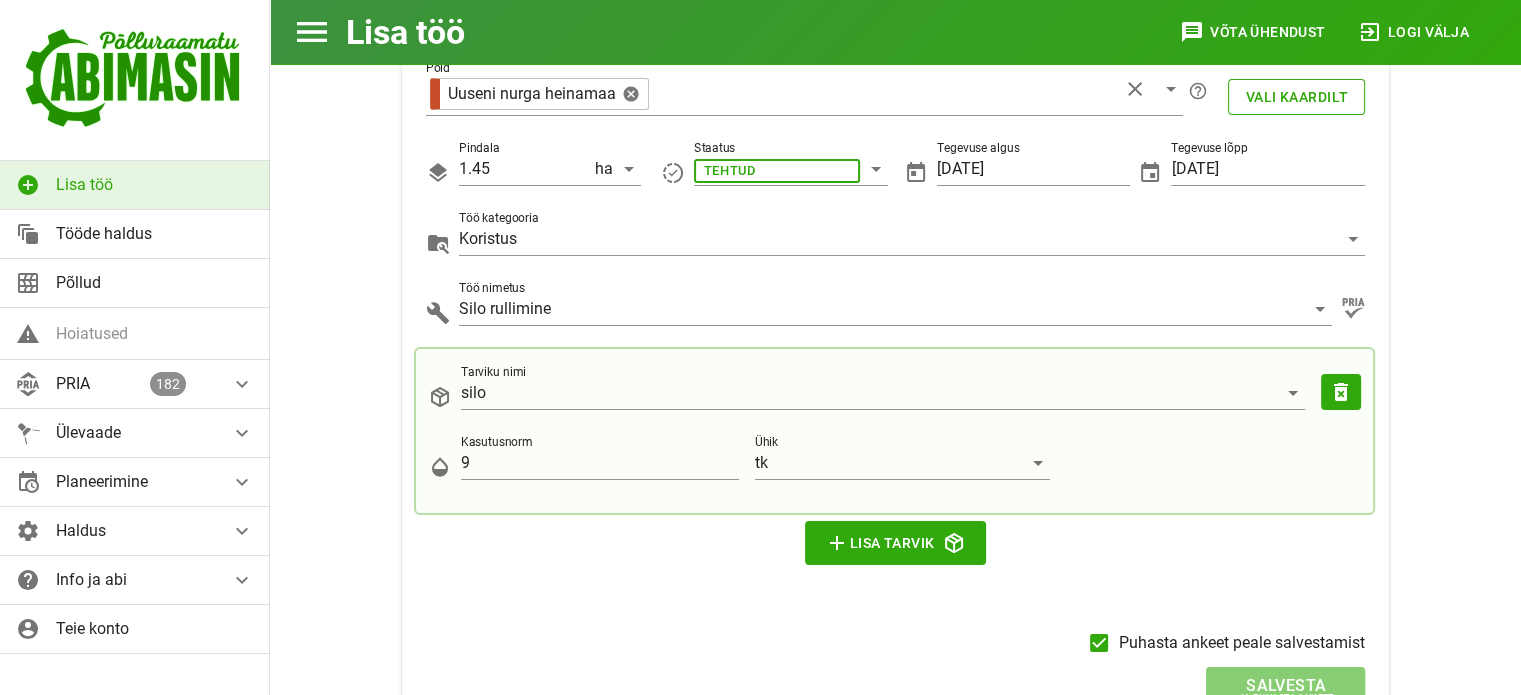 click on "Salvesta" at bounding box center (1285, 685) 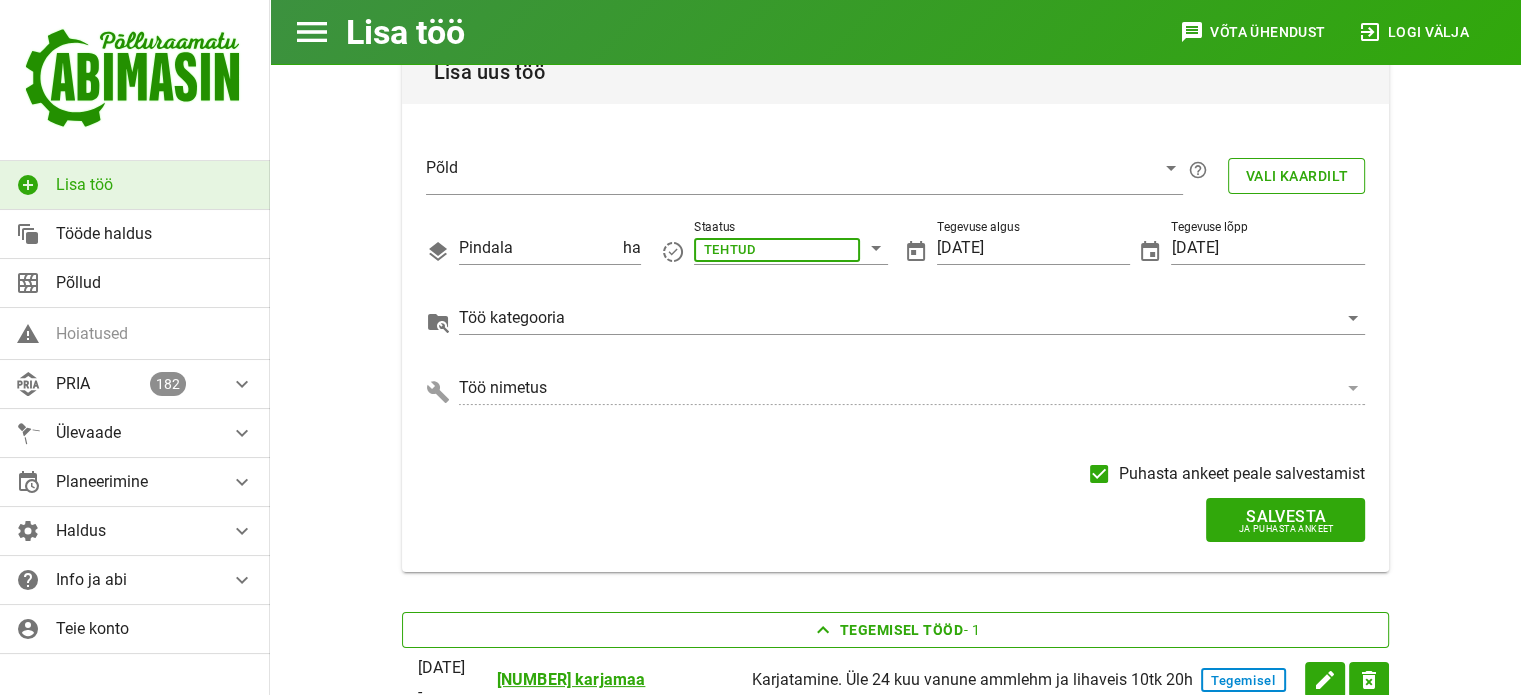 scroll, scrollTop: 0, scrollLeft: 0, axis: both 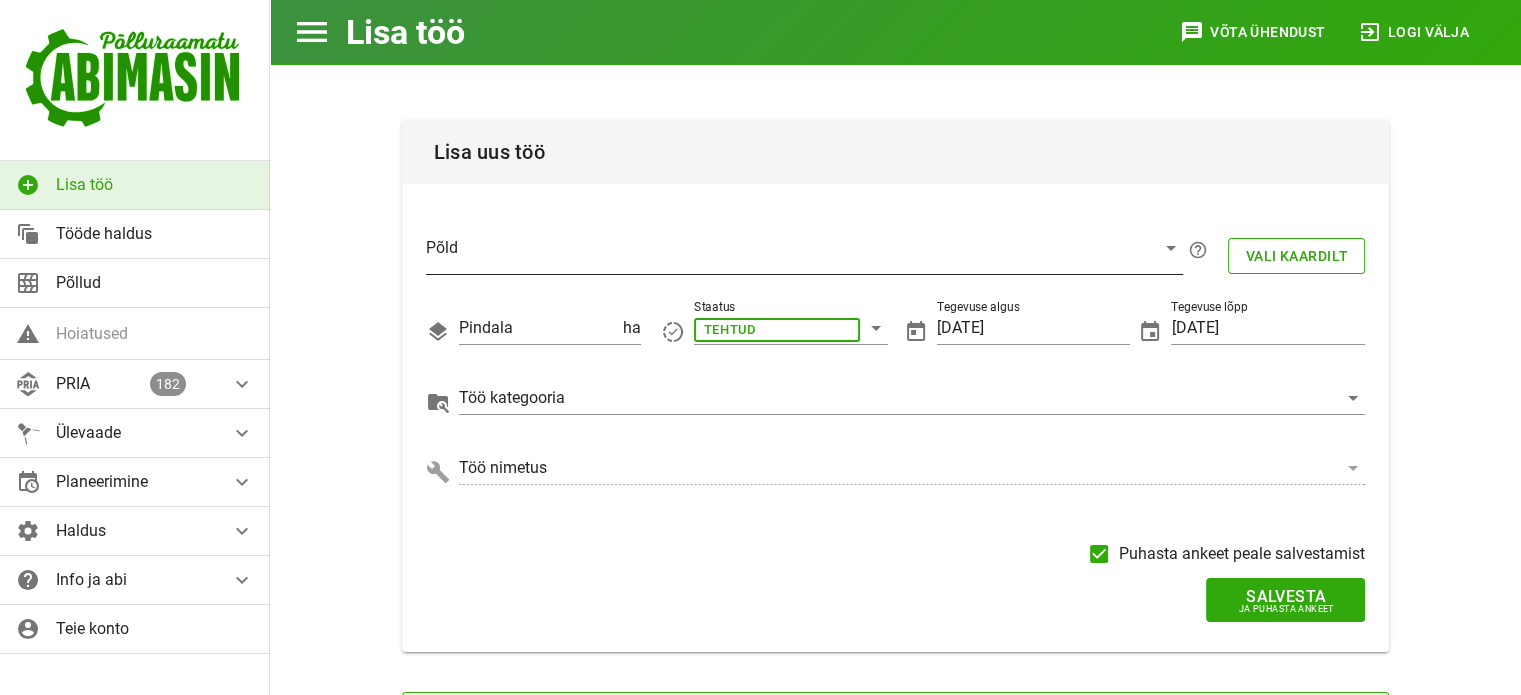 click at bounding box center (788, 253) 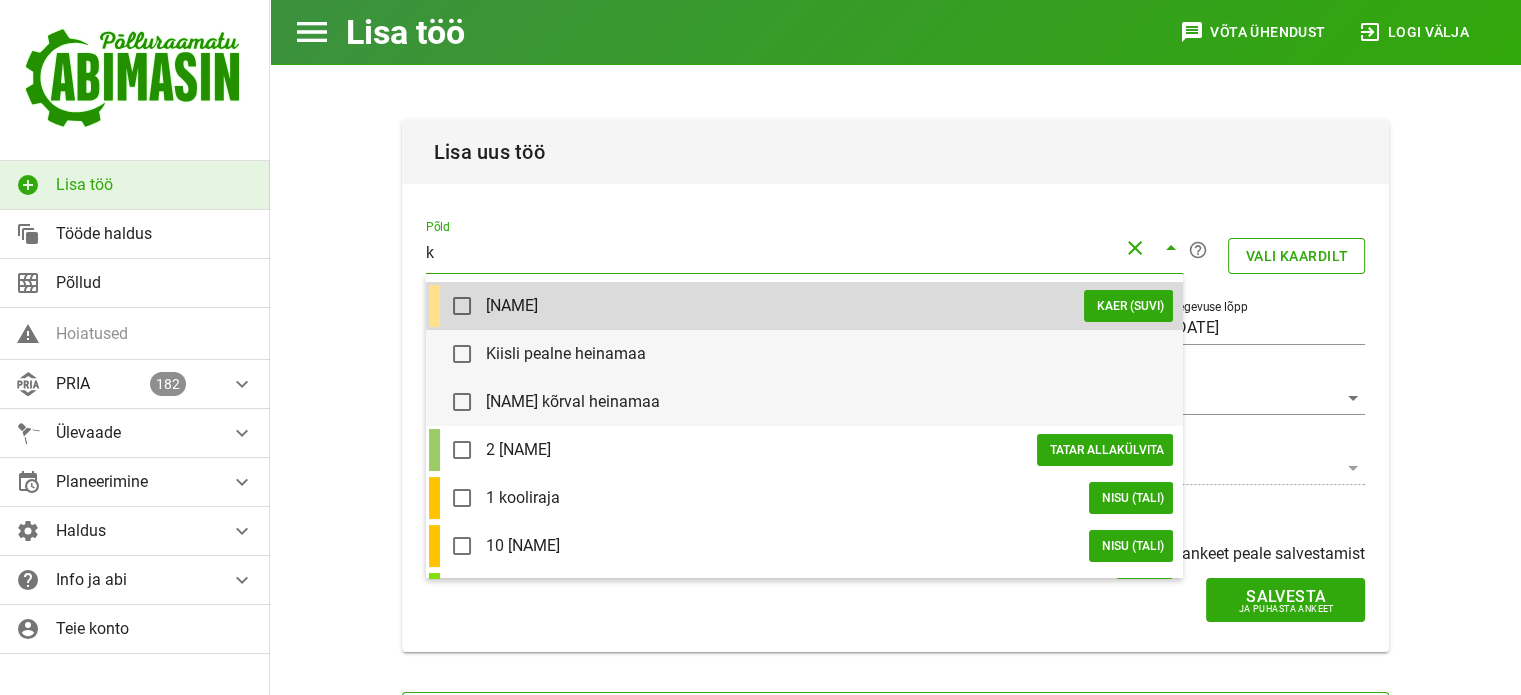 type on "ki" 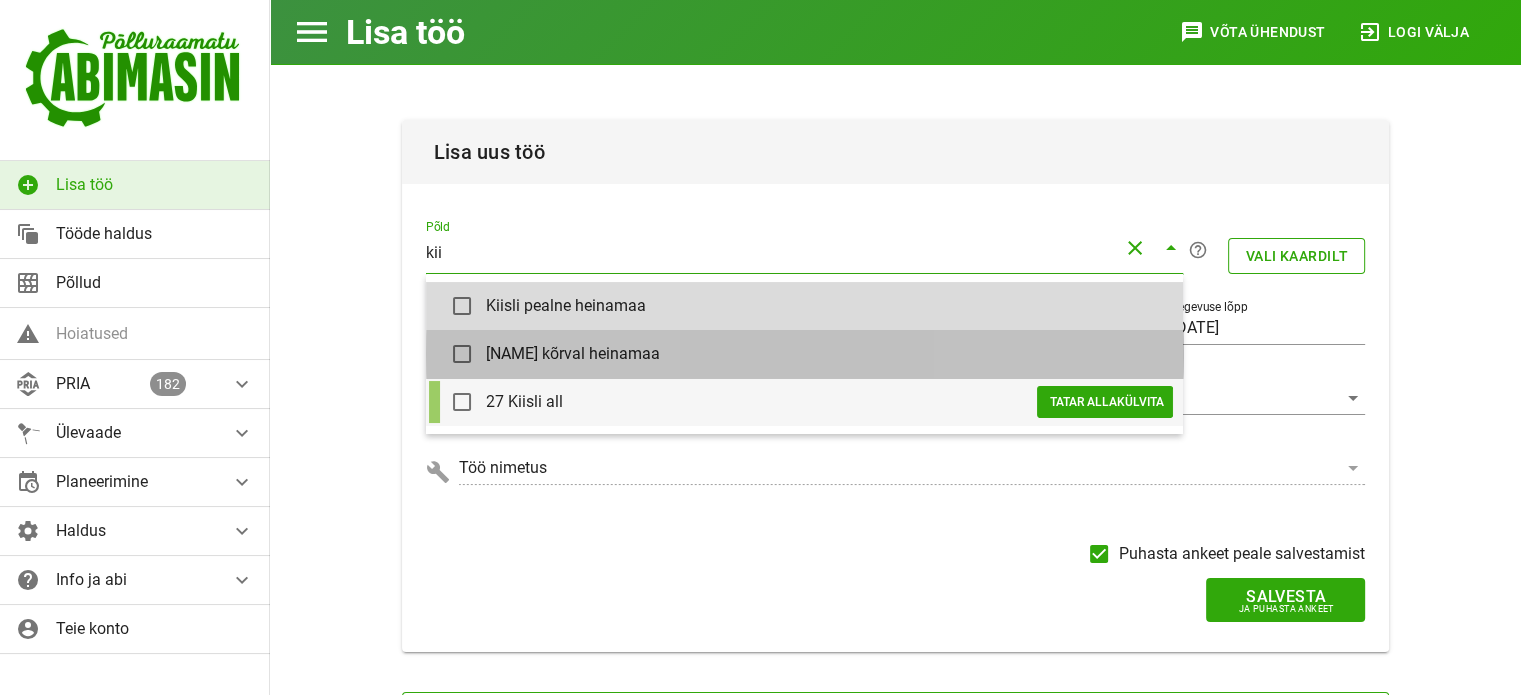 click on "[NAME] kõrval heinamaa" at bounding box center [829, 353] 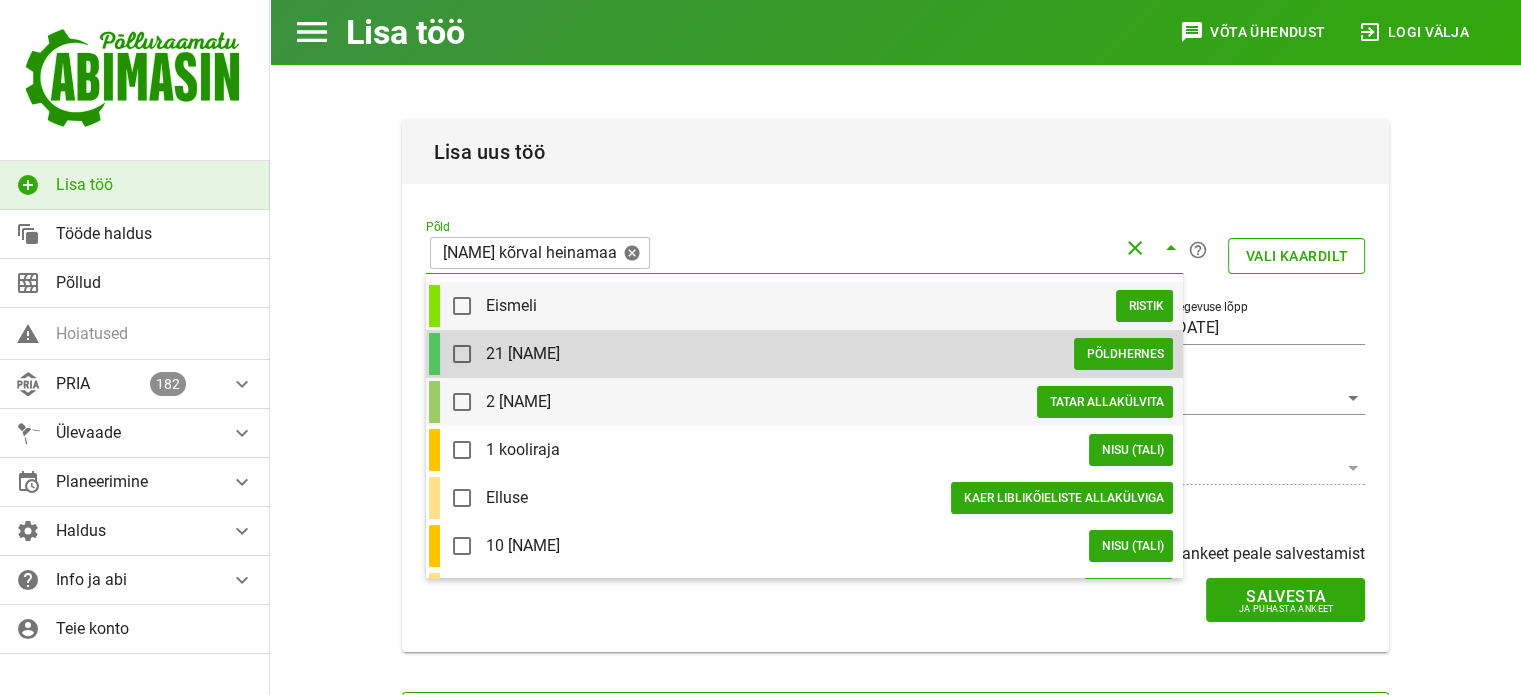 click on "Põld  [NAME] heinamaa  help_outline  Vali kaardilt  Pindala 3.03 ha Staatus  TEHTUD  Tegevuse algus [DATE] Tegevuse lõpp [DATE] Töö kategooria Töö nimetus Puhasta ankeet peale salvestamist  Salvesta  Ja puhasta ankeet" at bounding box center (895, 386) 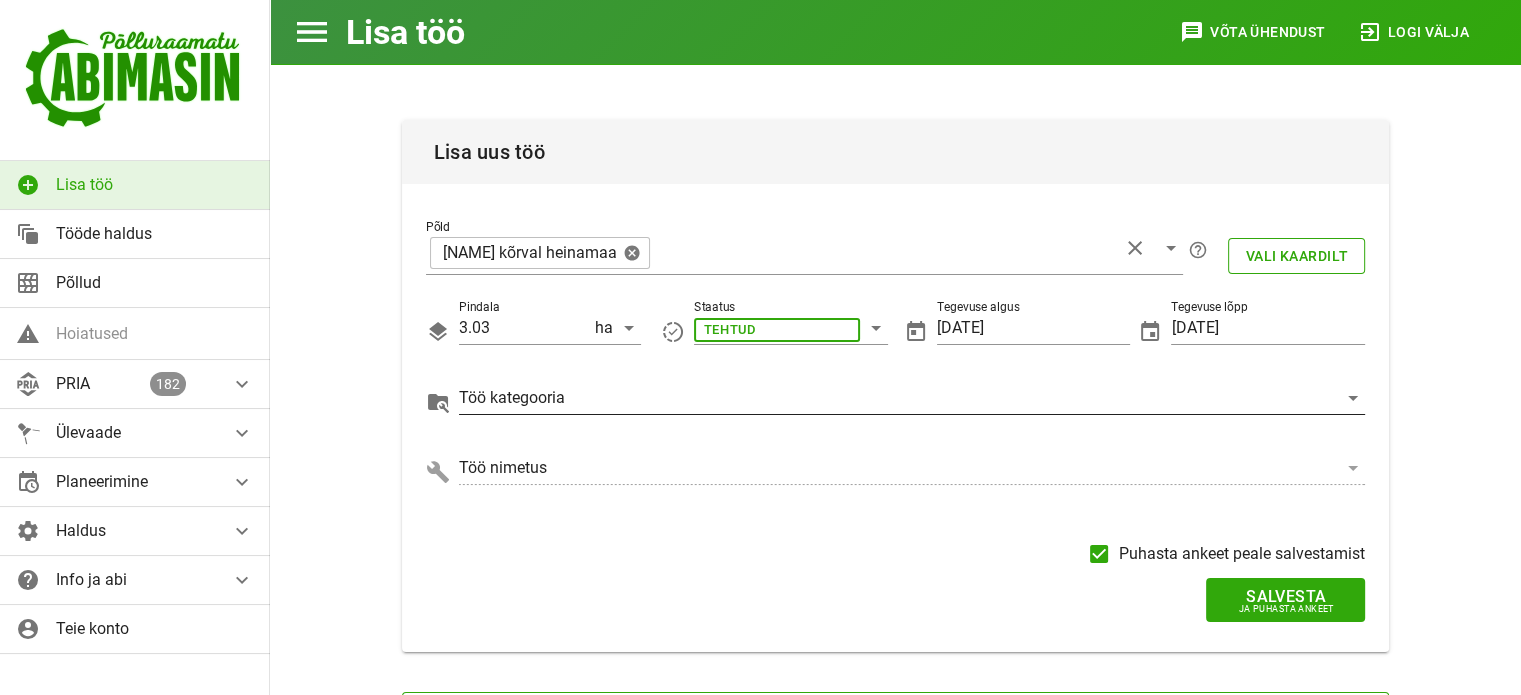 click at bounding box center [777, 328] 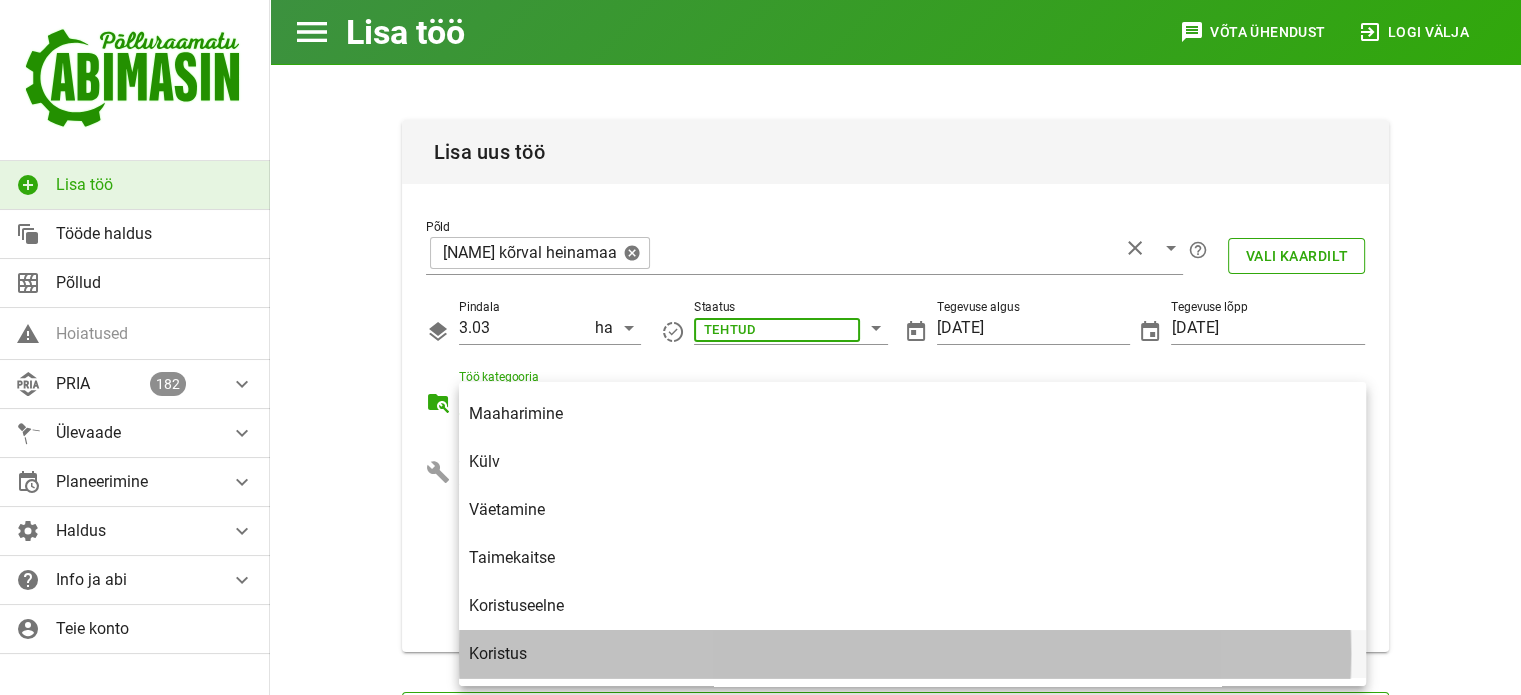 click on "Koristus" at bounding box center [912, 653] 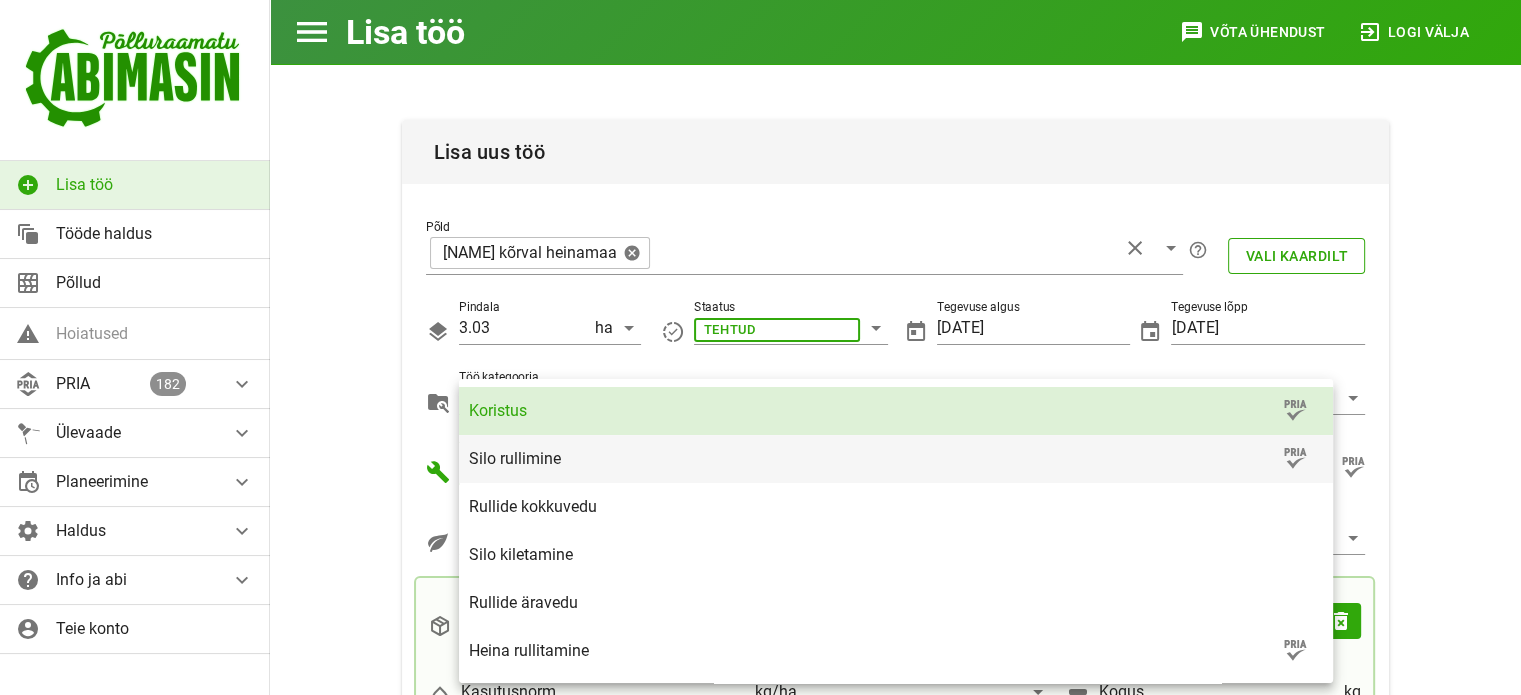 click on "Silo rullimine" at bounding box center (874, 458) 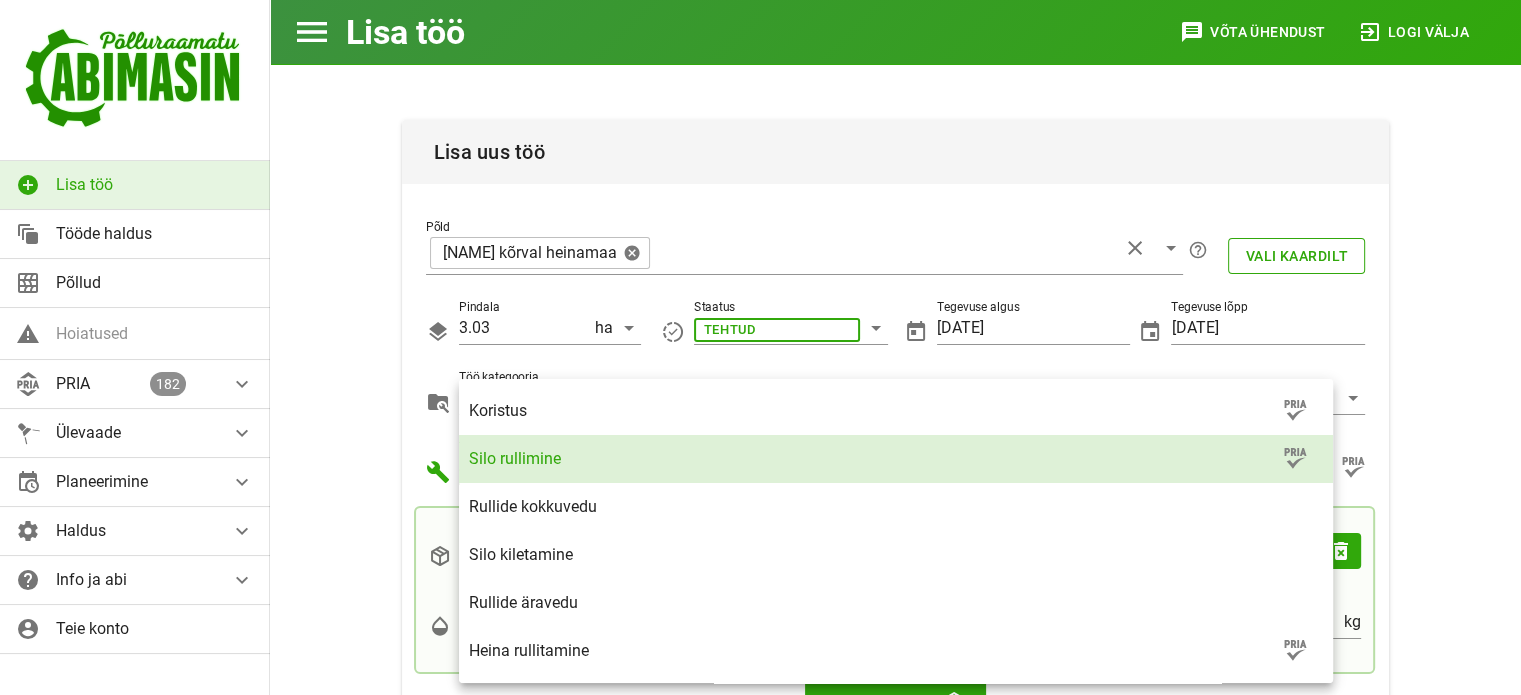 click on "Lisa uus töö PõldKiisli kõrval heinamaahelp_outlineVali kaardilPindala 3.03 haStaatusTEHTUDTegevuse algus 02.07.2025Tegevuse lõpp 02.07.2025Töö kategooriaKoristusTöö nimetusSilo rullimineTarviku nimi delete_forever KasutusnormÜhik kg/ha view_streamKogus kg addLisa tarvikPuhasta ankeet peale salvestamistSalvestaJa puhasta ankeet" at bounding box center [895, 510] 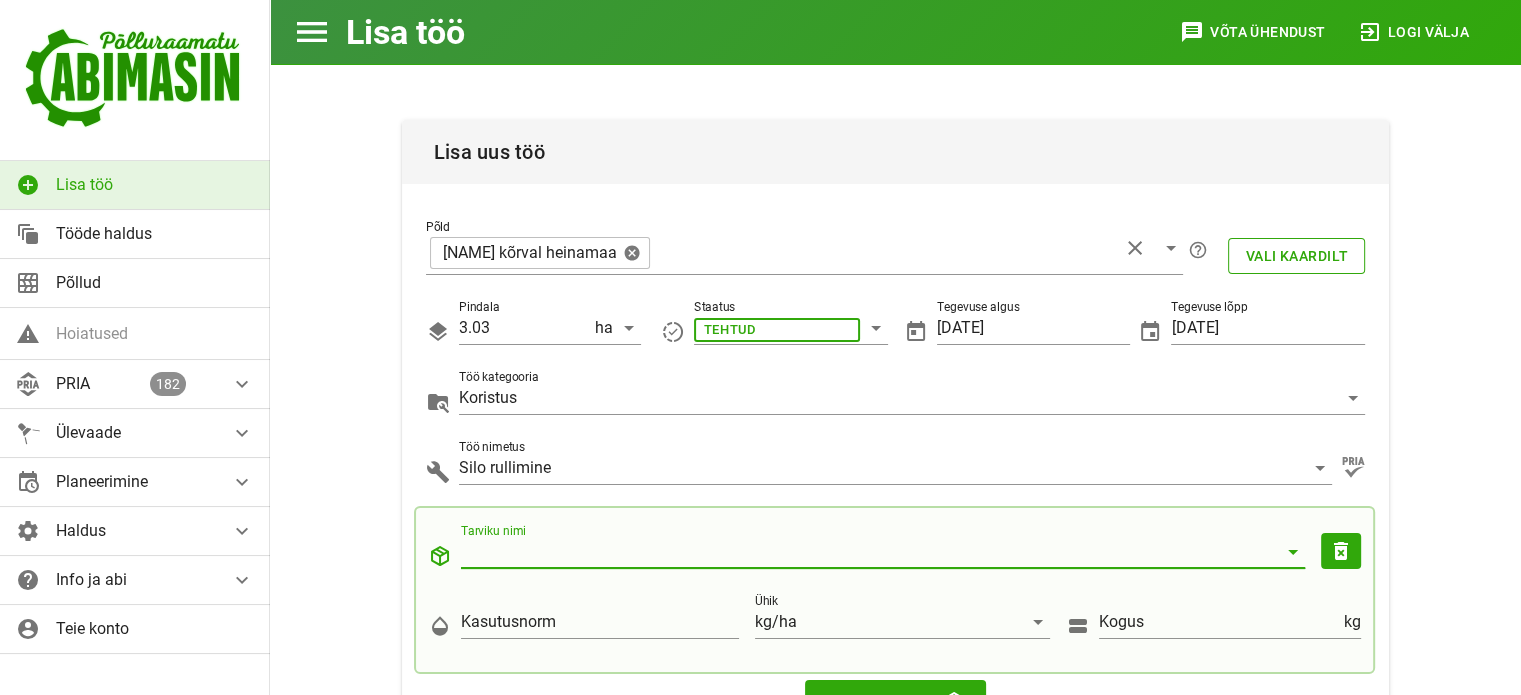 click on "Tarviku nimi" at bounding box center (869, 552) 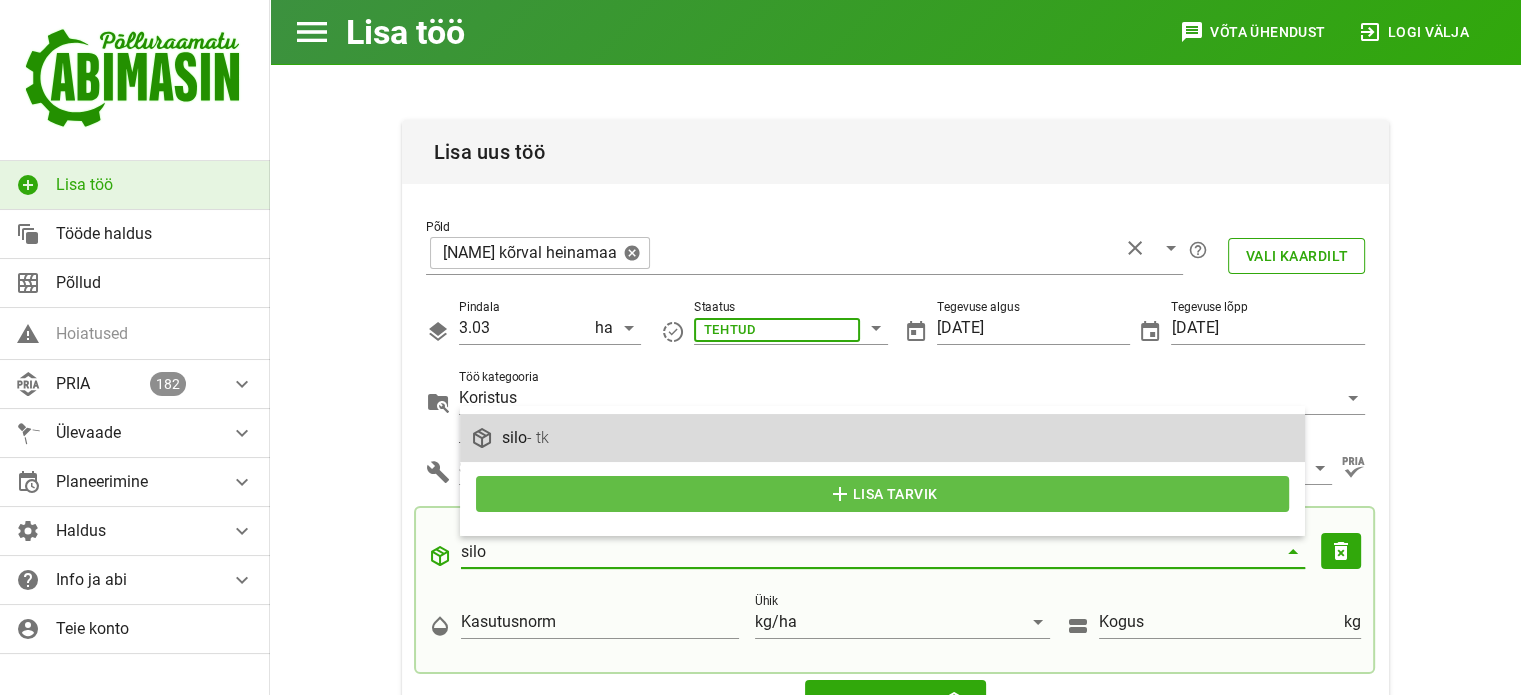 click on "addLisa tarvik" at bounding box center [882, 494] 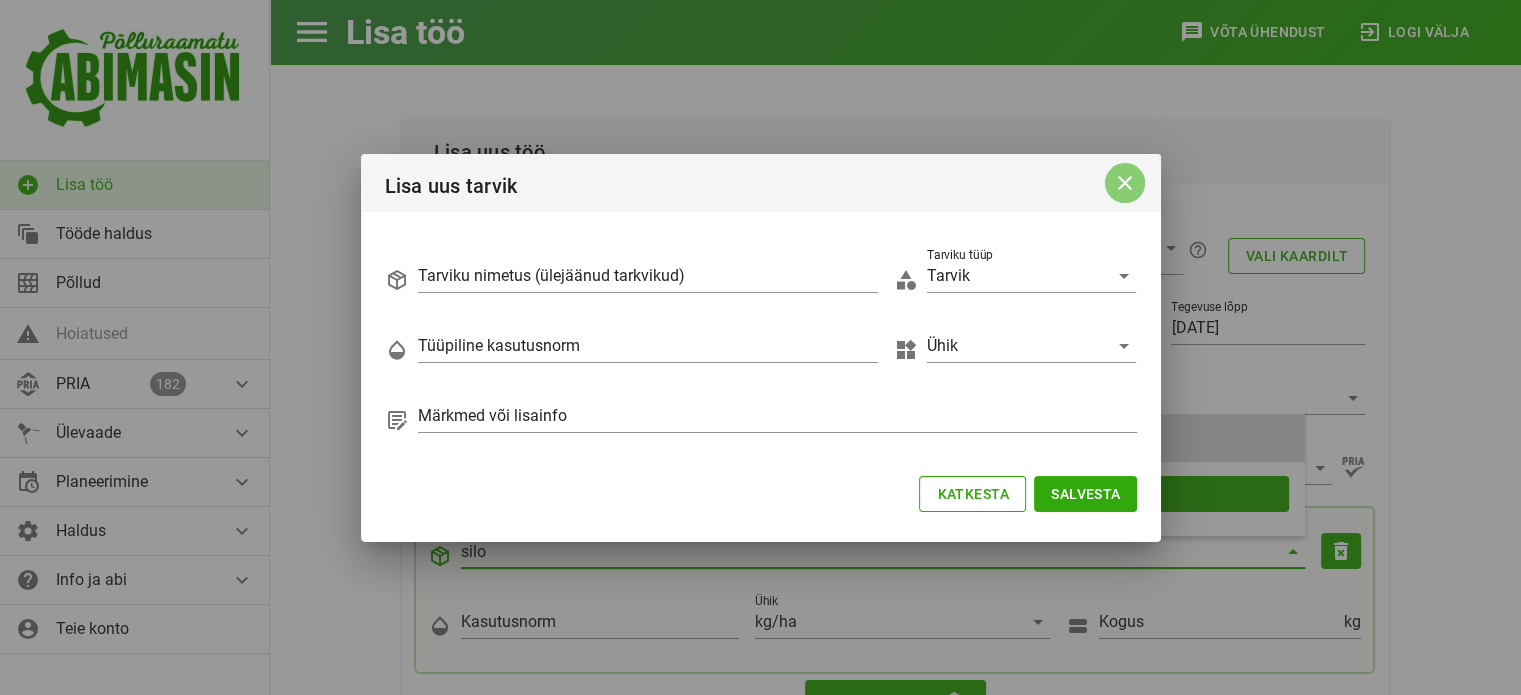 click on "close" at bounding box center (1125, 183) 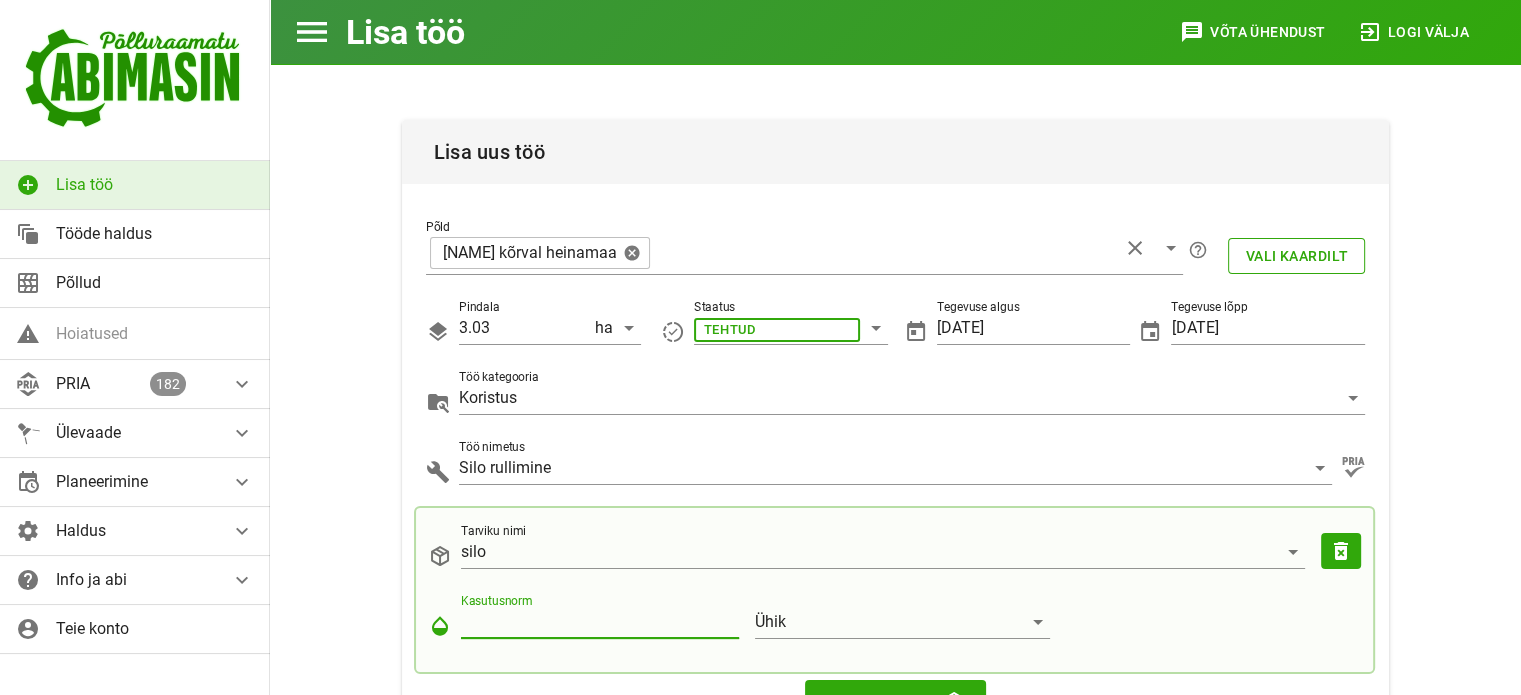 click on "Kasutusnorm" at bounding box center [600, 622] 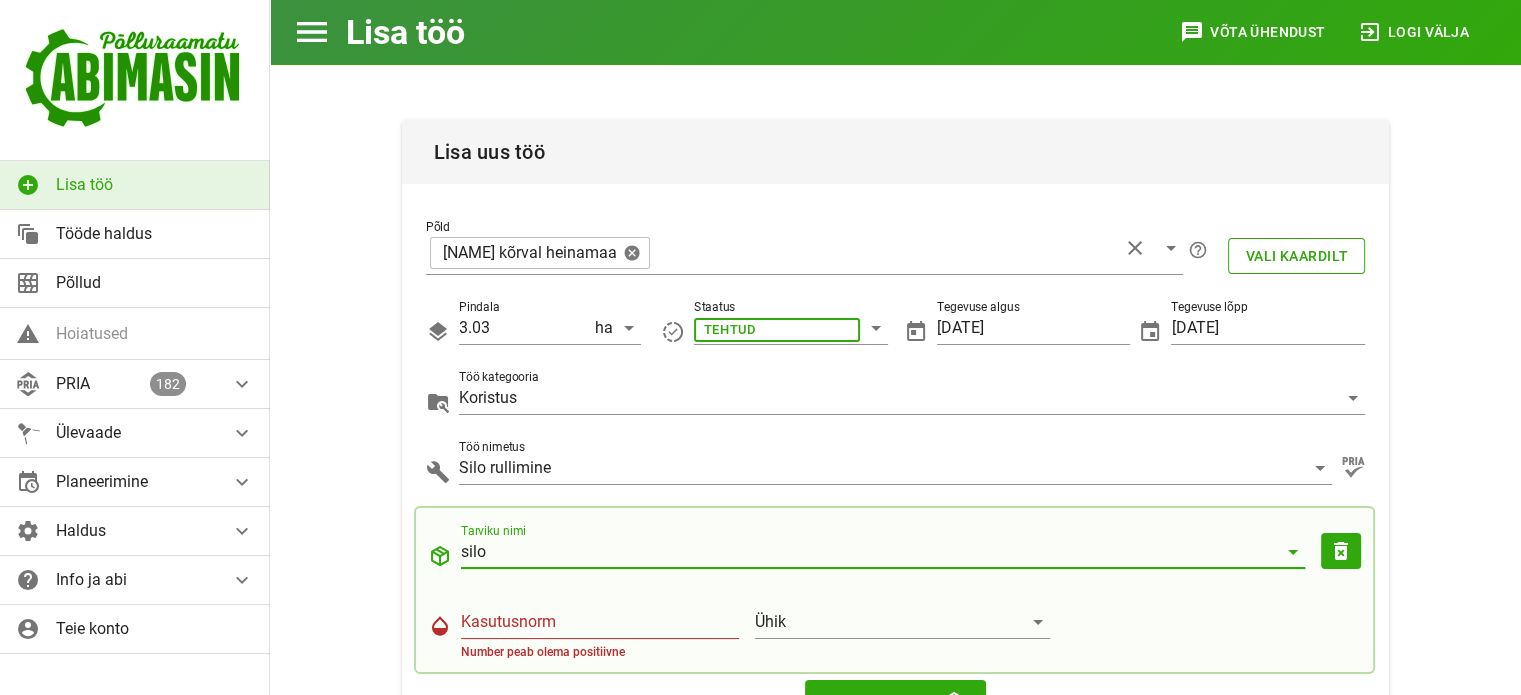click on "silo" at bounding box center (869, 552) 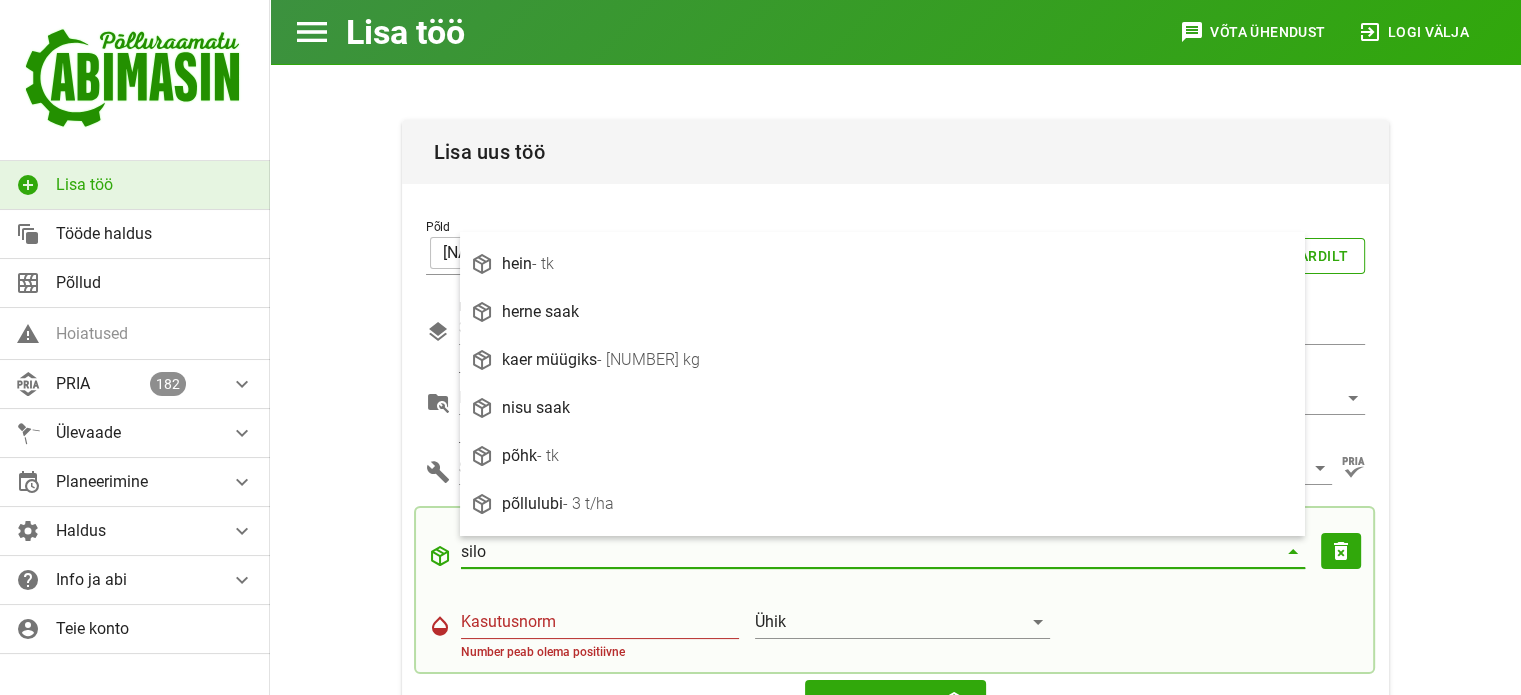 type on "s" 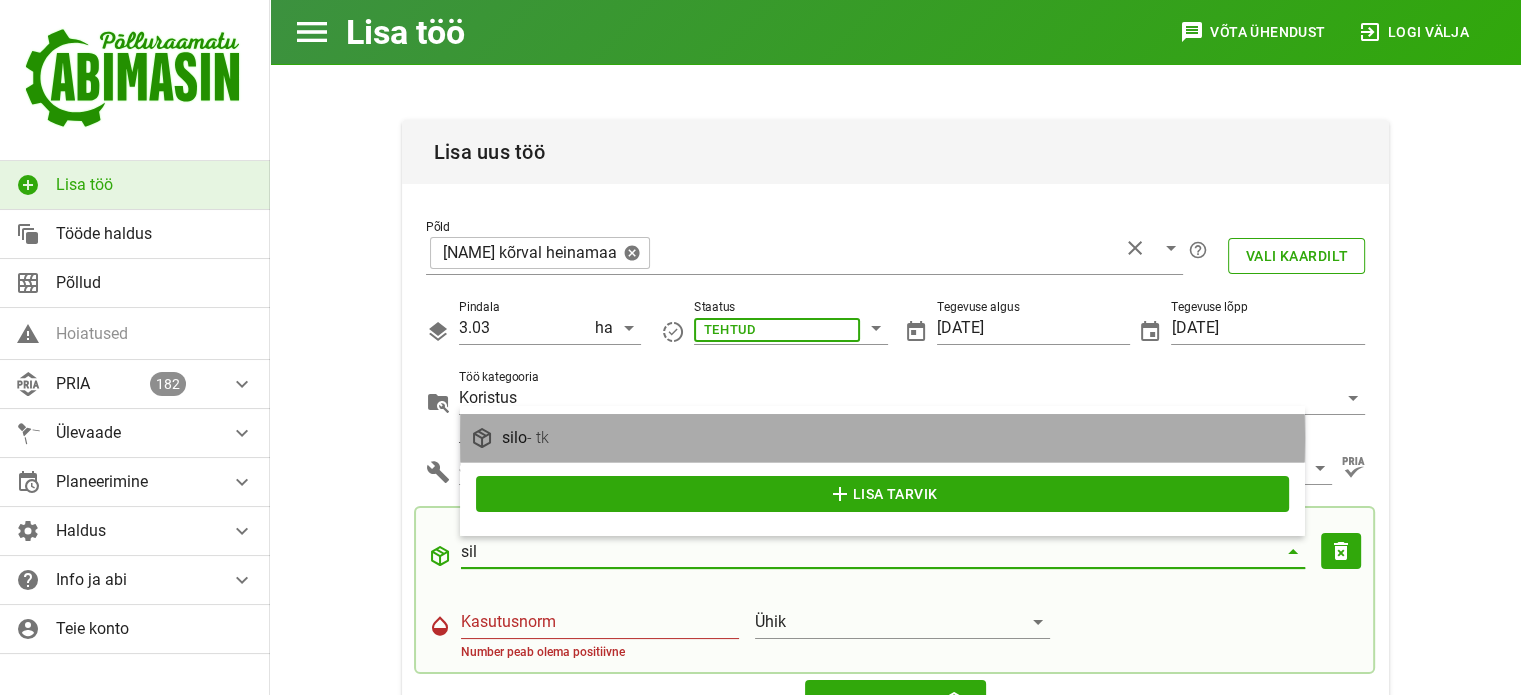 click on "silo   - tk" at bounding box center [898, 437] 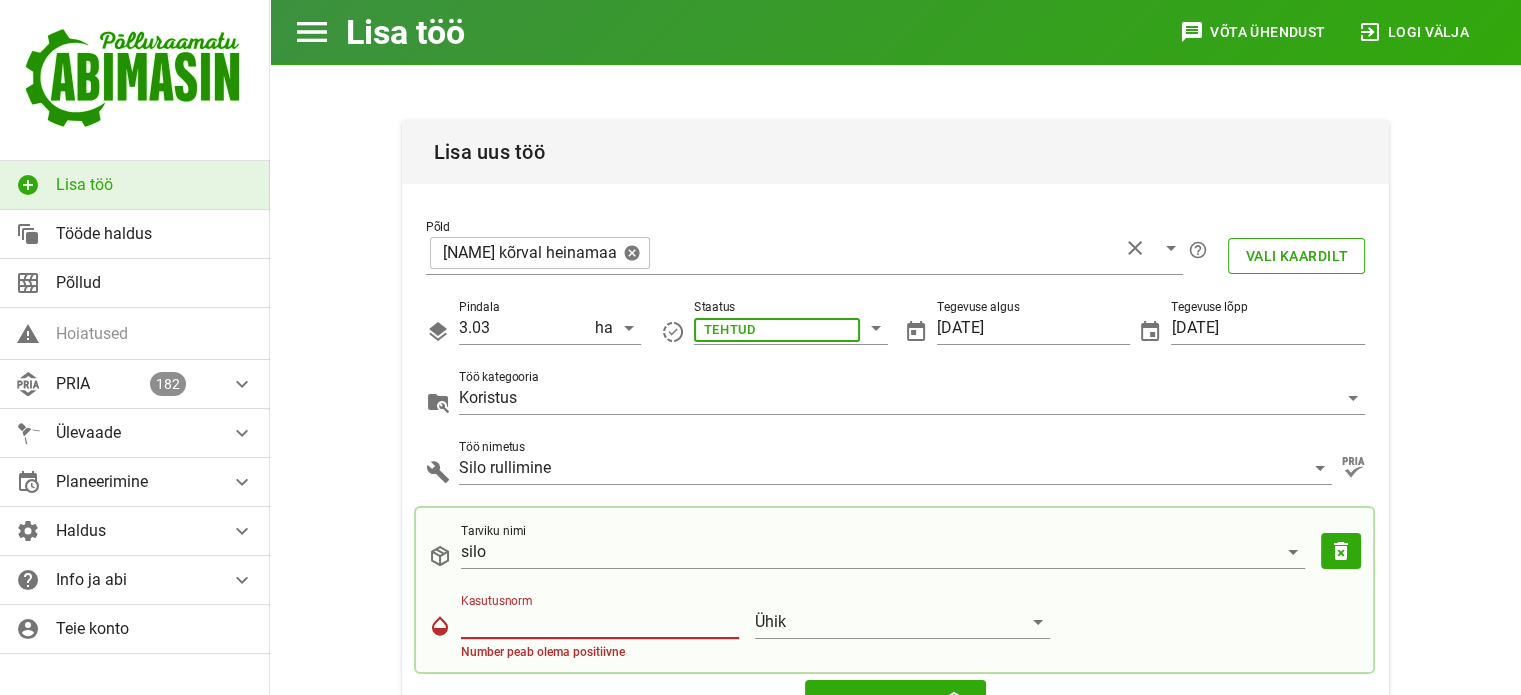 click on "Kasutusnorm" at bounding box center [600, 622] 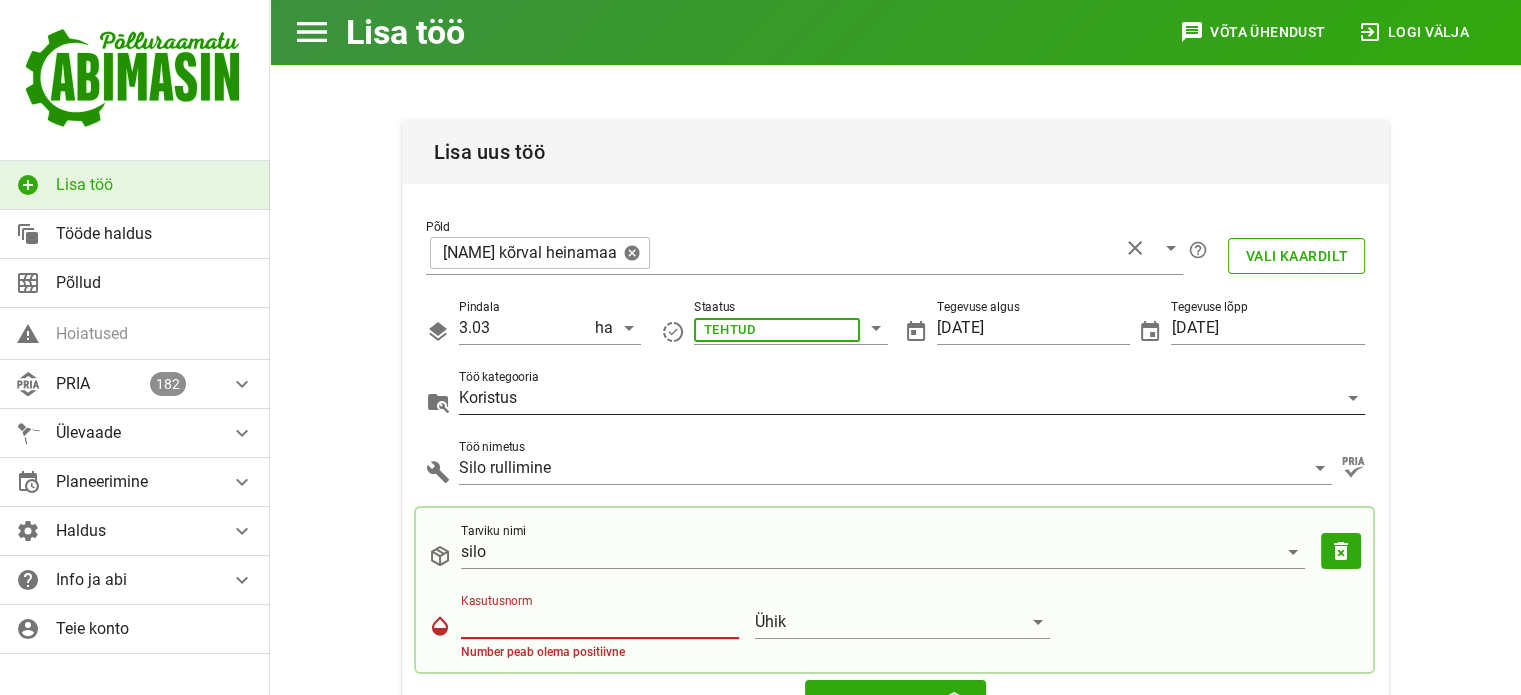 click on "Töö kategooria" at bounding box center (499, 377) 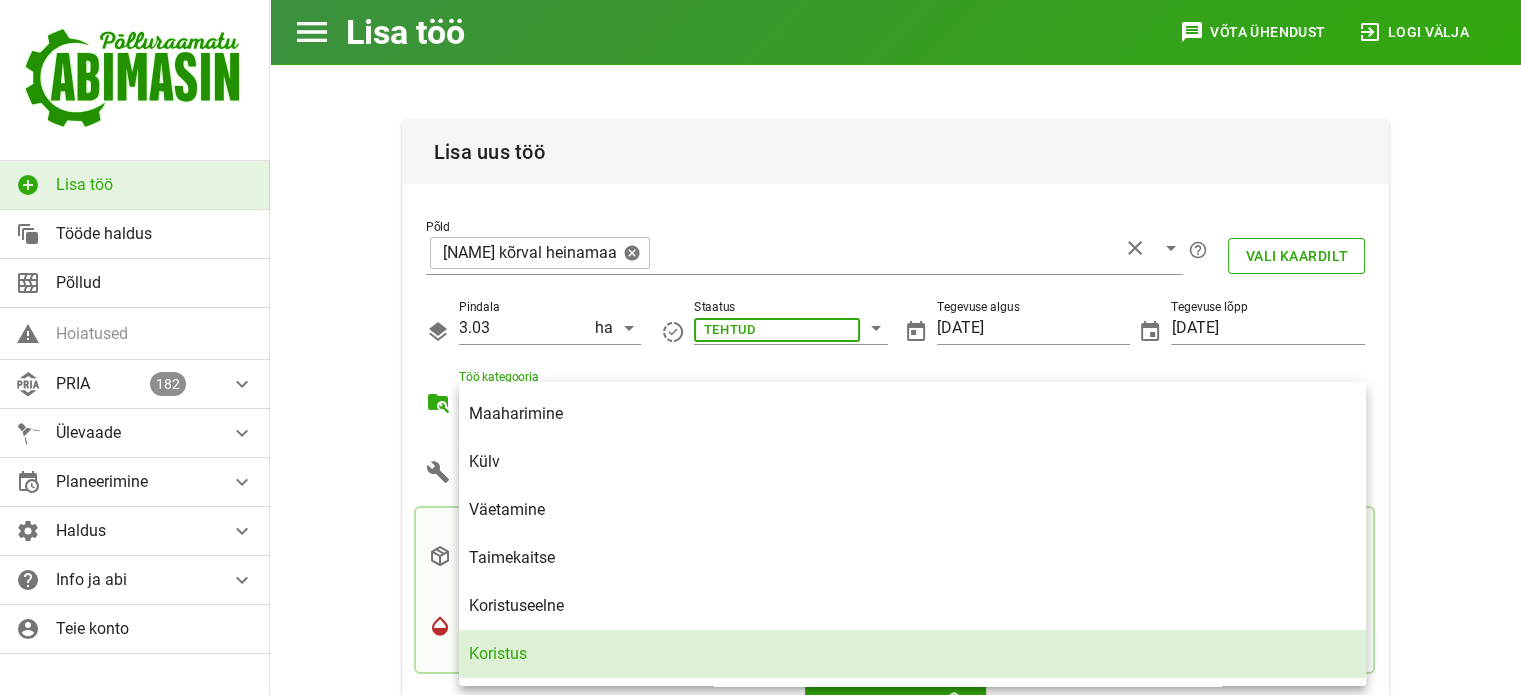 click on "Lisa uus töö PõldKiisli kõrval heinamaahelp_outlineVali kaardilPindala 3.03 haStaatusTEHTUDTegevuse algus 02.07.2025Tegevuse lõpp 02.07.2025Töö kategooriaKoristusTöö nimetusSilo rullimineTarviku nimi silosize_me_upKasutusnormÜhik addLisa tarvikPuhasta ankeet peale salvestamistSalvestaJa puhasta ankeetTegemisel tööd - 1 14.06.2025 - ... 15 karjamaaKarjatamine. Üle 24 kuu vanune ammlehm ja lihaveis 10tk 20h Tegemisel edit delete_foreverViimati lisatud tööd 02.07.2025Uuseni nurga heinamaaSilo rullimine. silosize_me_up edit delete_forever 02.07.2025 17Uuseni aluneSilo rullimine. silosize_me_up edit delete_forever 02.07.2025 4KoduSilo rullimine. silosize_me_up edit delete_forever 02.07.2025Kiisli pealne heinamaaSilo rullimine. silosize_me_up edit delete_forever 02.07.2025Kiisli pealne heinamaaVaalutamine edit delete_forever 02.07.2025Uuseni nurga heinamaaVaalutamine edit delete_forever 02.07.2025 17Uuseni aluneVaalutamine edit delete_forever 02.07.2025 4KoduVaalutamine edit delete_forever 02.07.2025AhtoVaalutamine edit delete_forever 02.07.2025Kiisli kõrval heinamaaVaalutamine edit delete_forever 01.07.2025AhtoKaarutamine edit delete_forever" at bounding box center [135, 80] 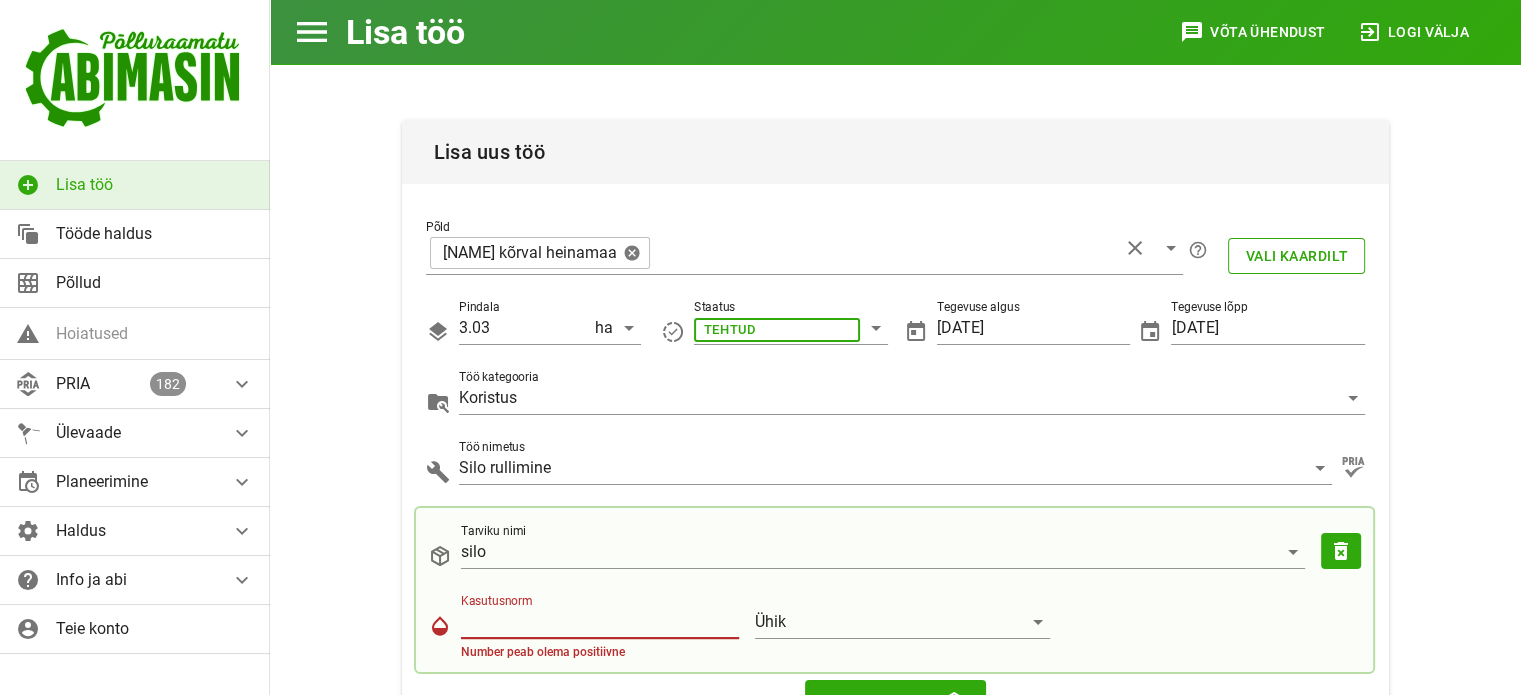 click on "Kasutusnorm" at bounding box center [600, 622] 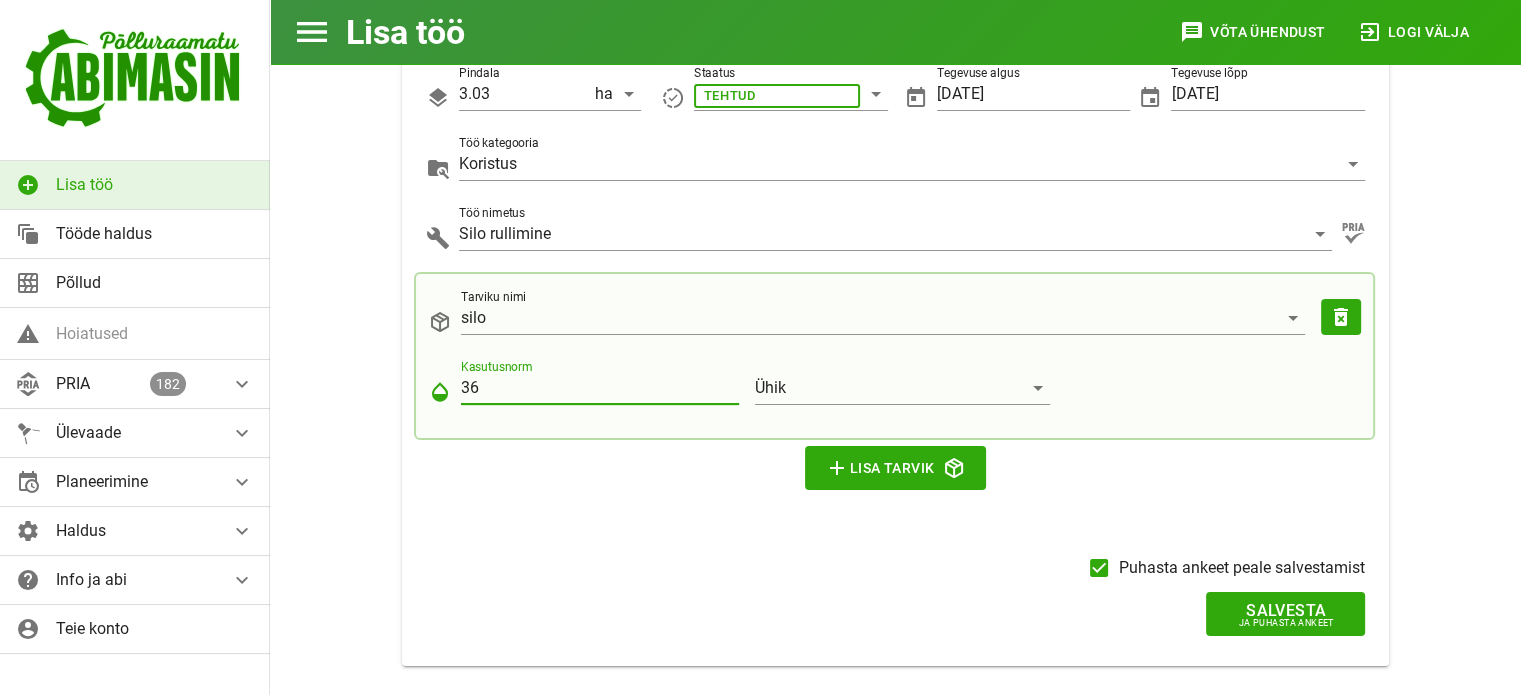 scroll, scrollTop: 260, scrollLeft: 0, axis: vertical 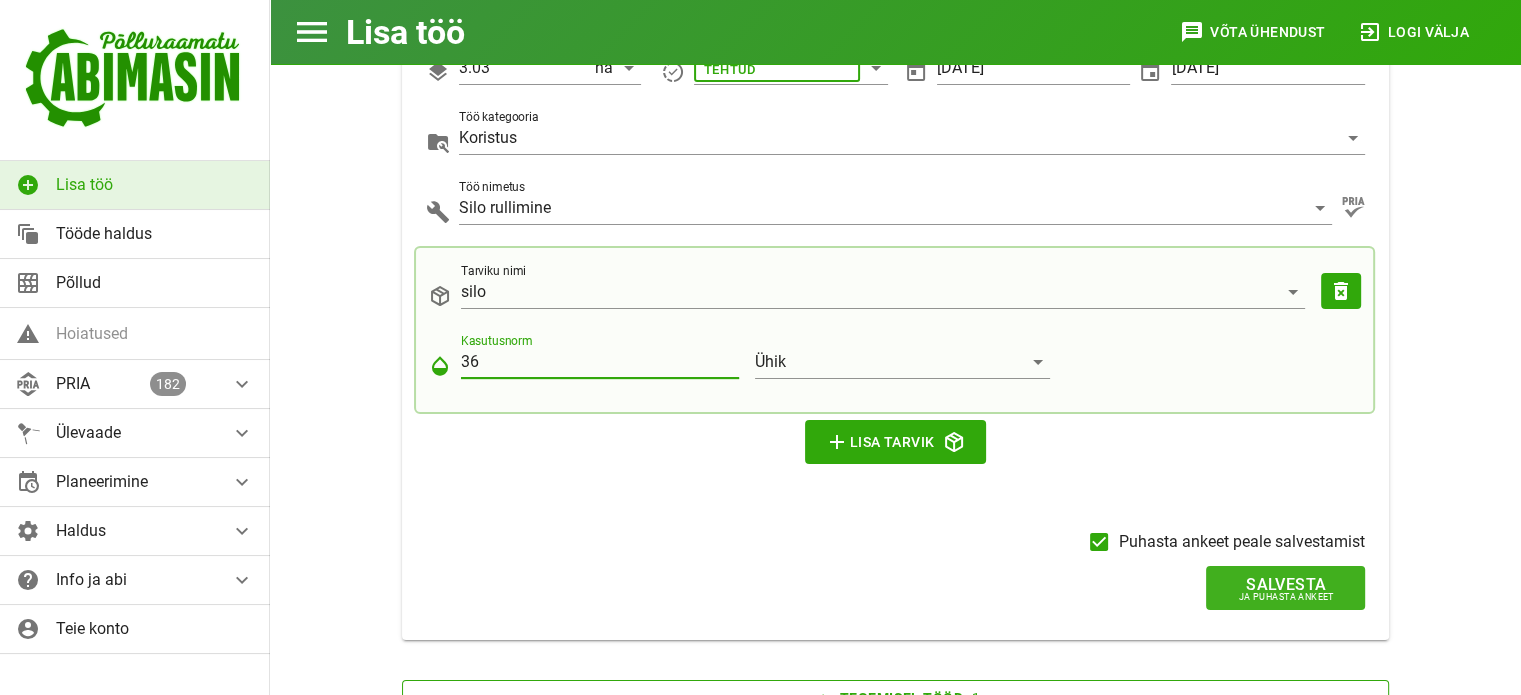 type on "36" 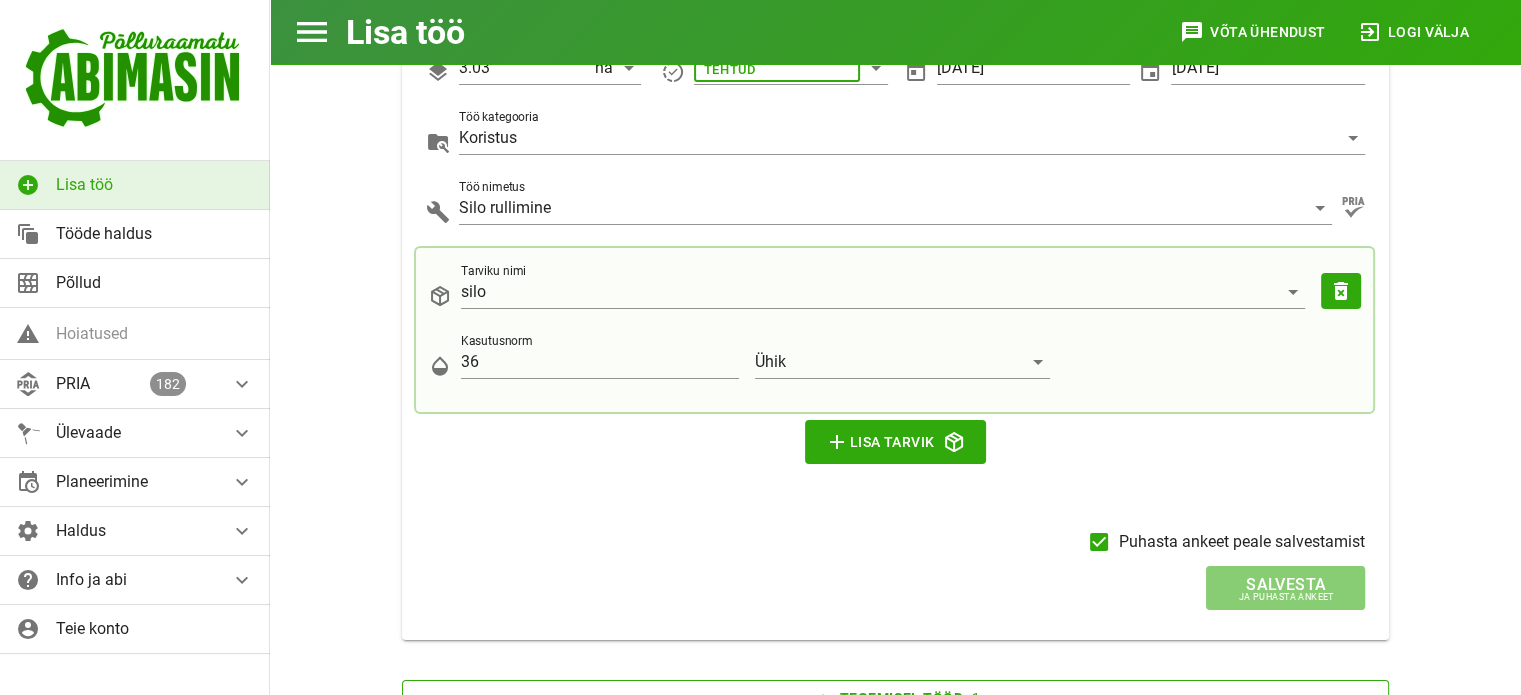 click on "Salvesta" at bounding box center [1285, 584] 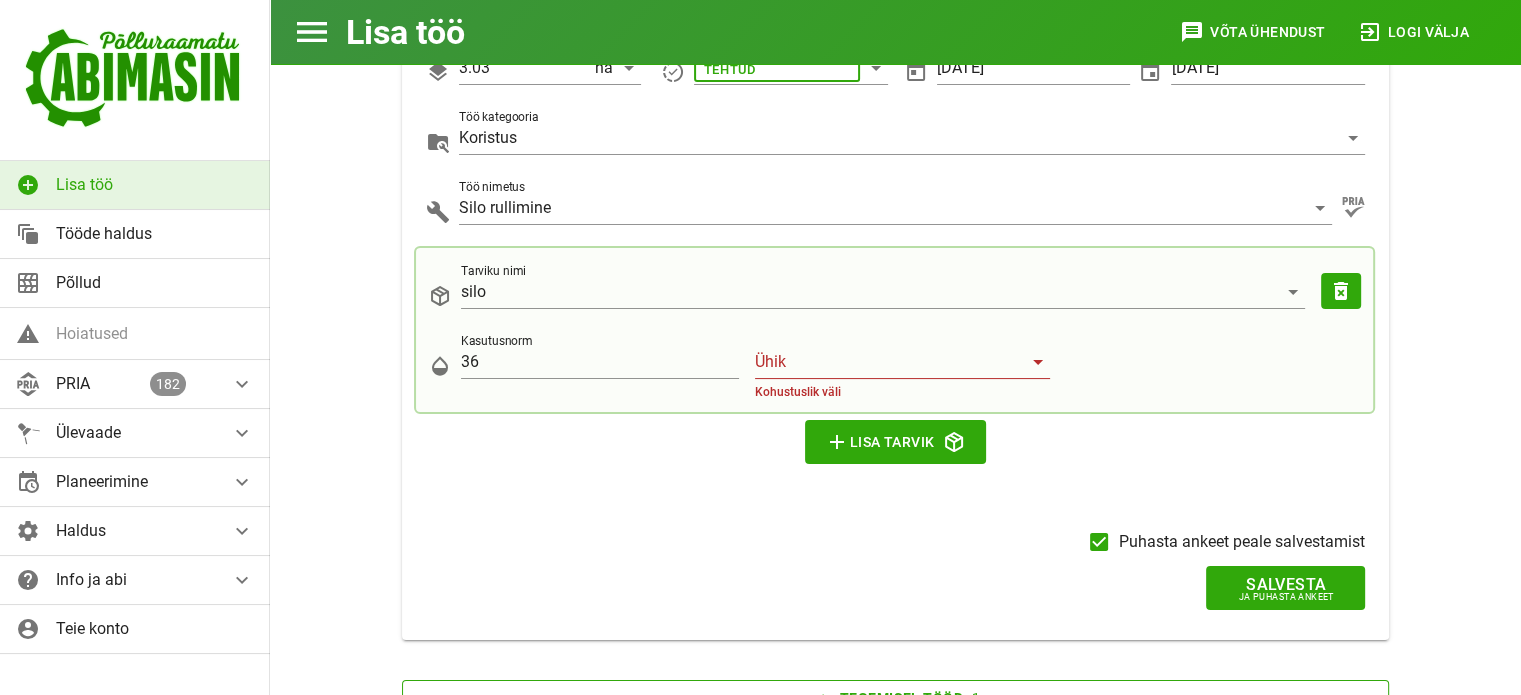 click at bounding box center (888, 362) 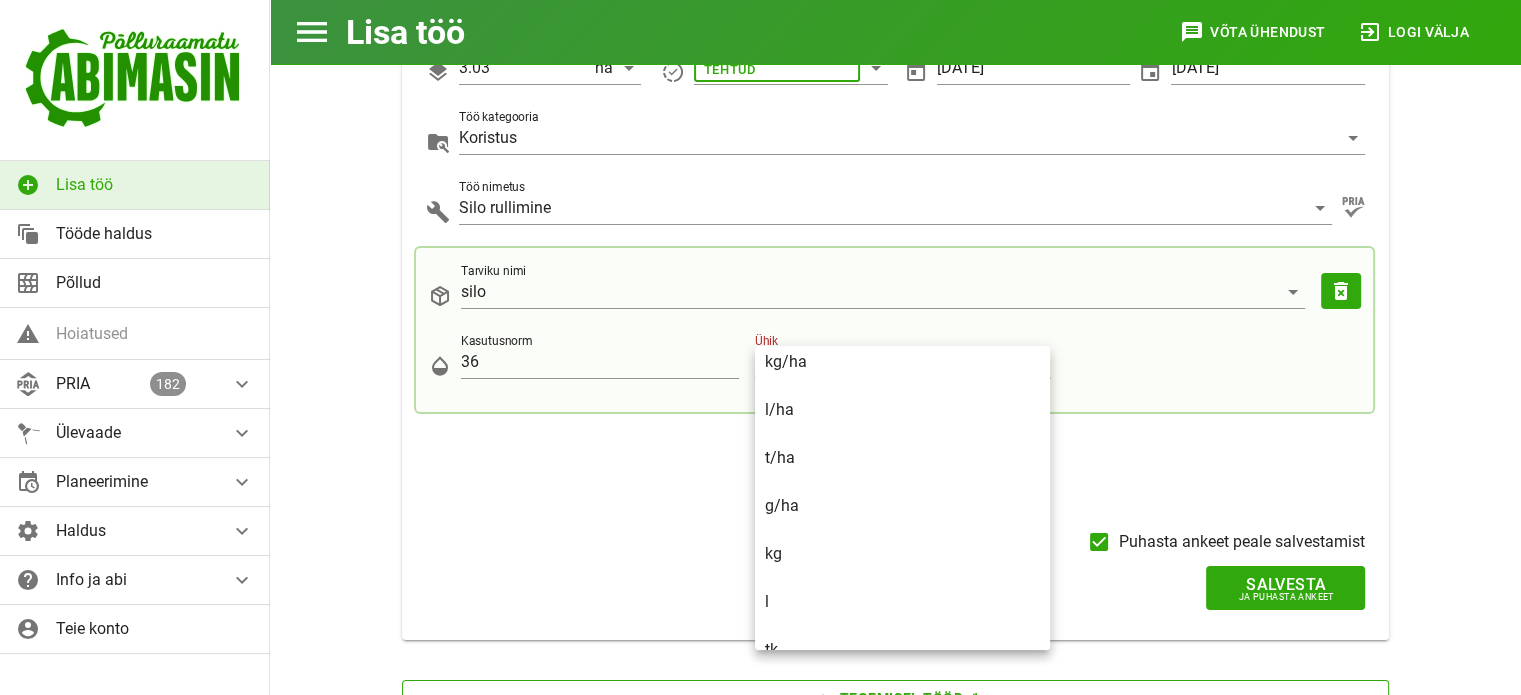 scroll, scrollTop: 48, scrollLeft: 0, axis: vertical 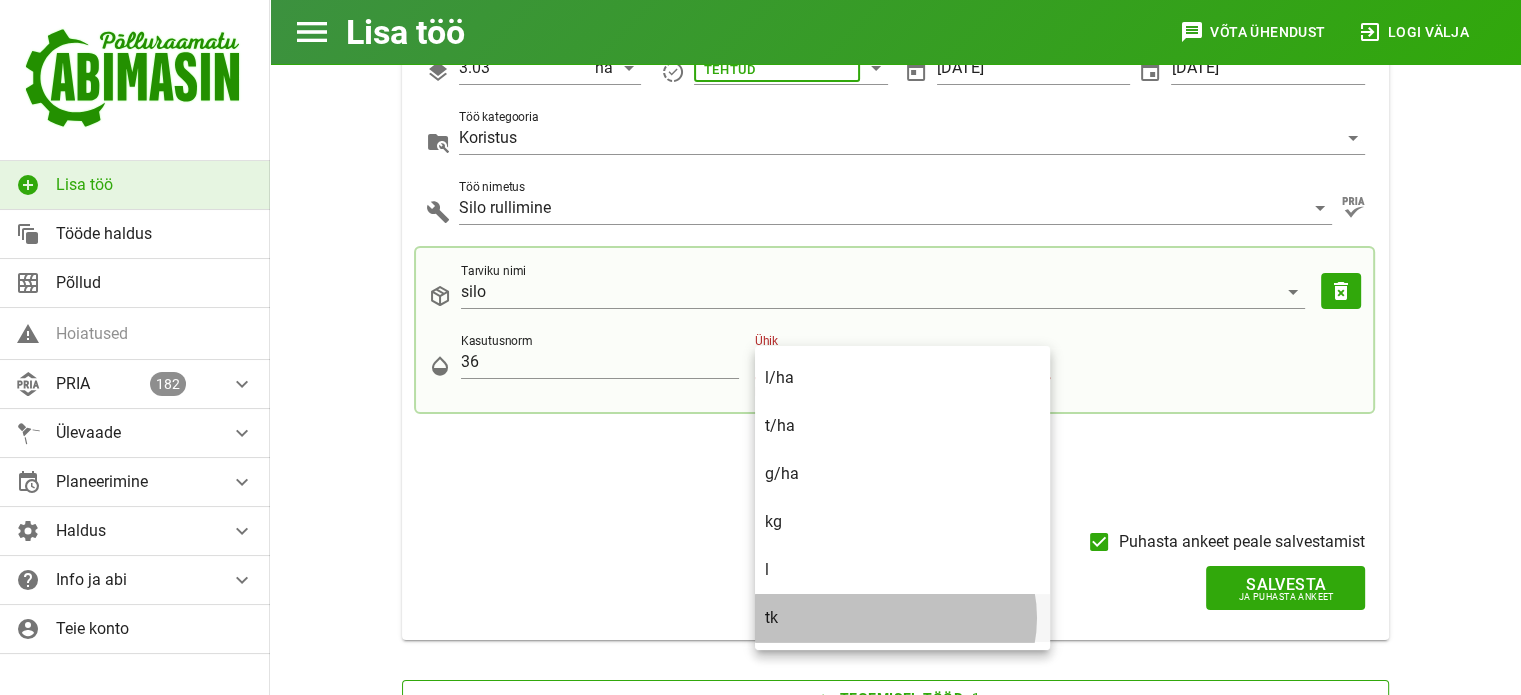 click on "tk" at bounding box center (902, 617) 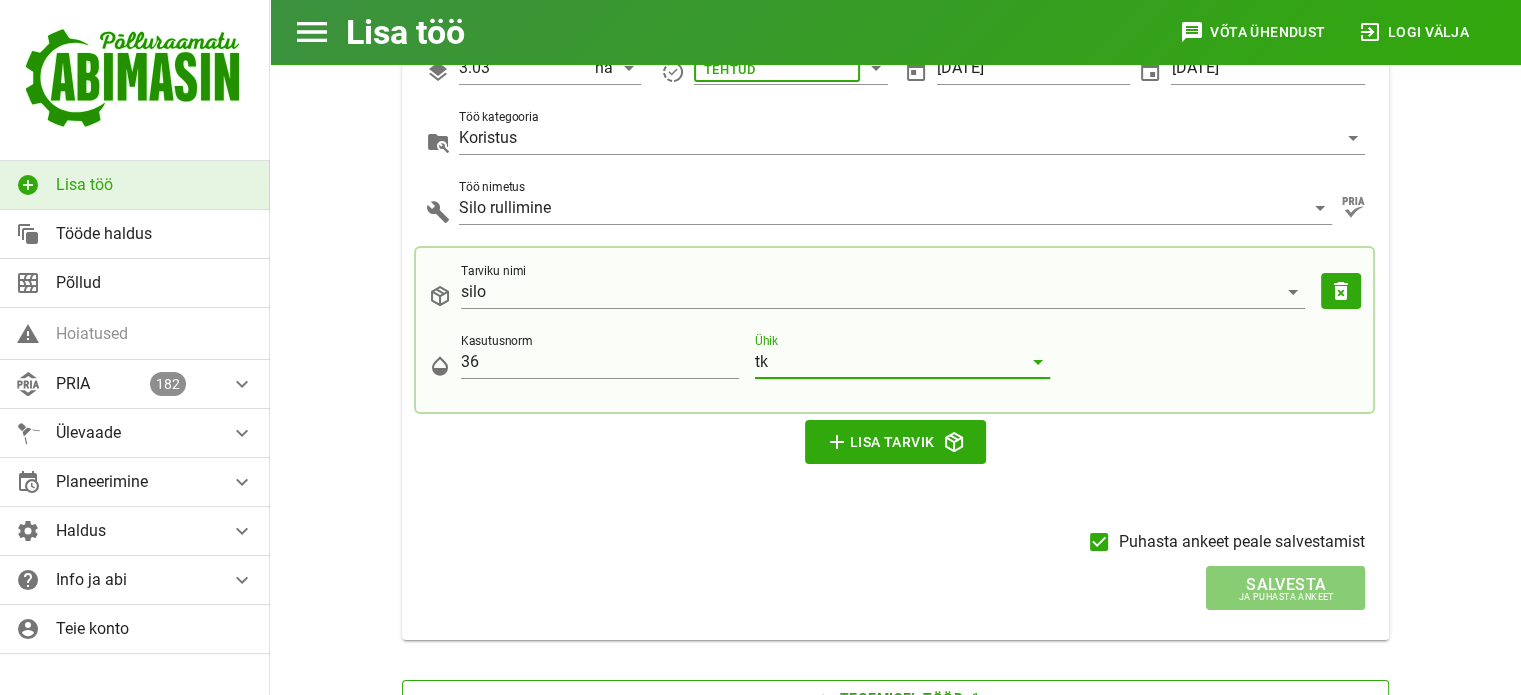 click on "Salvesta" at bounding box center [1285, 584] 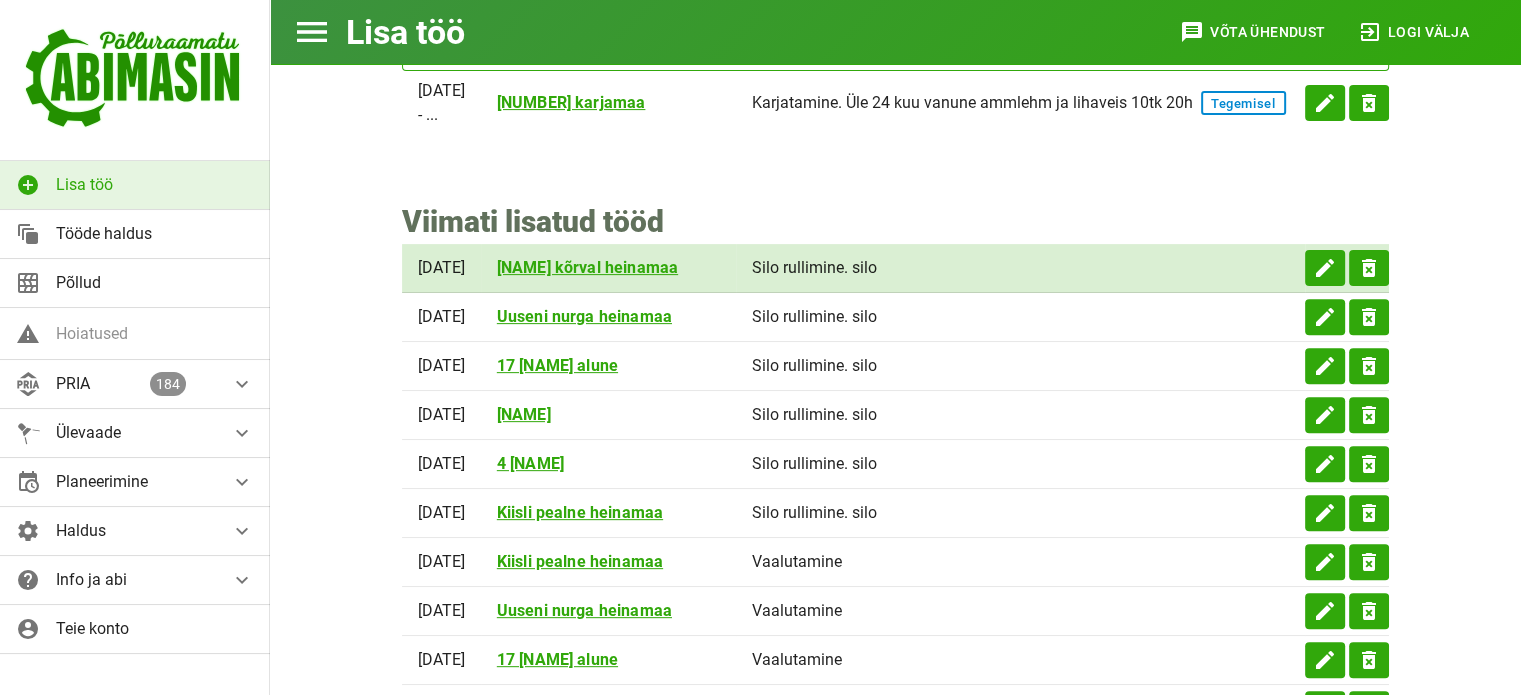 scroll, scrollTop: 660, scrollLeft: 0, axis: vertical 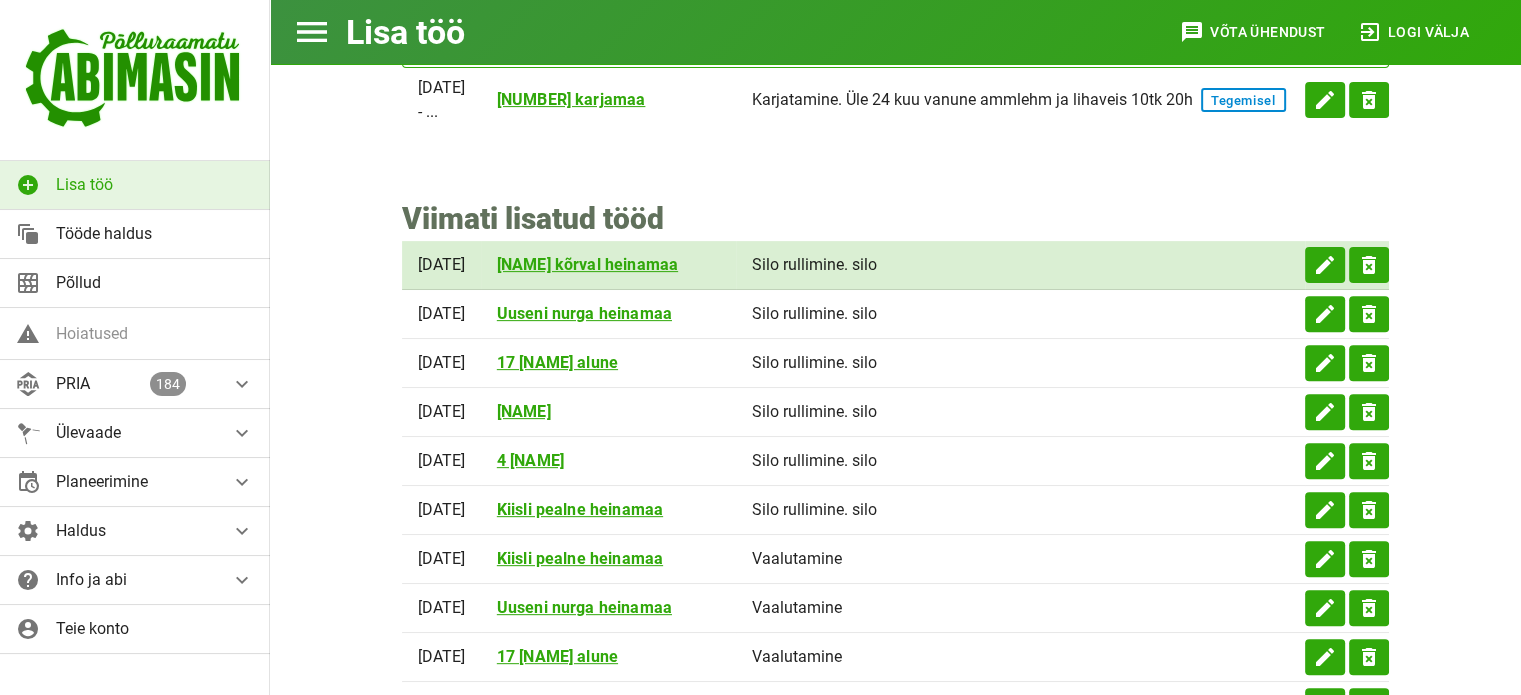 click on "Viimati lisatud tööd" at bounding box center [896, 218] 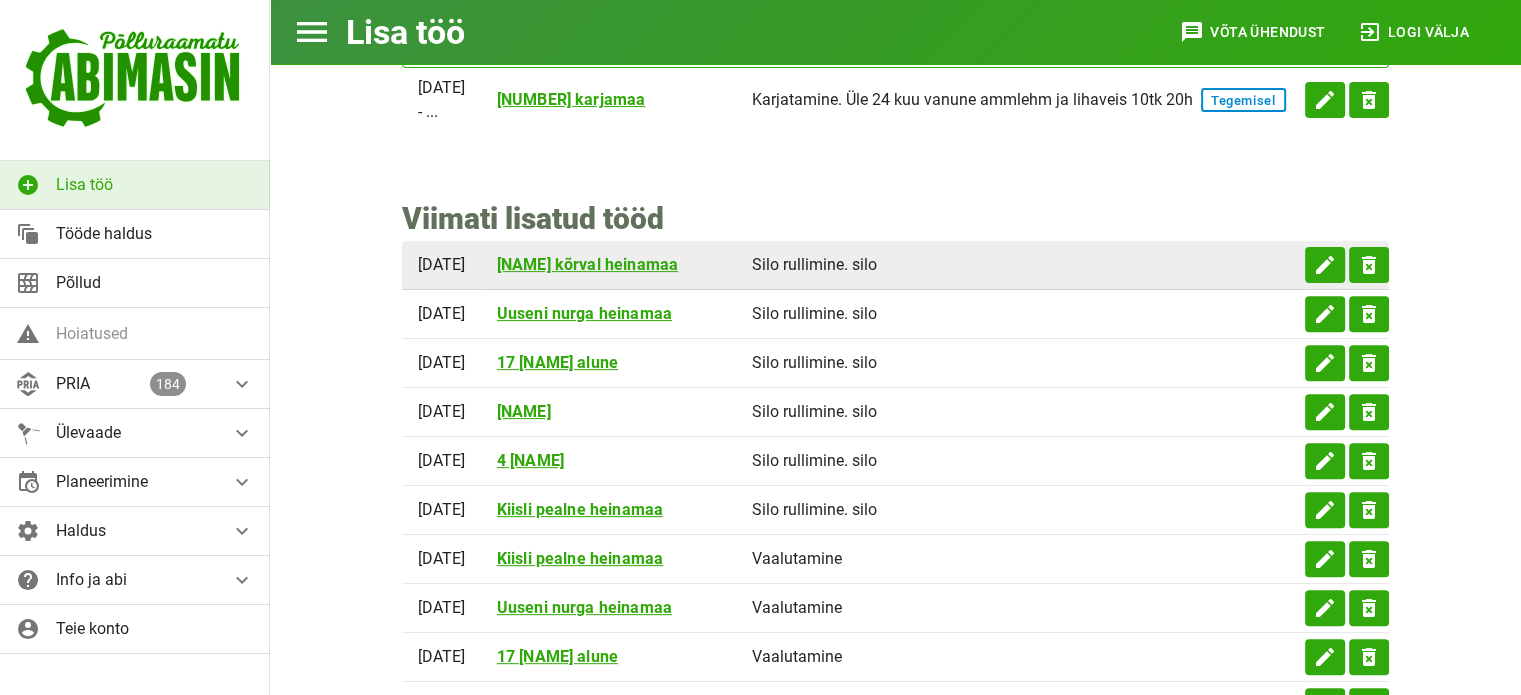 click on "[NAME] kõrval heinamaa" at bounding box center (608, 265) 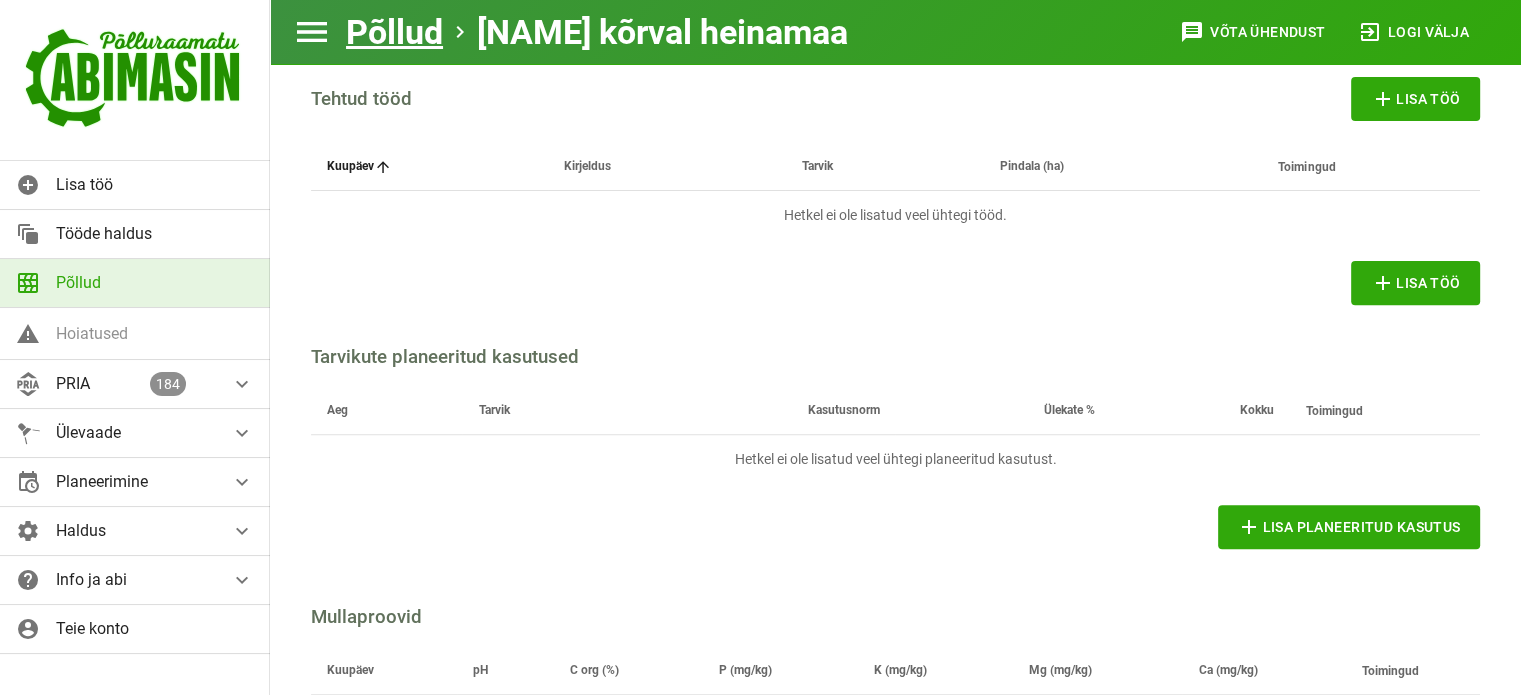 scroll, scrollTop: 0, scrollLeft: 0, axis: both 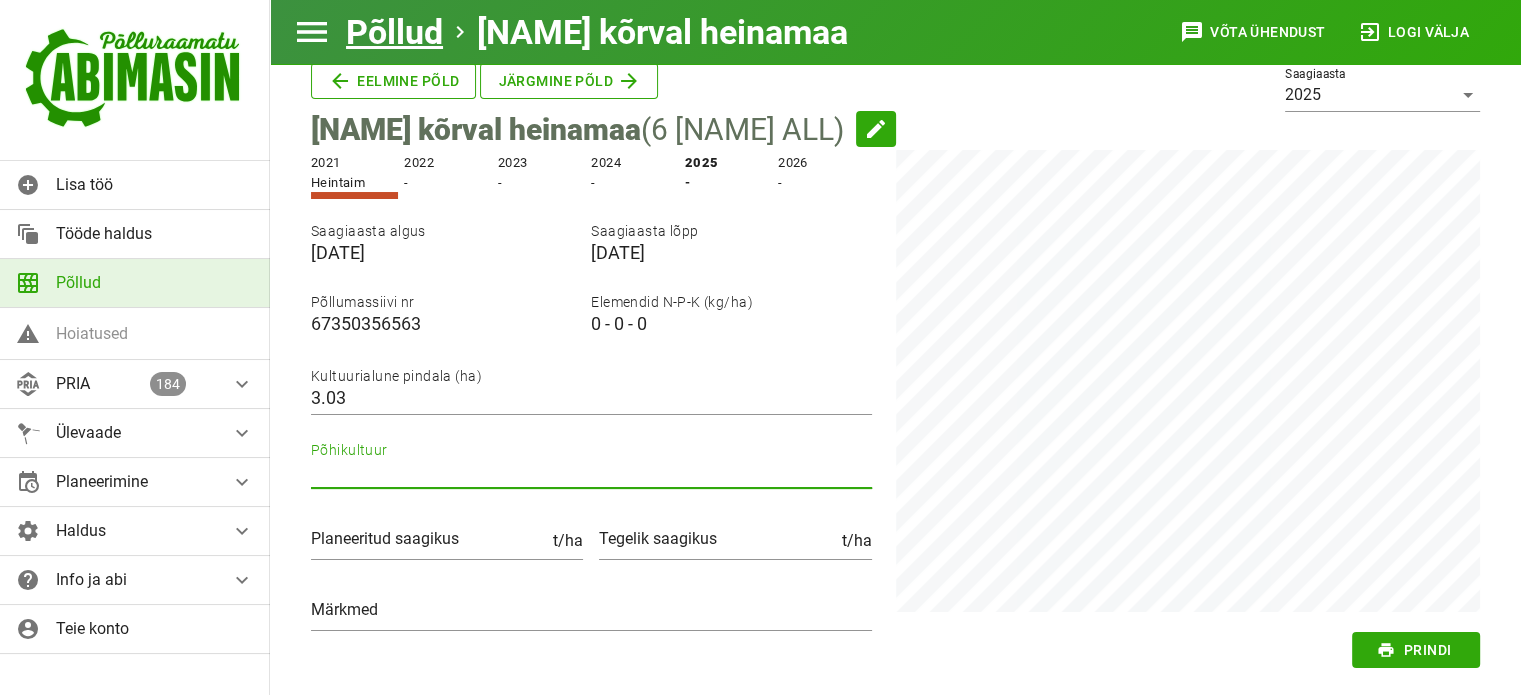 click on "Põhikultuur" at bounding box center (591, 472) 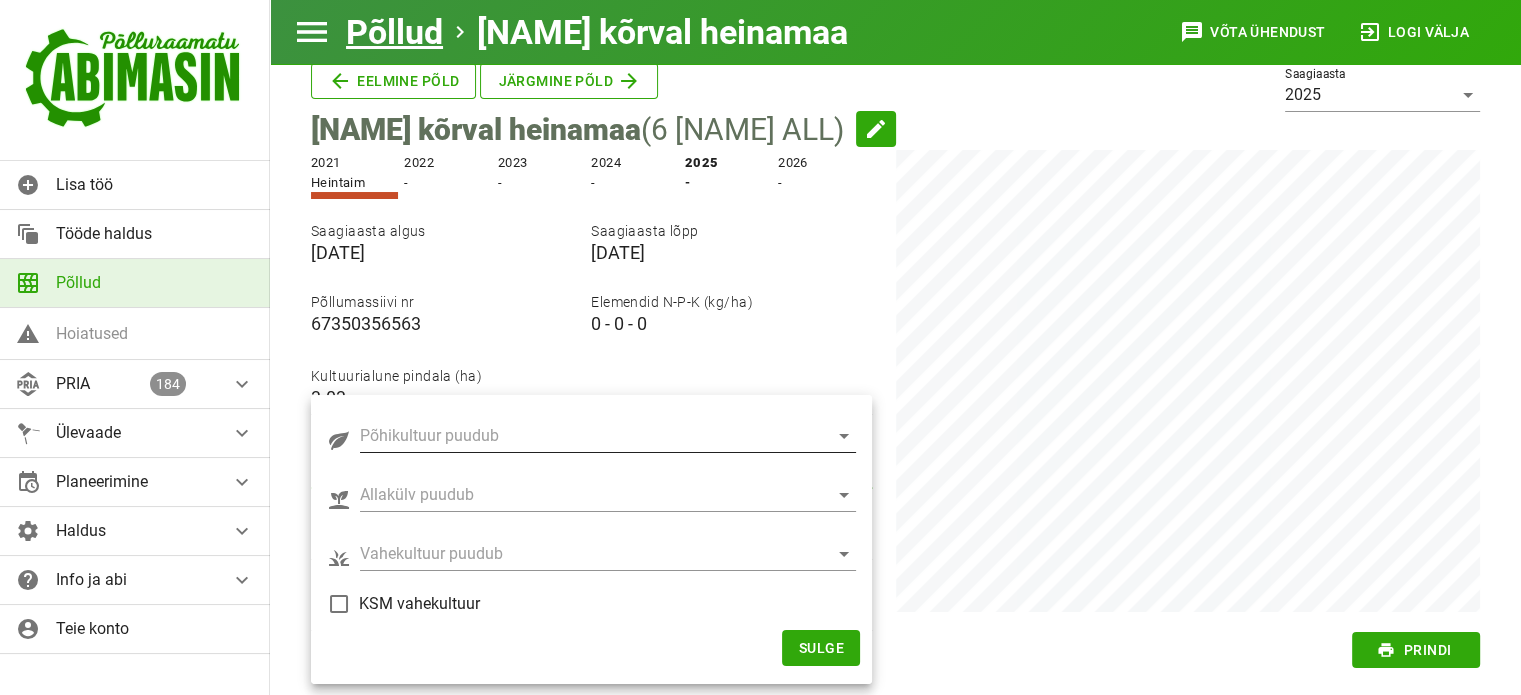type on "roht" 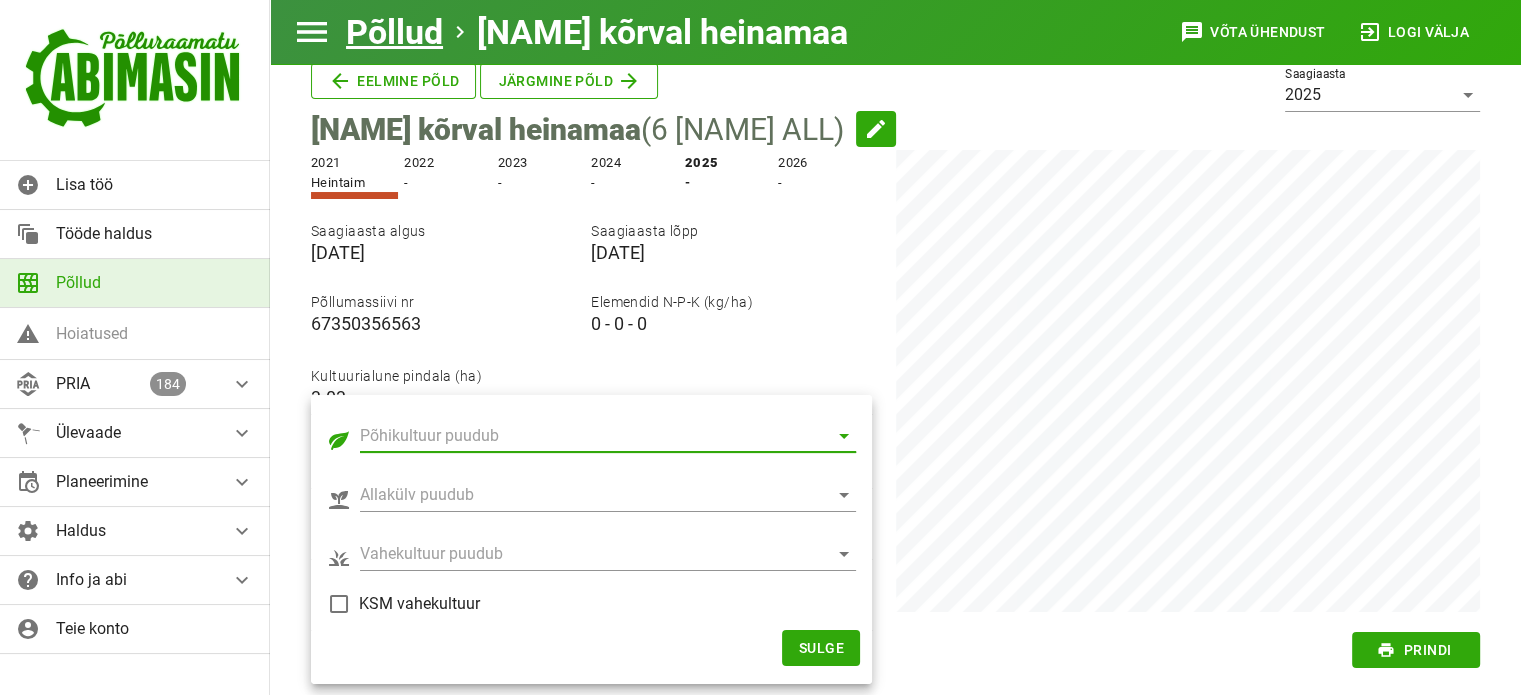 click at bounding box center (592, 436) 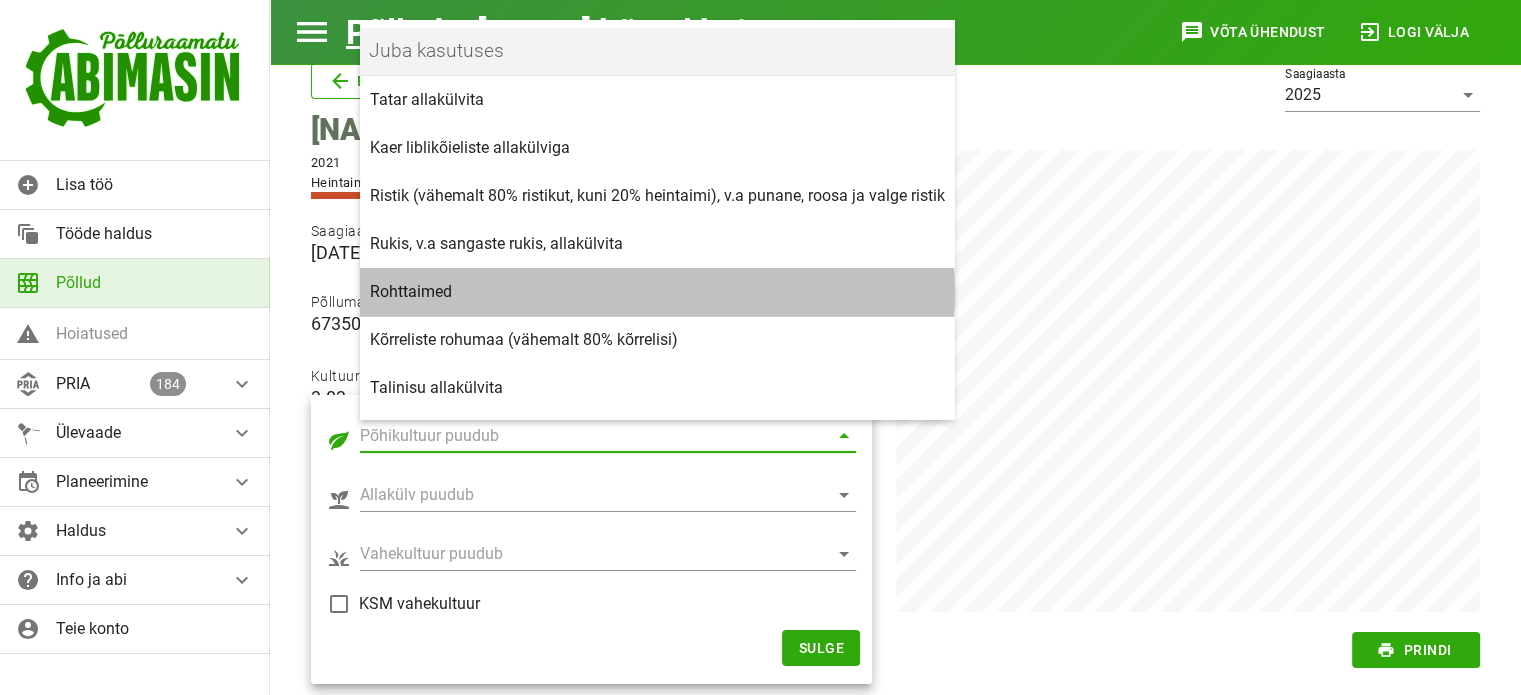 click on "Rohttaimed" at bounding box center (657, 291) 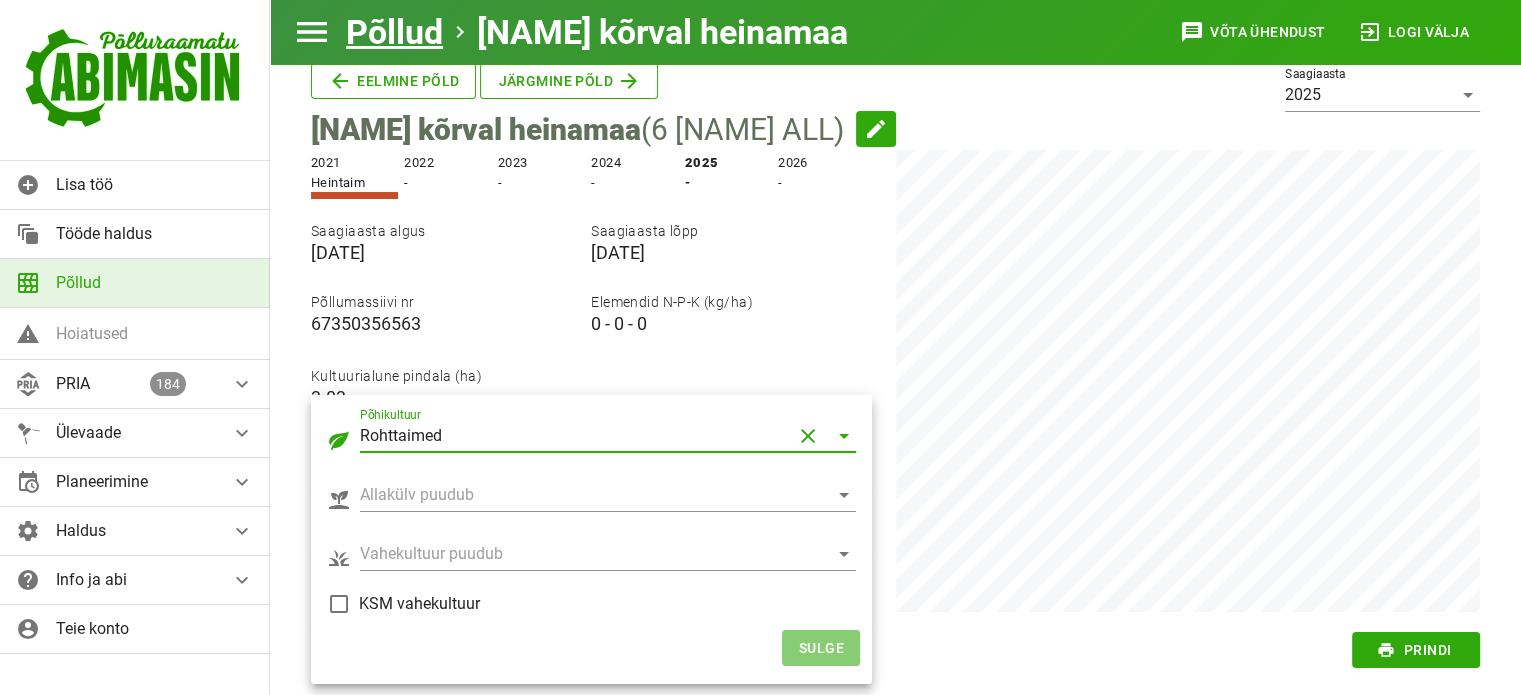 click on "Sulge" at bounding box center [821, 648] 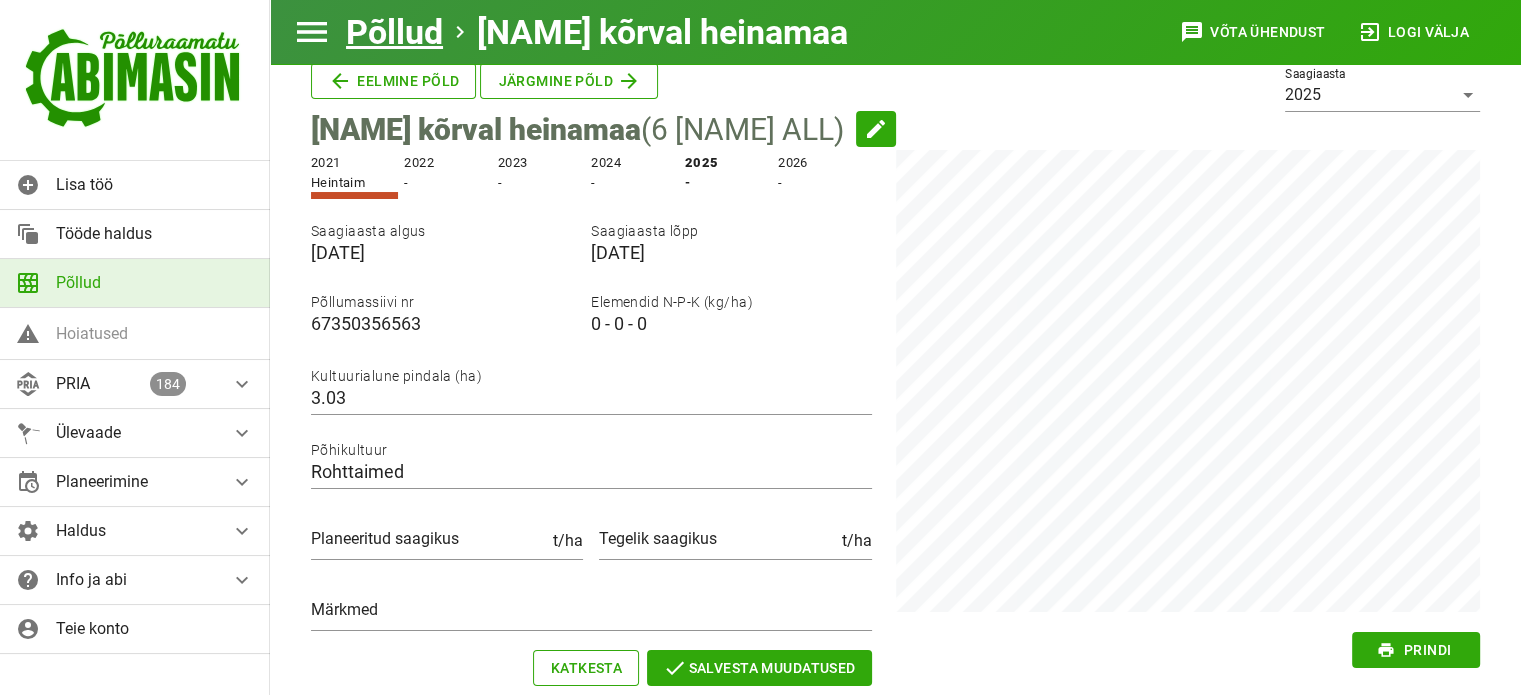 click on "print prindi" at bounding box center [1188, 659] 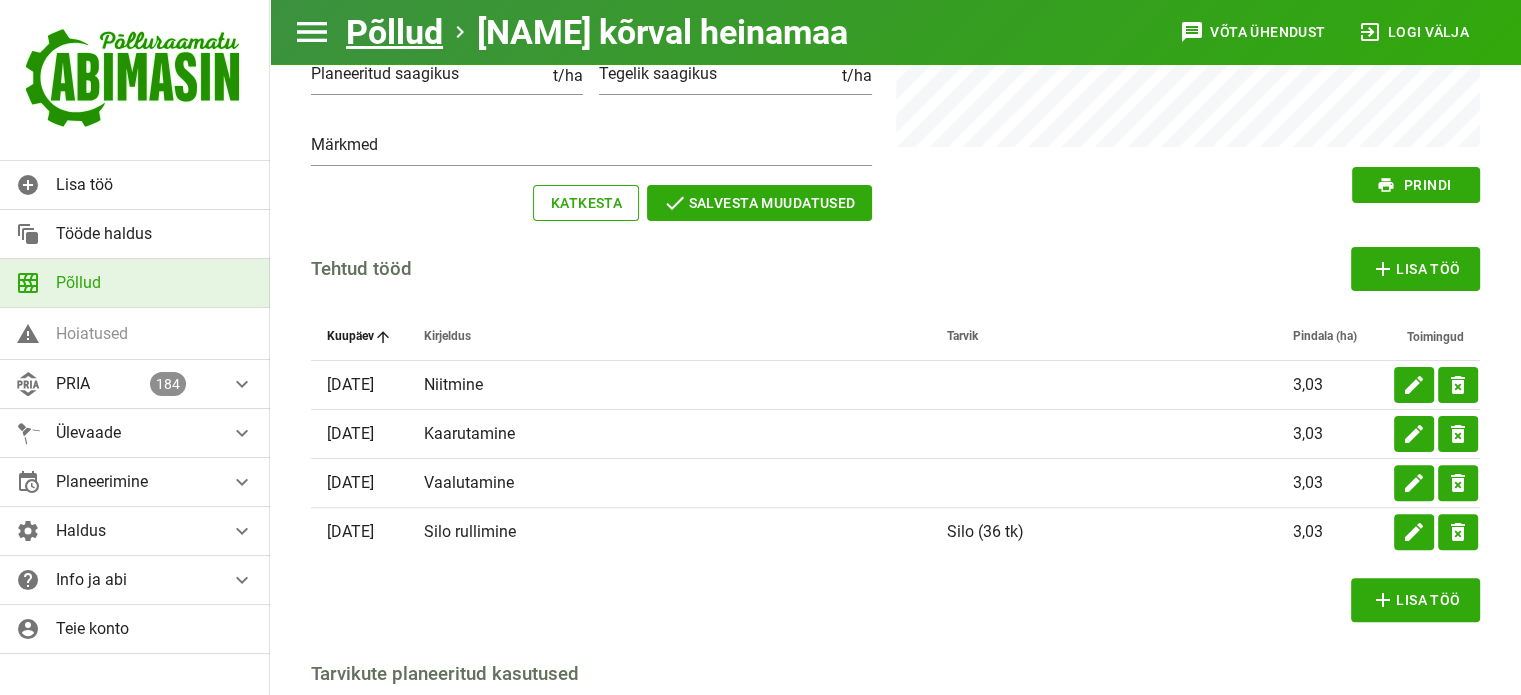 scroll, scrollTop: 511, scrollLeft: 0, axis: vertical 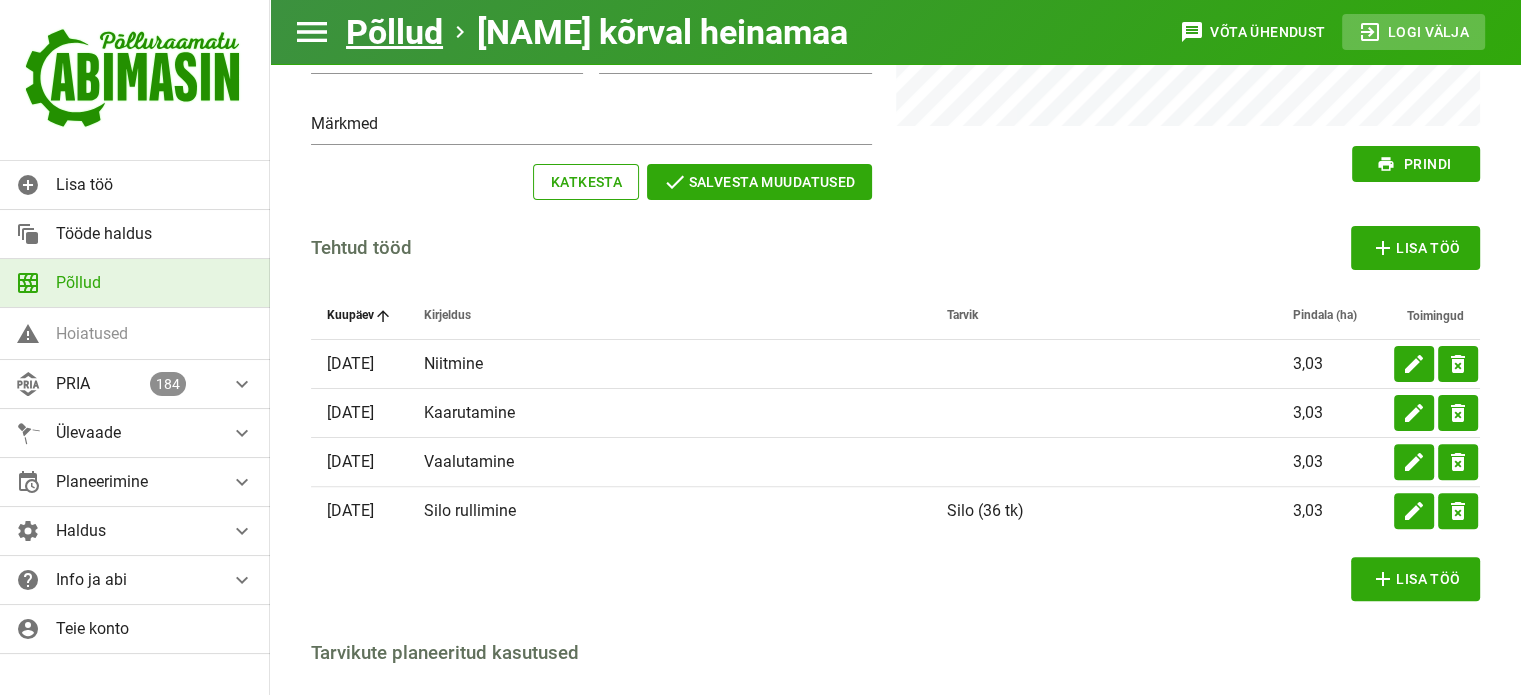 click on "exit_to_app  Logi välja" at bounding box center [1253, 32] 